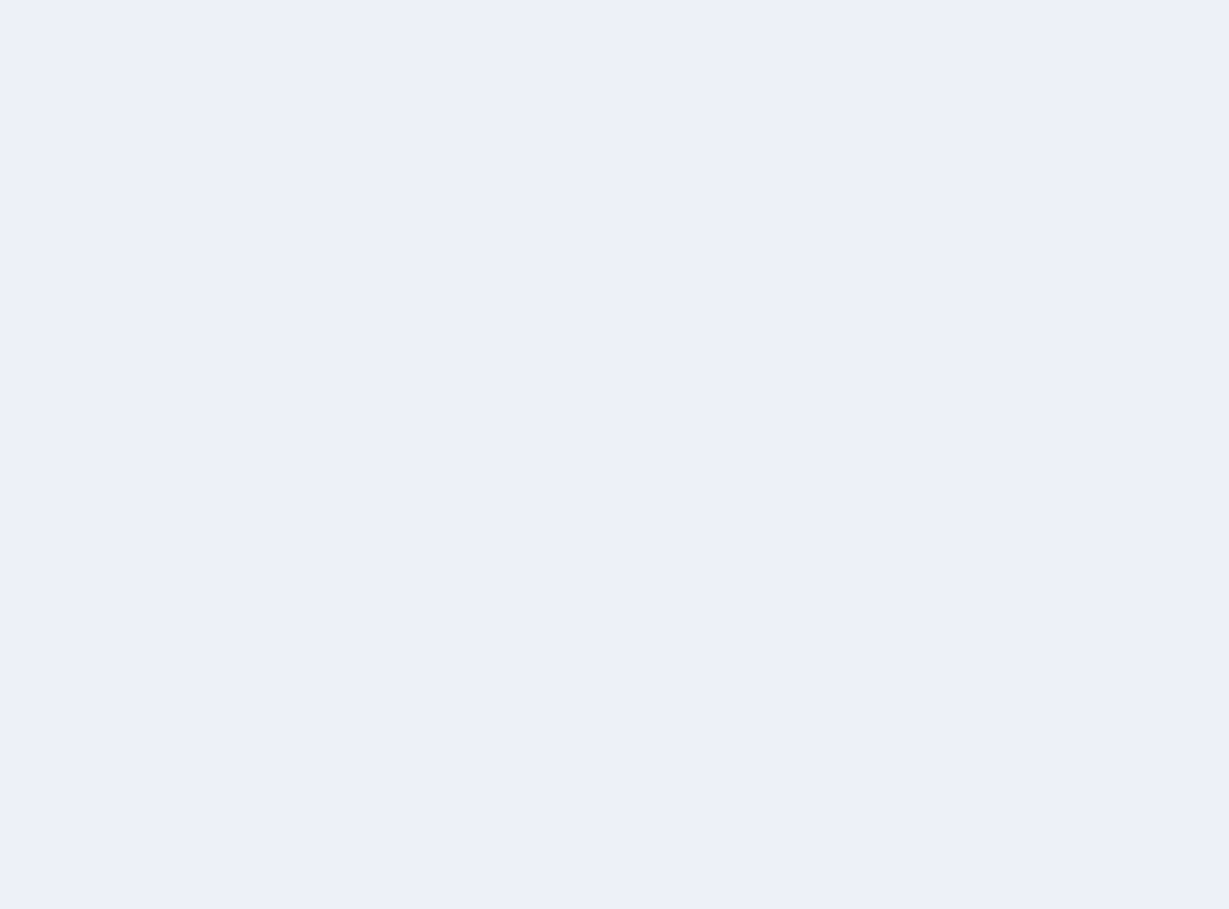 scroll, scrollTop: 0, scrollLeft: 0, axis: both 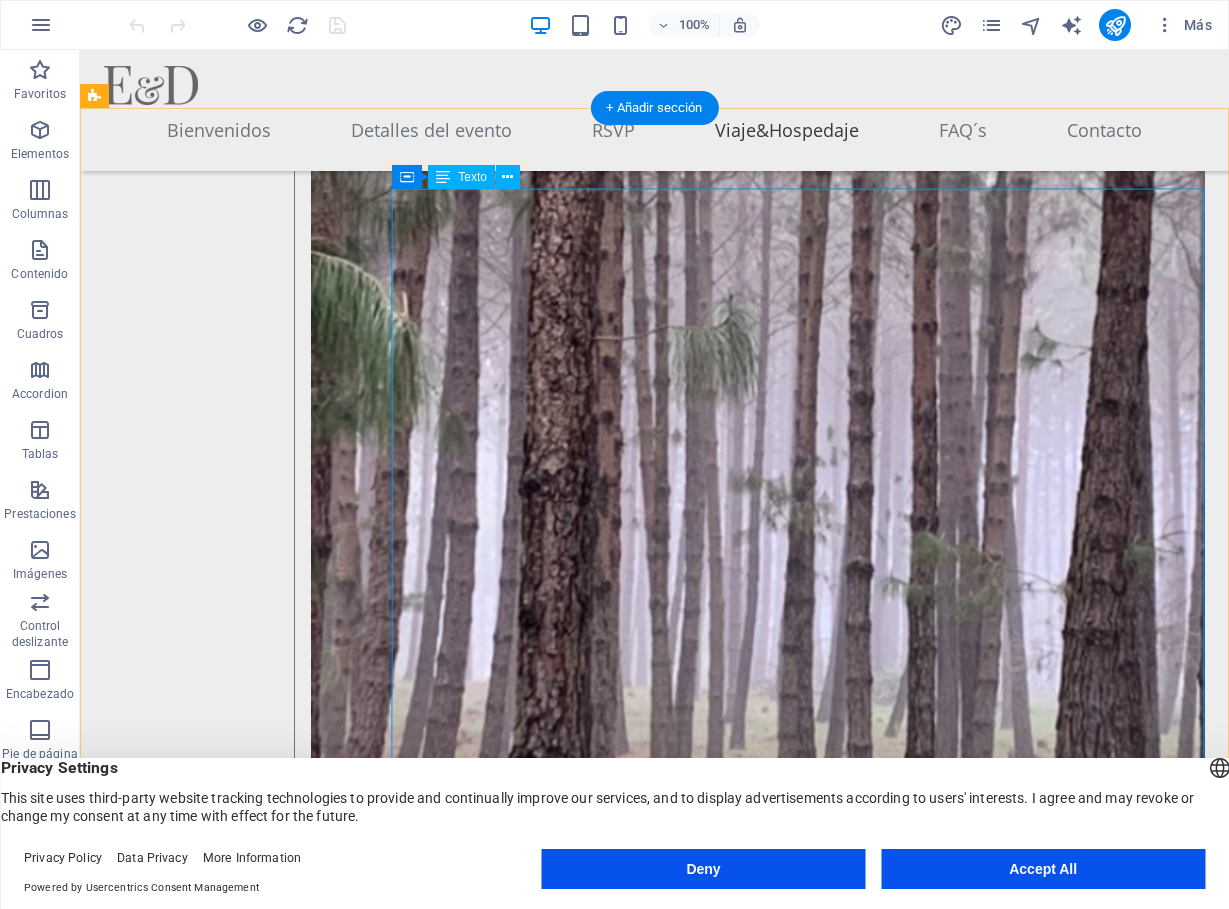 click on "CARRETERA: La distancia entre Villahermosa y Xalapa es de 566 km. El tiempo de viaje es de aproximadamente 6.20 horas. Se pasan 8 casetas con un costo aproximado de $[PRICE] de ida y $[PRICE] de regreso. OPCIÓN RECOMENDADA : Rentar una sprinter para viajar en grupo podría disminuir los costos y hacer el viaje más divertido. AVIÓN: No hay vuelo directo a Xalapa. Pueden viajar a Veracruz sin embargo el viaje es muy largo pues hace escala en [CITY] y el precio es de alrededor de $[PRICE] [CURRENCY] redondo. Además, se debe tomar un transporte (taxi o autobus) desde el aeropuerto hasta Xalapa ahí mismo en el aeropuerto (costo alrededor de $[PRICE] [CURRENCY] redondo). También se puede viajar a [CITY] (precio alrededor de $[PRICE] [CURRENCY] redondo) pero inevitablemente se tiene que tomar un autobus desde la [CITY] hasta Xalapa con un tiempo de viaje de 4 horas. Ese autobus se puede tomar directamente el la terminal 1 del aeropuerto de la [CITY] con un precio aproximado de $[PRICE] [CURRENCY] redondo. AUTOBUS:" at bounding box center [798, 3901] 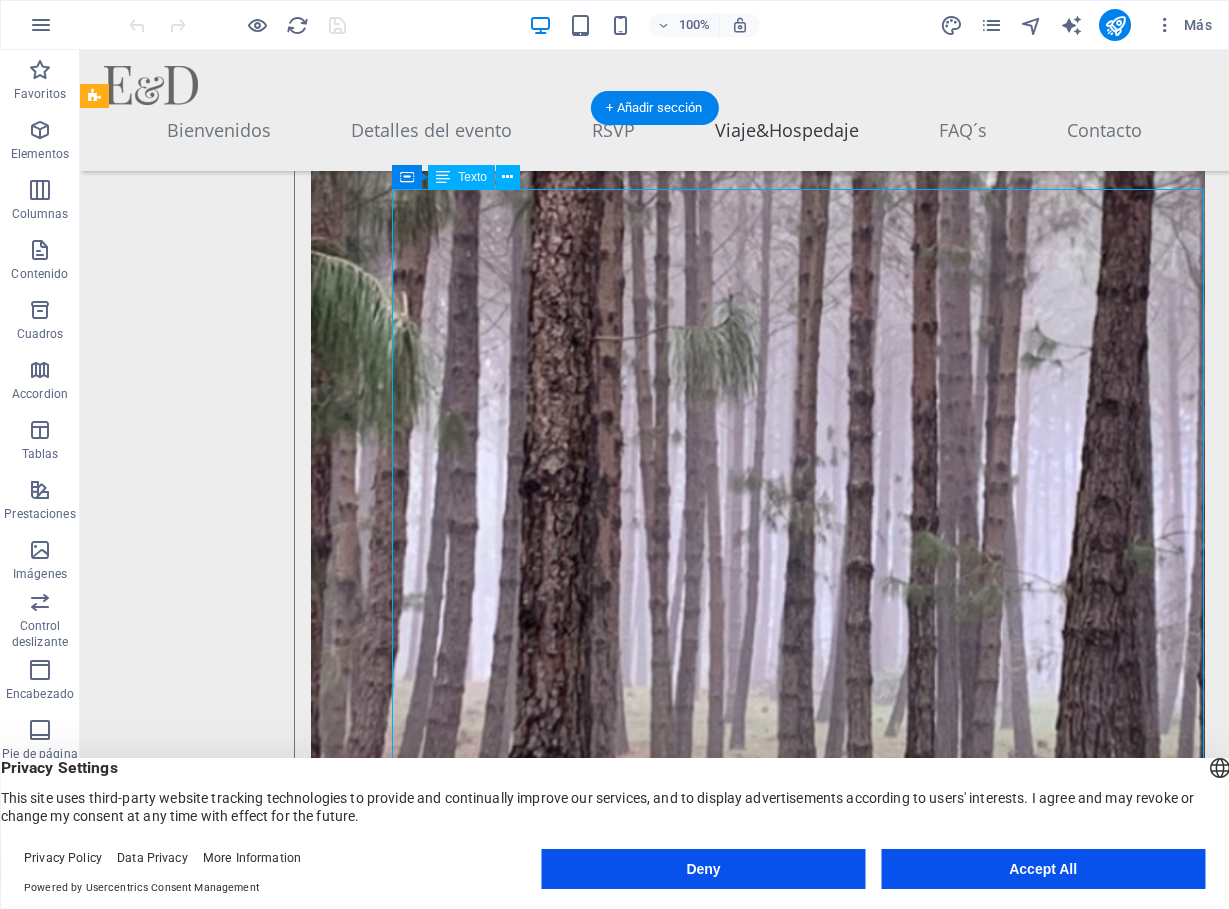 click on "CARRETERA: La distancia entre Villahermosa y Xalapa es de 566 km. El tiempo de viaje es de aproximadamente 6.20 horas. Se pasan 8 casetas con un costo aproximado de $[PRICE] de ida y $[PRICE] de regreso. OPCIÓN RECOMENDADA : Rentar una sprinter para viajar en grupo podría disminuir los costos y hacer el viaje más divertido. AVIÓN: No hay vuelo directo a Xalapa. Pueden viajar a Veracruz sin embargo el viaje es muy largo pues hace escala en [CITY] y el precio es de alrededor de $[PRICE] [CURRENCY] redondo. Además, se debe tomar un transporte (taxi o autobus) desde el aeropuerto hasta Xalapa ahí mismo en el aeropuerto (costo alrededor de $[PRICE] [CURRENCY] redondo). También se puede viajar a [CITY] (precio alrededor de $[PRICE] [CURRENCY] redondo) pero inevitablemente se tiene que tomar un autobus desde la [CITY] hasta Xalapa con un tiempo de viaje de 4 horas. Ese autobus se puede tomar directamente el la terminal 1 del aeropuerto de la [CITY] con un precio aproximado de $[PRICE] [CURRENCY] redondo. AUTOBUS:" at bounding box center [798, 3901] 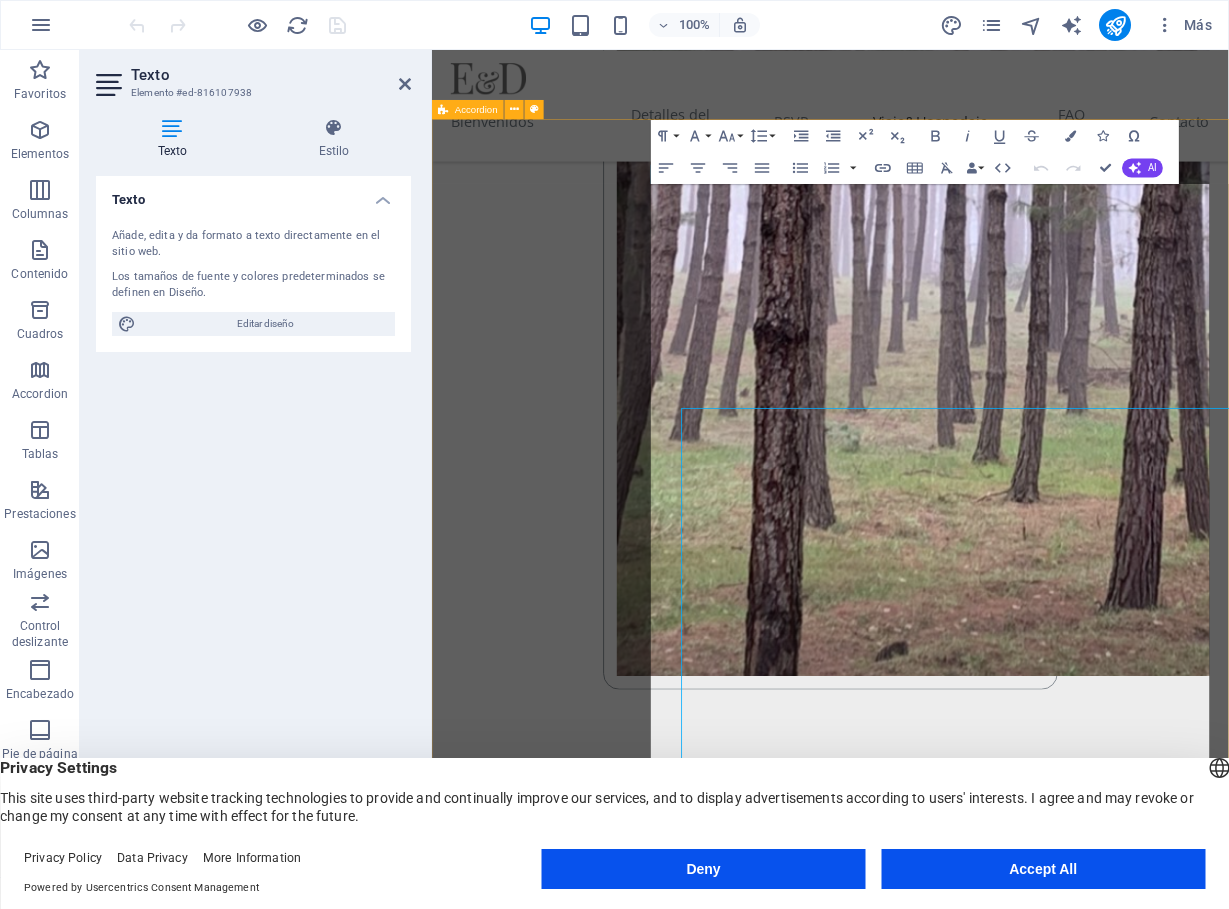 click on "[STATE] CARRETERA: La distancia entre [CITY] y Xalapa es de 566 km. El tiempo de viaje es de aproximadamente 6.20 horas. Se pasan 8 casetas con un costo aproximado de $1900 de ida y $1900 de regreso. OPCIÓN RECOMENDADA : Rentar una sprinter para viajar en grupo podría disminuir los costos y hacer el viaje más divertido. AVIÓN: No hay vuelo directo a Xalapa. Pueden viajar a Veracruz sin embargo el viaje es muy largo pues hace escala en [CITY] y el precio es de alrededor de $8,000 redondo. Además, se debe tomar un transporte (taxi o autobus) desde el aeropuerto hasta Xalapa ahí mismo en el aeropuerto (costo alrededor de $1200 redondo). También se puede viajar a [CITY] (precio alrededor de $3,500 redondo) pero inevitablemente se tiene que tomar un autobus desde la [CITY] hasta Xalapa con un tiempo de viaje de 4 horas. Ese autobus se puede tomar directamente el la terminal 1 del aeropuerto de la [CITY] con un precio aproximado de $1,500 redondo. AUTOBUS: [CITY] AVIÓN: [CITY] AUTOBUS:" at bounding box center (930, 3752) 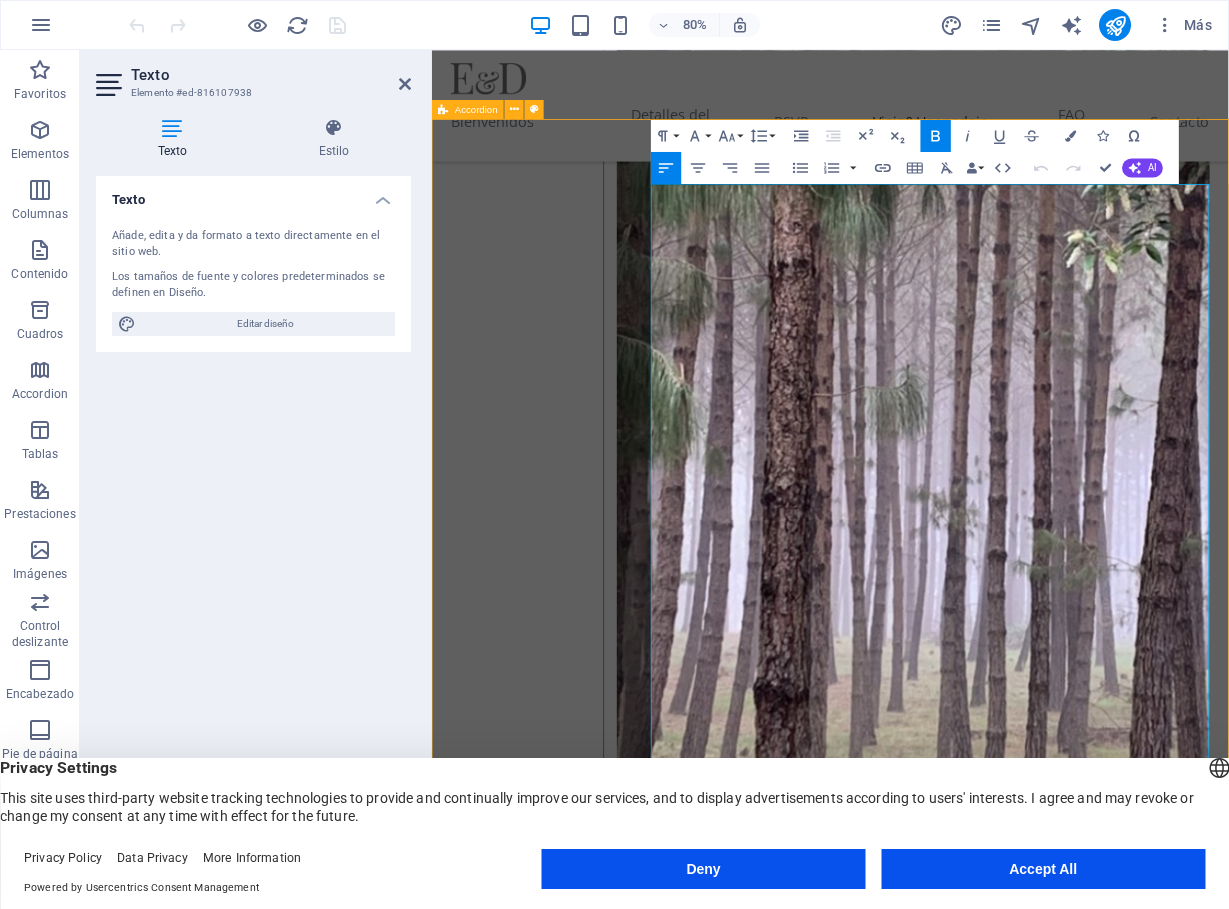 click on "[STATE] CARRETERA: La distancia entre [CITY] y Xalapa es de 566 km. El tiempo de viaje es de aproximadamente 6.20 horas. Se pasan 8 casetas con un costo aproximado de $1900 de ida y $1900 de regreso. OPCIÓN RECOMENDADA : Rentar una sprinter para viajar en grupo podría disminuir los costos y hacer el viaje más divertido. AVIÓN: No hay vuelo directo a Xalapa. Pueden viajar a Veracruz sin embargo el viaje es muy largo pues hace escala en [CITY] y el precio es de alrededor de $8,000 redondo. Además, se debe tomar un transporte (taxi o autobus) desde el aeropuerto hasta Xalapa ahí mismo en el aeropuerto (costo alrededor de $1200 redondo). También se puede viajar a [CITY] (precio alrededor de $3,500 redondo) pero inevitablemente se tiene que tomar un autobus desde la [CITY] hasta Xalapa con un tiempo de viaje de 4 horas. Ese autobus se puede tomar directamente el la terminal 1 del aeropuerto de la [CITY] con un precio aproximado de $1,500 redondo. AUTOBUS: [CITY] AVIÓN: [CITY] AUTOBUS:" at bounding box center (930, 4283) 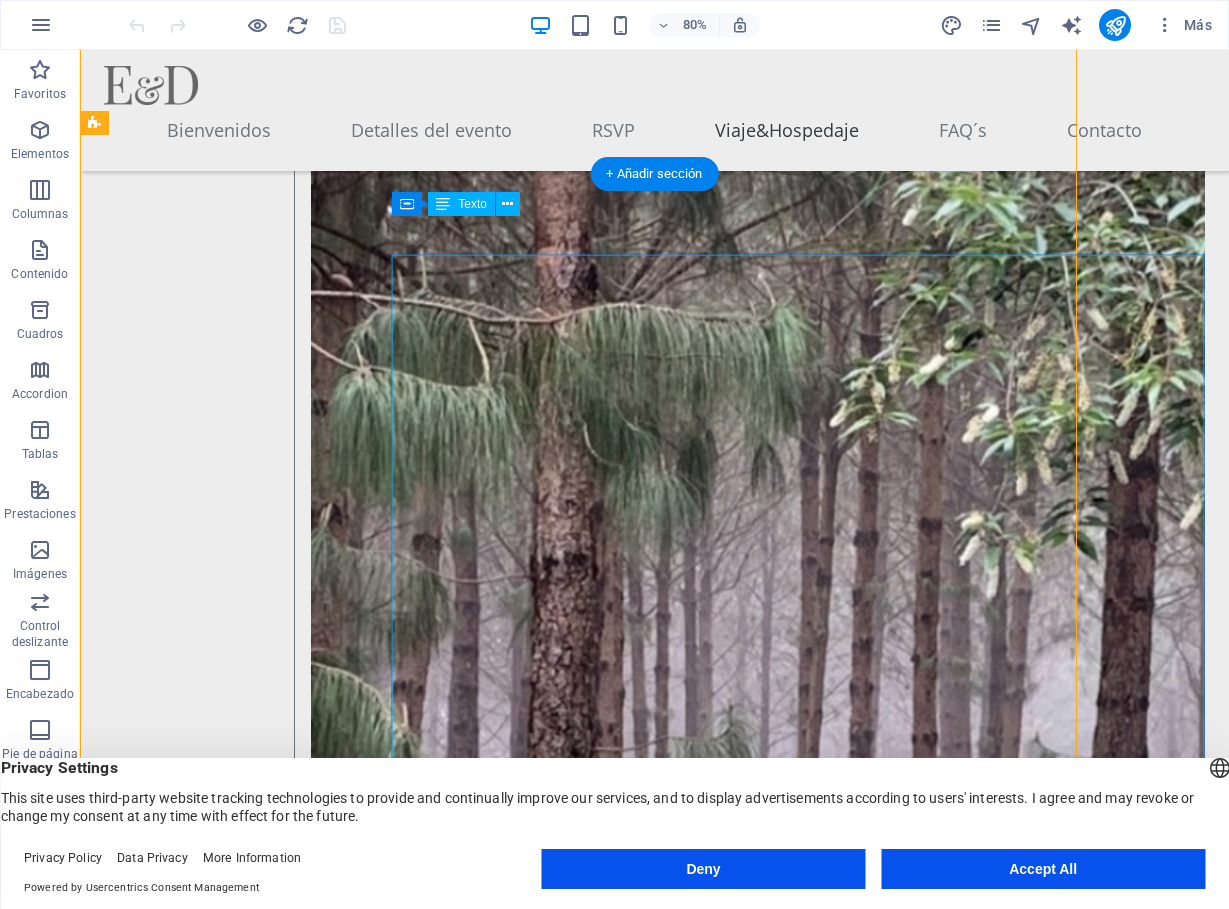 scroll, scrollTop: 4536, scrollLeft: 0, axis: vertical 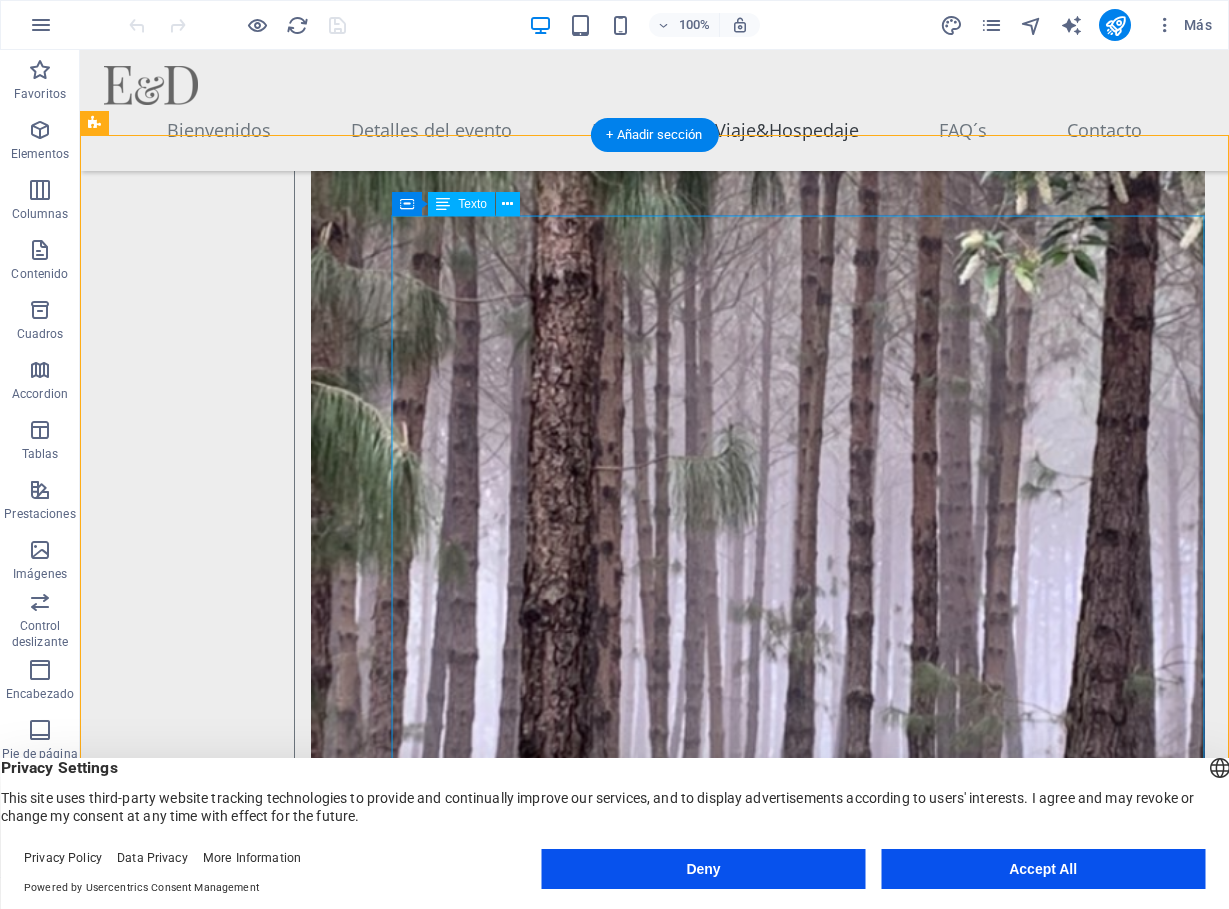 click on "CARRETERA: La distancia entre Villahermosa y Xalapa es de 566 km. El tiempo de viaje es de aproximadamente 6.20 horas. Se pasan 8 casetas con un costo aproximado de $[PRICE] de ida y $[PRICE] de regreso. OPCIÓN RECOMENDADA : Rentar una sprinter para viajar en grupo podría disminuir los costos y hacer el viaje más divertido. AVIÓN: No hay vuelo directo a Xalapa. Pueden viajar a Veracruz sin embargo el viaje es muy largo pues hace escala en [CITY] y el precio es de alrededor de $[PRICE] [CURRENCY] redondo. Además, se debe tomar un transporte (taxi o autobus) desde el aeropuerto hasta Xalapa ahí mismo en el aeropuerto (costo alrededor de $[PRICE] [CURRENCY] redondo). También se puede viajar a [CITY] (precio alrededor de $[PRICE] [CURRENCY] redondo) pero inevitablemente se tiene que tomar un autobus desde la [CITY] hasta Xalapa con un tiempo de viaje de 4 horas. Ese autobus se puede tomar directamente el la terminal 1 del aeropuerto de la [CITY] con un precio aproximado de $[PRICE] [CURRENCY] redondo. AUTOBUS:" at bounding box center (798, 4112) 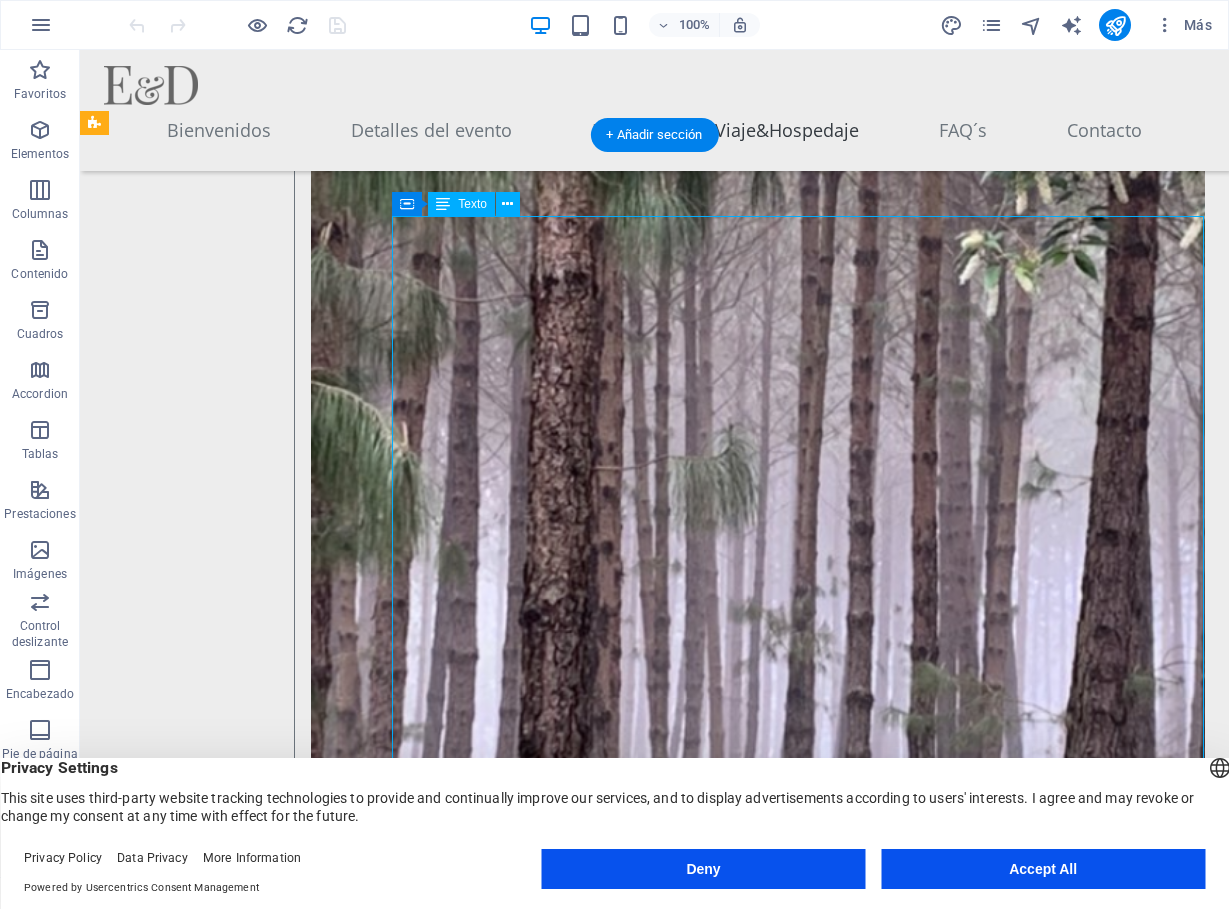 drag, startPoint x: 399, startPoint y: 234, endPoint x: 529, endPoint y: 333, distance: 163.4044 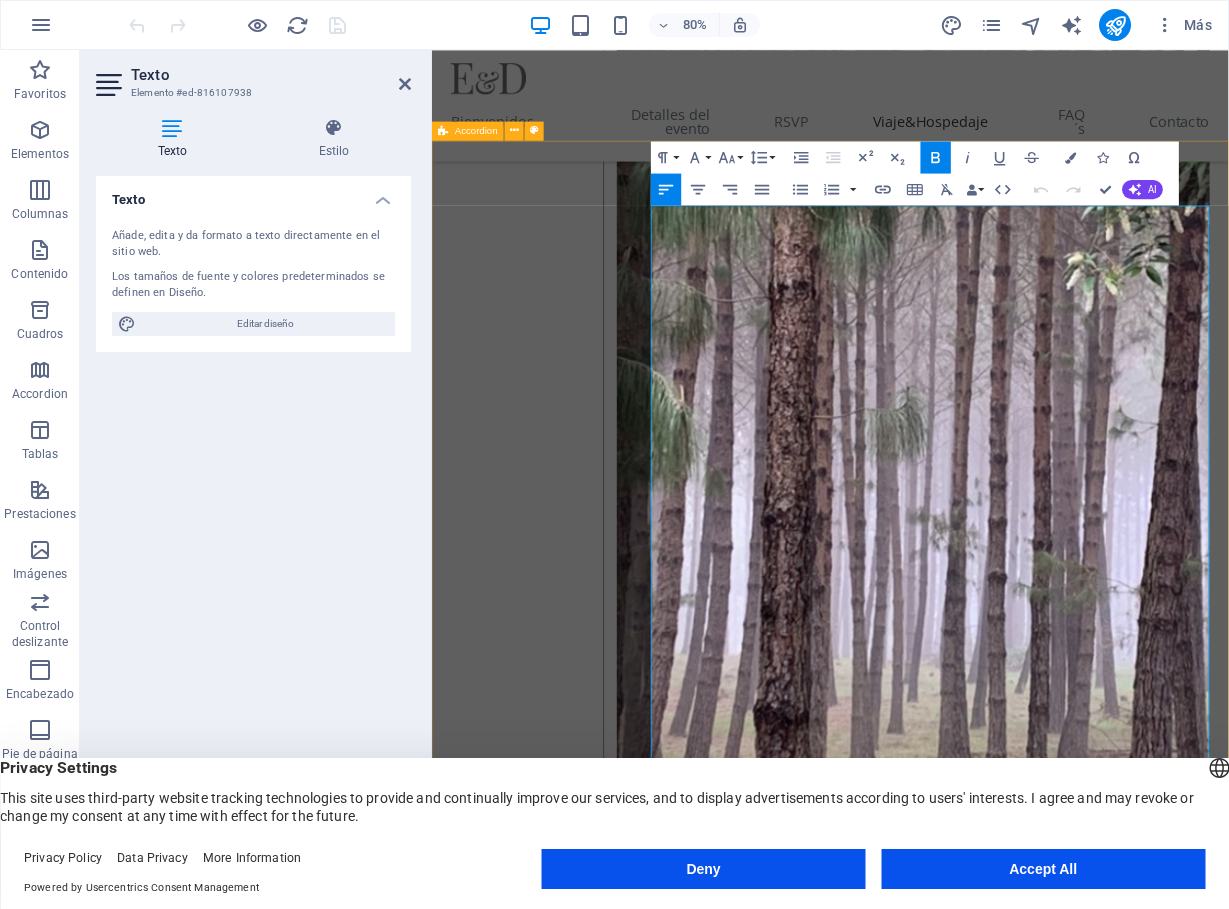 click on "[STATE] CARRETERA: La distancia entre [CITY] y Xalapa es de 566 km. El tiempo de viaje es de aproximadamente 6.20 horas. Se pasan 8 casetas con un costo aproximado de $1900 de ida y $1900 de regreso. OPCIÓN RECOMENDADA : Rentar una sprinter para viajar en grupo podría disminuir los costos y hacer el viaje más divertido. AVIÓN: No hay vuelo directo a Xalapa. Pueden viajar a Veracruz sin embargo el viaje es muy largo pues hace escala en [CITY] y el precio es de alrededor de $8,000 redondo. Además, se debe tomar un transporte (taxi o autobus) desde el aeropuerto hasta Xalapa ahí mismo en el aeropuerto (costo alrededor de $1200 redondo). También se puede viajar a [CITY] (precio alrededor de $3,500 redondo) pero inevitablemente se tiene que tomar un autobus desde la [CITY] hasta Xalapa con un tiempo de viaje de 4 horas. Ese autobus se puede tomar directamente el la terminal 1 del aeropuerto de la [CITY] con un precio aproximado de $1,500 redondo. AUTOBUS: [CITY] AVIÓN: [CITY] AUTOBUS:" at bounding box center (930, 4310) 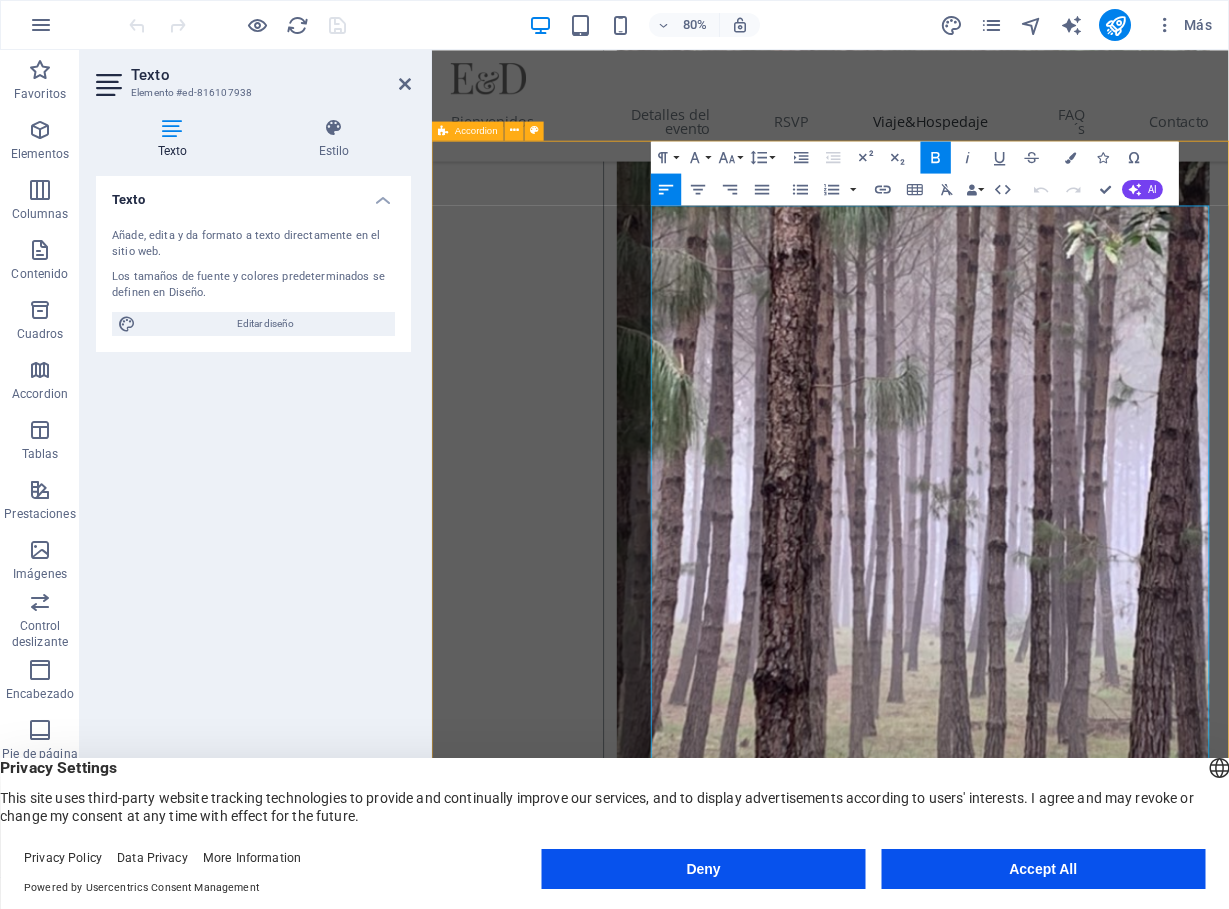 scroll, scrollTop: 4509, scrollLeft: 0, axis: vertical 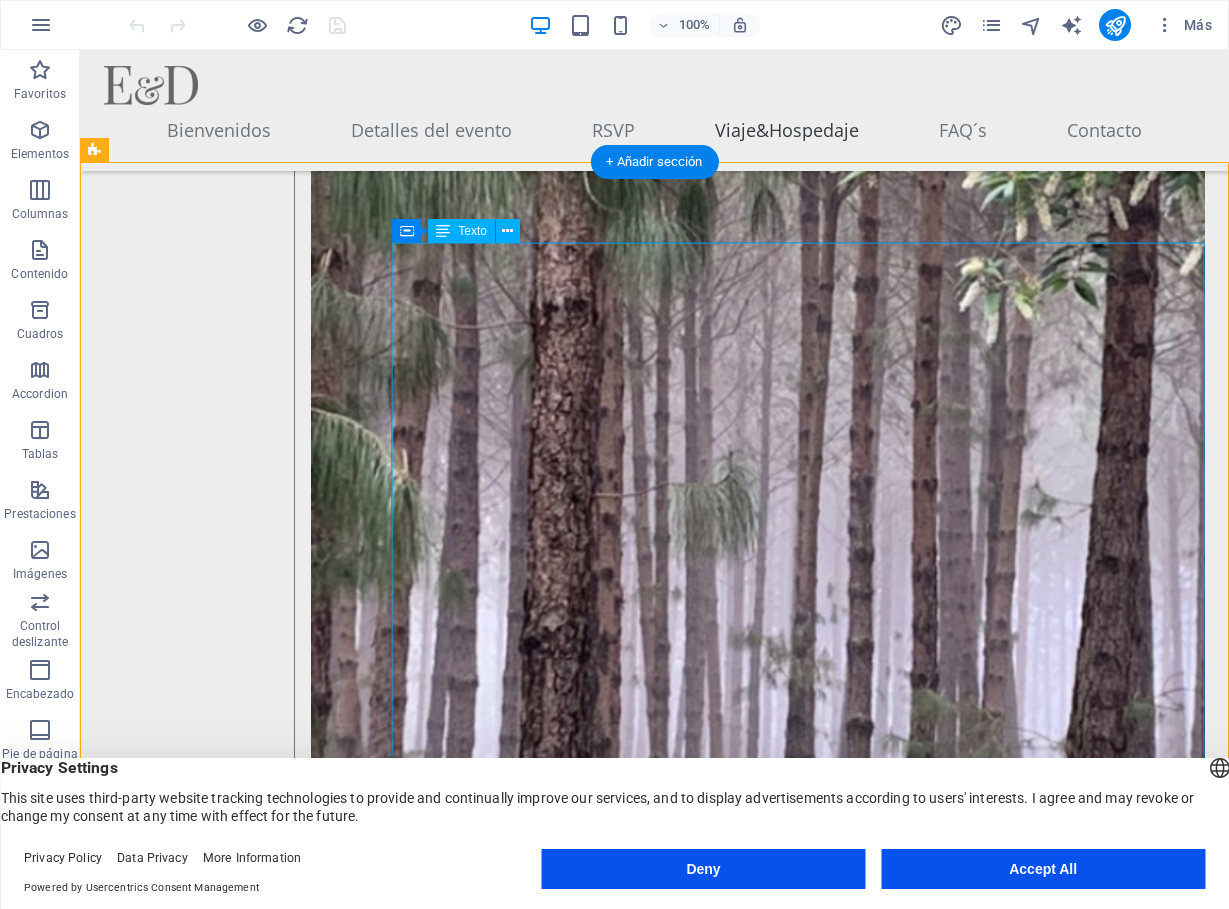 click on "CARRETERA: La distancia entre Villahermosa y Xalapa es de 566 km. El tiempo de viaje es de aproximadamente 6.20 horas. Se pasan 8 casetas con un costo aproximado de $[PRICE] de ida y $[PRICE] de regreso. OPCIÓN RECOMENDADA : Rentar una sprinter para viajar en grupo podría disminuir los costos y hacer el viaje más divertido. AVIÓN: No hay vuelo directo a Xalapa. Pueden viajar a Veracruz sin embargo el viaje es muy largo pues hace escala en [CITY] y el precio es de alrededor de $[PRICE] [CURRENCY] redondo. Además, se debe tomar un transporte (taxi o autobus) desde el aeropuerto hasta Xalapa ahí mismo en el aeropuerto (costo alrededor de $[PRICE] [CURRENCY] redondo). También se puede viajar a [CITY] (precio alrededor de $[PRICE] [CURRENCY] redondo) pero inevitablemente se tiene que tomar un autobus desde la [CITY] hasta Xalapa con un tiempo de viaje de 4 horas. Ese autobus se puede tomar directamente el la terminal 1 del aeropuerto de la [CITY] con un precio aproximado de $[PRICE] [CURRENCY] redondo. AUTOBUS:" at bounding box center (798, 4139) 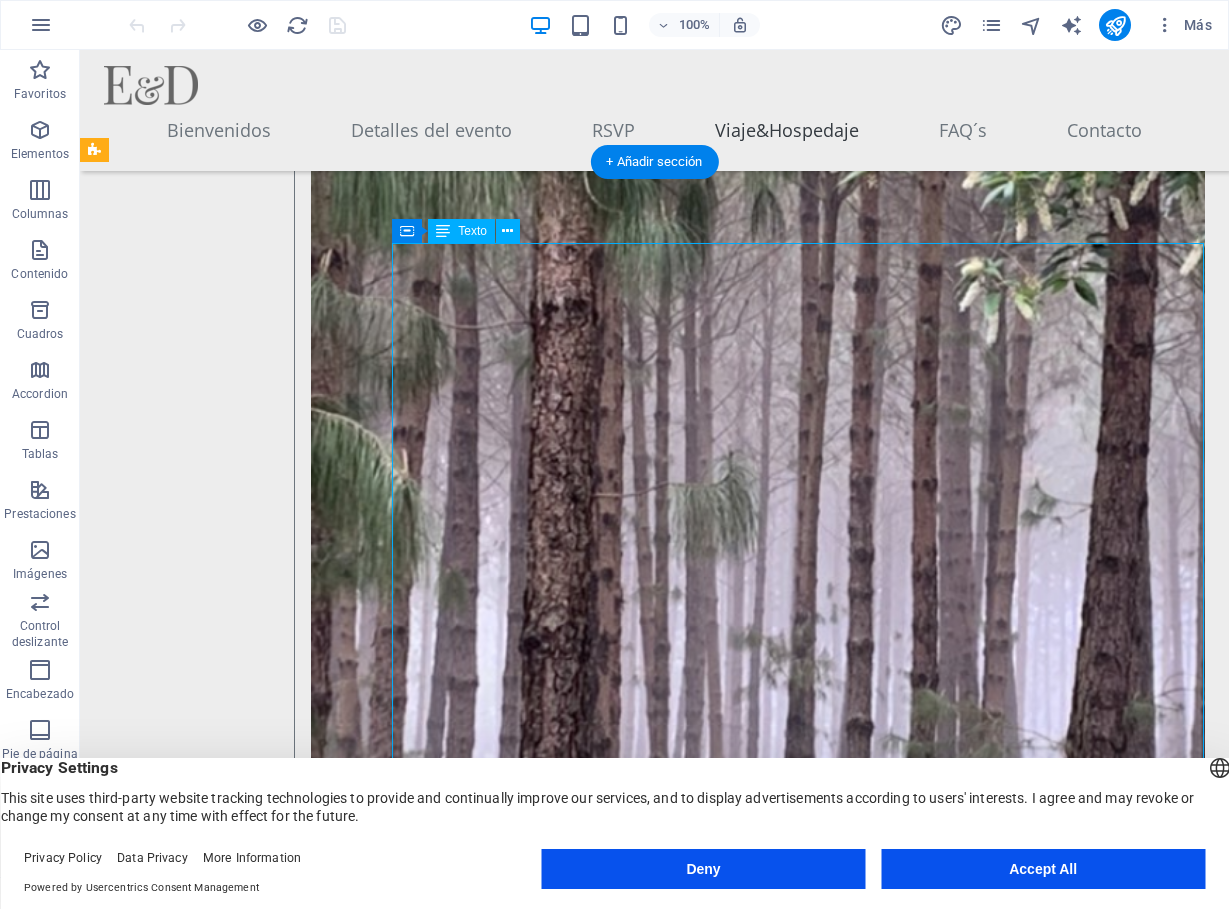 click on "CARRETERA: La distancia entre Villahermosa y Xalapa es de 566 km. El tiempo de viaje es de aproximadamente 6.20 horas. Se pasan 8 casetas con un costo aproximado de $[PRICE] de ida y $[PRICE] de regreso. OPCIÓN RECOMENDADA : Rentar una sprinter para viajar en grupo podría disminuir los costos y hacer el viaje más divertido. AVIÓN: No hay vuelo directo a Xalapa. Pueden viajar a Veracruz sin embargo el viaje es muy largo pues hace escala en [CITY] y el precio es de alrededor de $[PRICE] [CURRENCY] redondo. Además, se debe tomar un transporte (taxi o autobus) desde el aeropuerto hasta Xalapa ahí mismo en el aeropuerto (costo alrededor de $[PRICE] [CURRENCY] redondo). También se puede viajar a [CITY] (precio alrededor de $[PRICE] [CURRENCY] redondo) pero inevitablemente se tiene que tomar un autobus desde la [CITY] hasta Xalapa con un tiempo de viaje de 4 horas. Ese autobus se puede tomar directamente el la terminal 1 del aeropuerto de la [CITY] con un precio aproximado de $[PRICE] [CURRENCY] redondo. AUTOBUS:" at bounding box center (798, 4139) 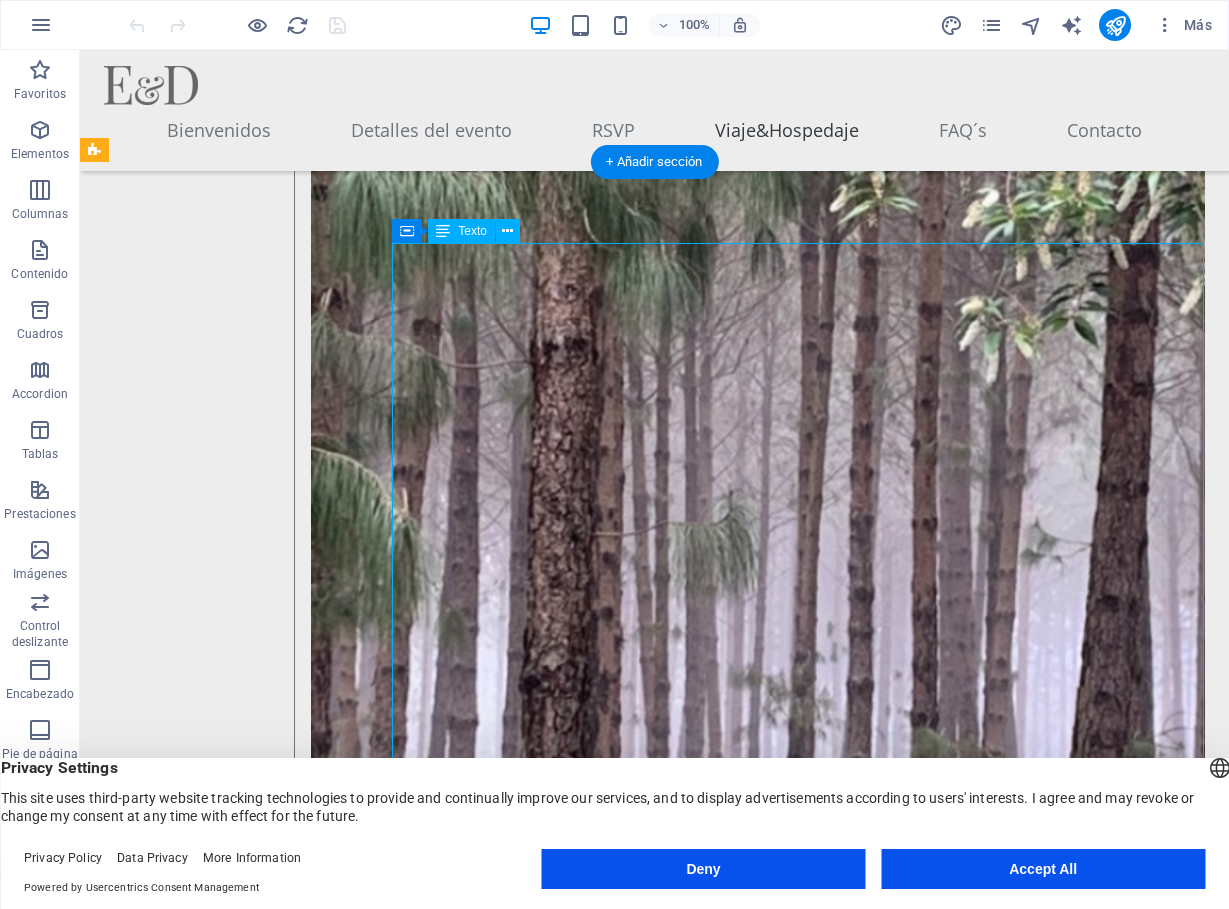scroll, scrollTop: 4201, scrollLeft: 0, axis: vertical 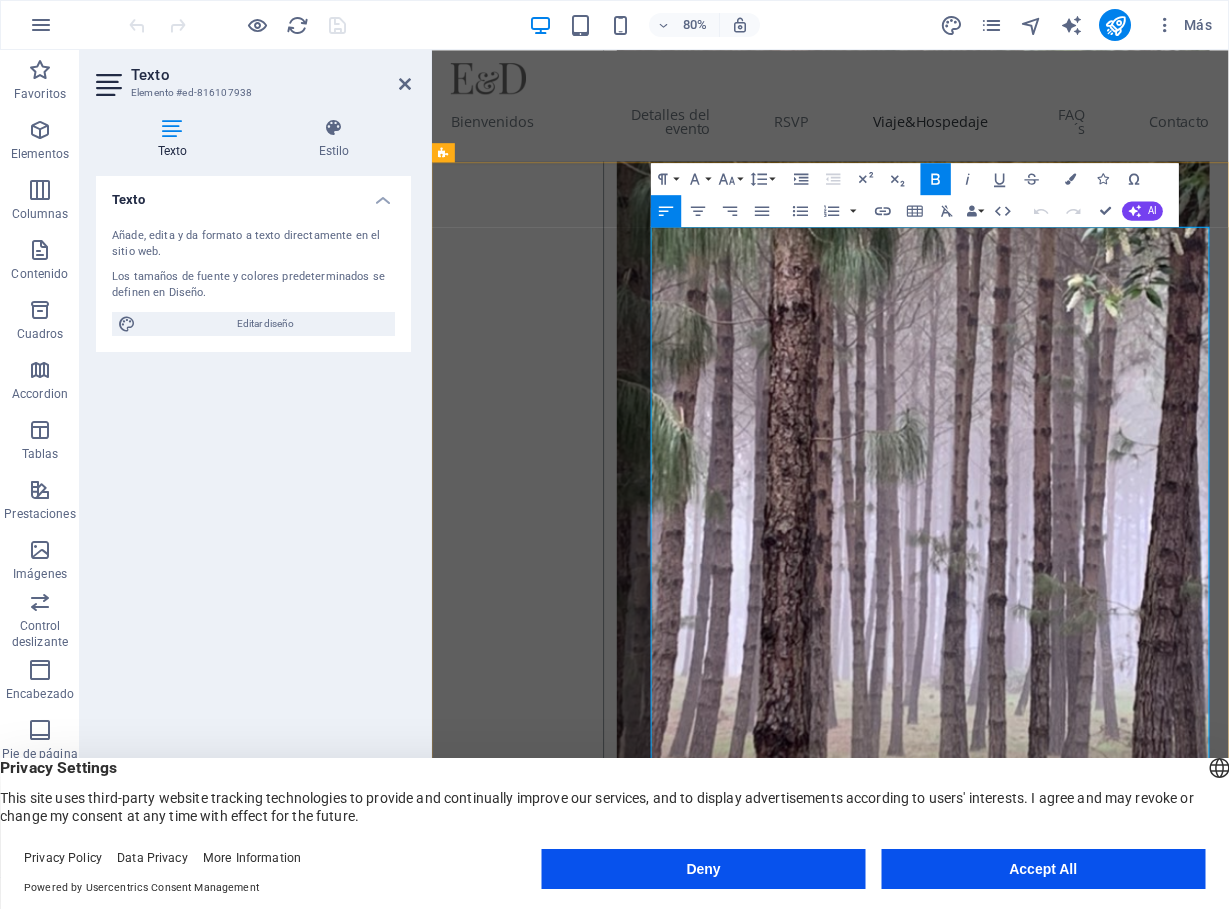 click on "La distancia entre [CITY] y [CITY] es de 566 km. El tiempo de viaje es de aproximadamente 6.20 horas. Se pasan 8 casetas con un costo aproximado de $1900 de ida y $1900 de regreso." at bounding box center [1054, 3876] 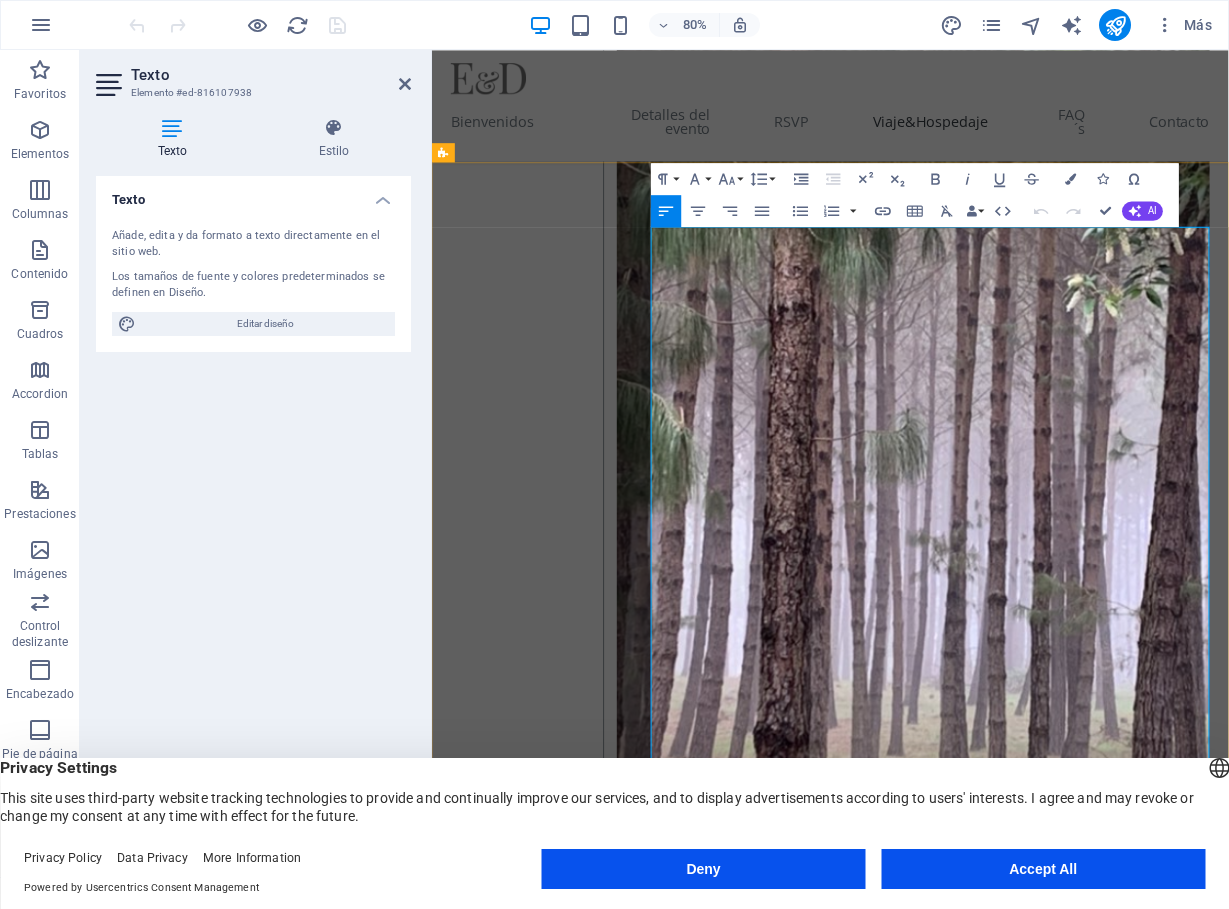 click on "La distancia entre [CITY] y [CITY] es de 566 km. El tiempo de viaje es de aproximadamente 6.20 horas. Se pasan 8 casetas con un costo aproximado de $1900 de ida y $1900 de regreso." at bounding box center (1054, 3876) 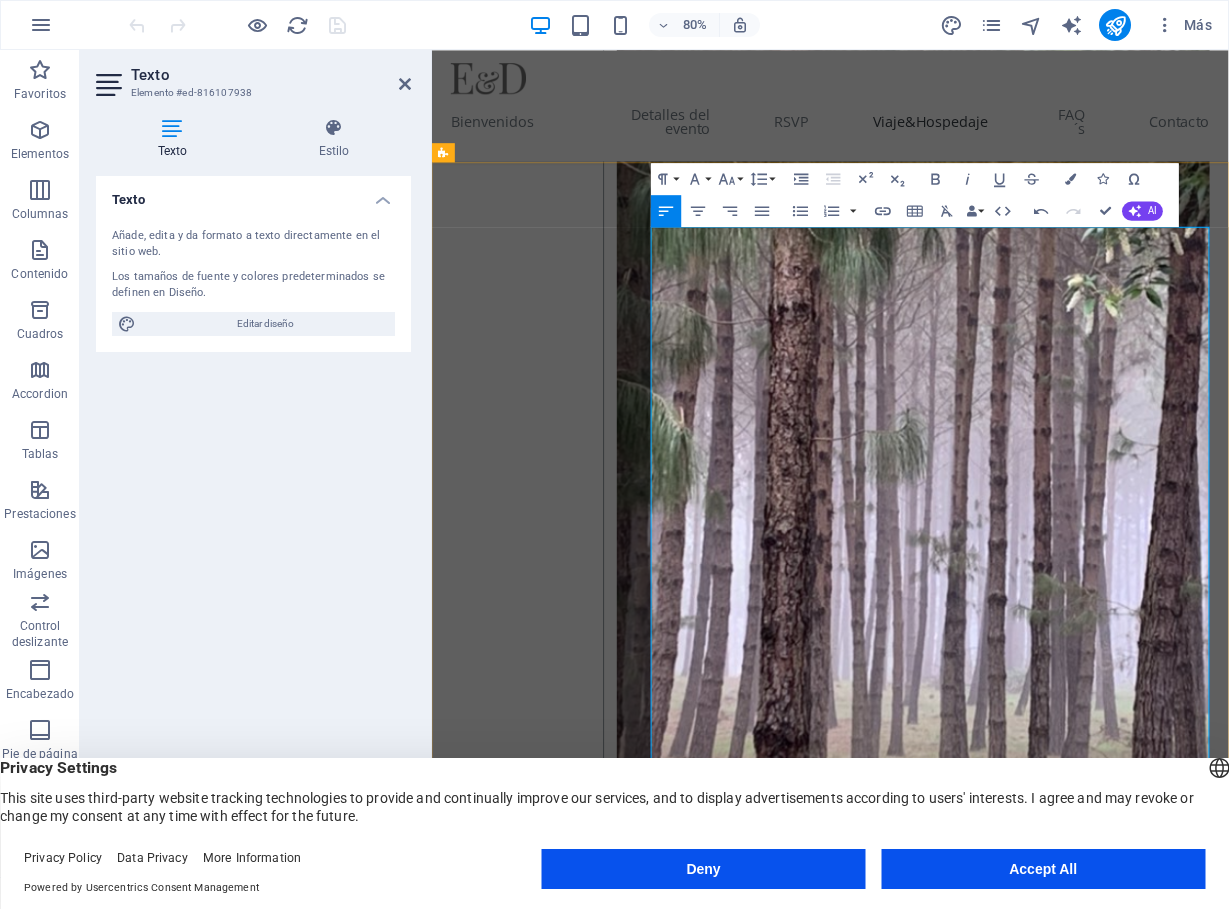 scroll, scrollTop: 40576, scrollLeft: 3, axis: both 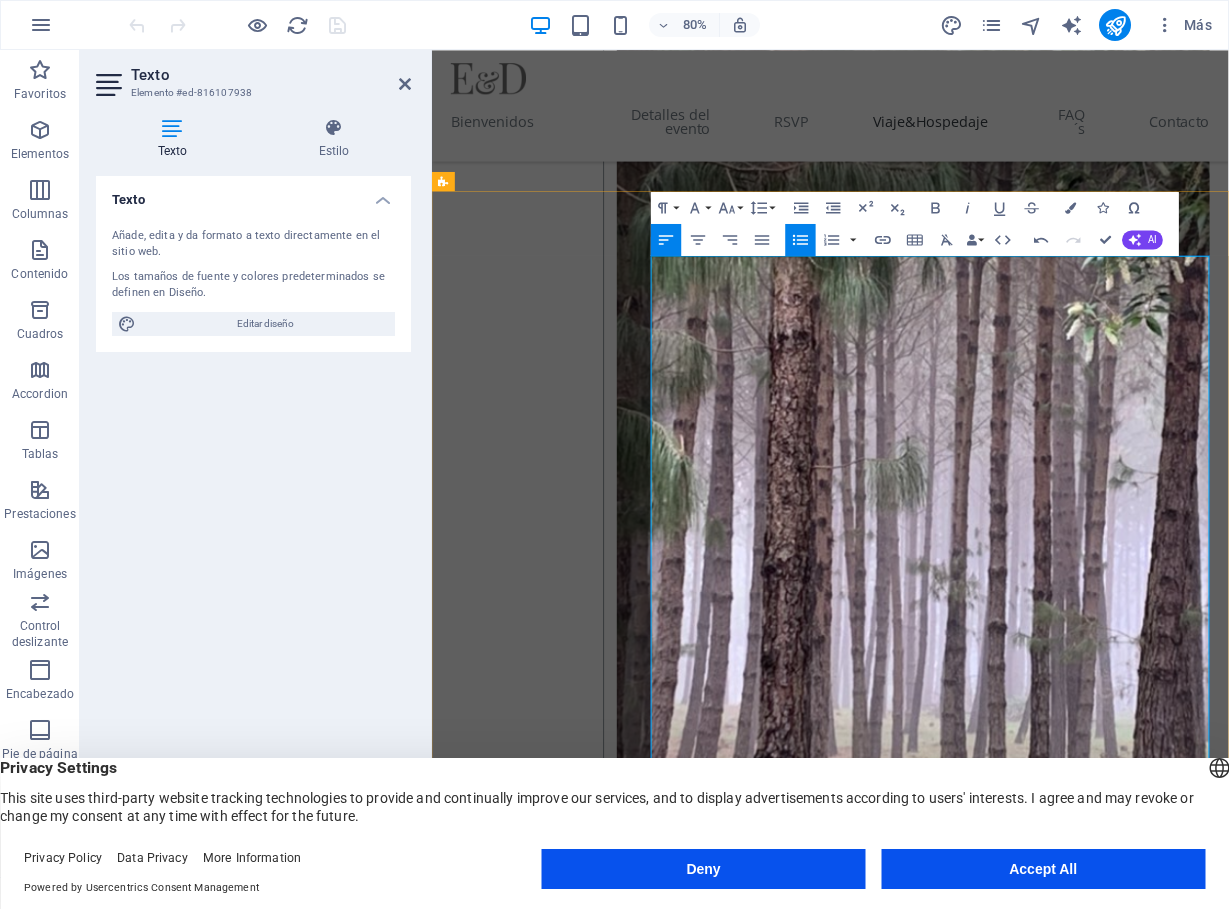 click on "Opción 1: Por Carretera" at bounding box center (839, 3825) 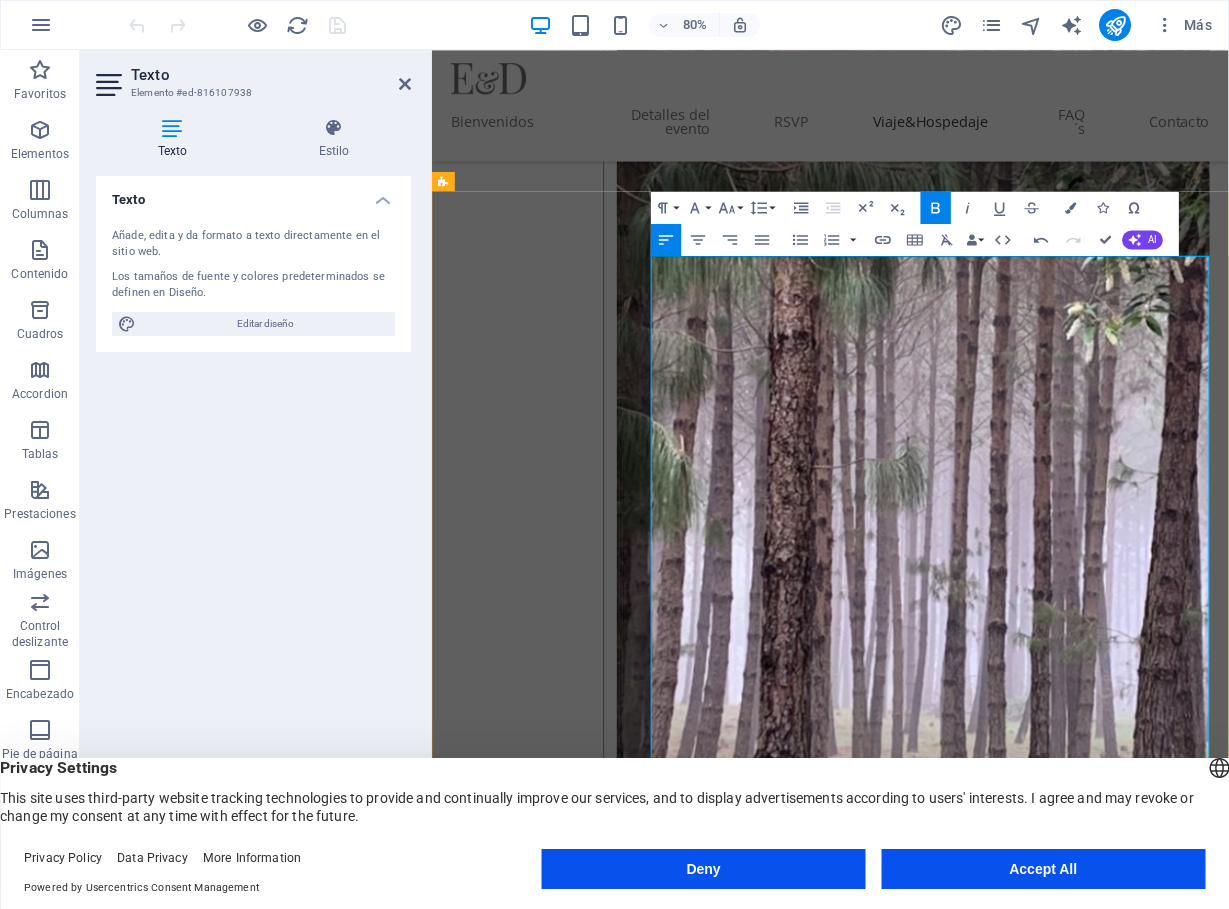 drag, startPoint x: 821, startPoint y: 318, endPoint x: 699, endPoint y: 319, distance: 122.0041 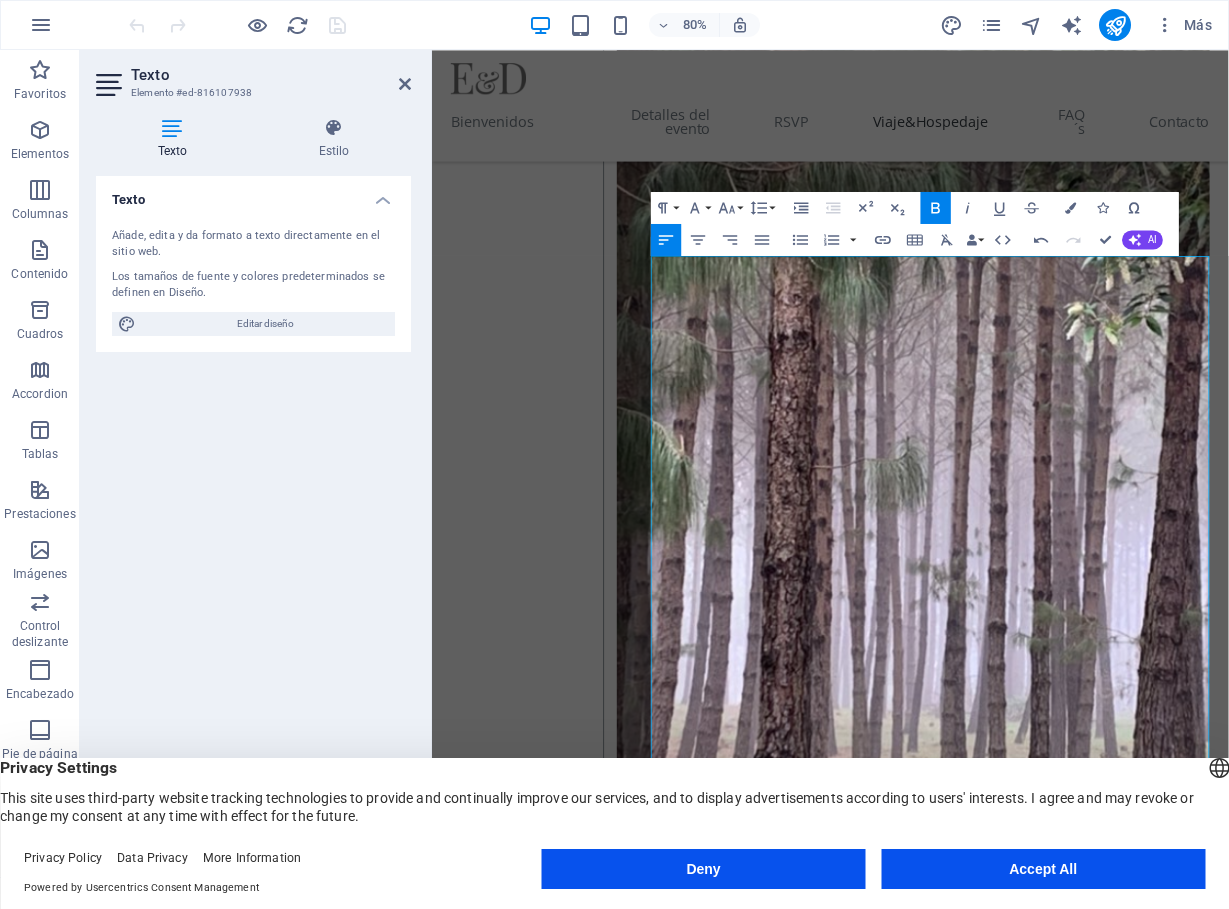 click 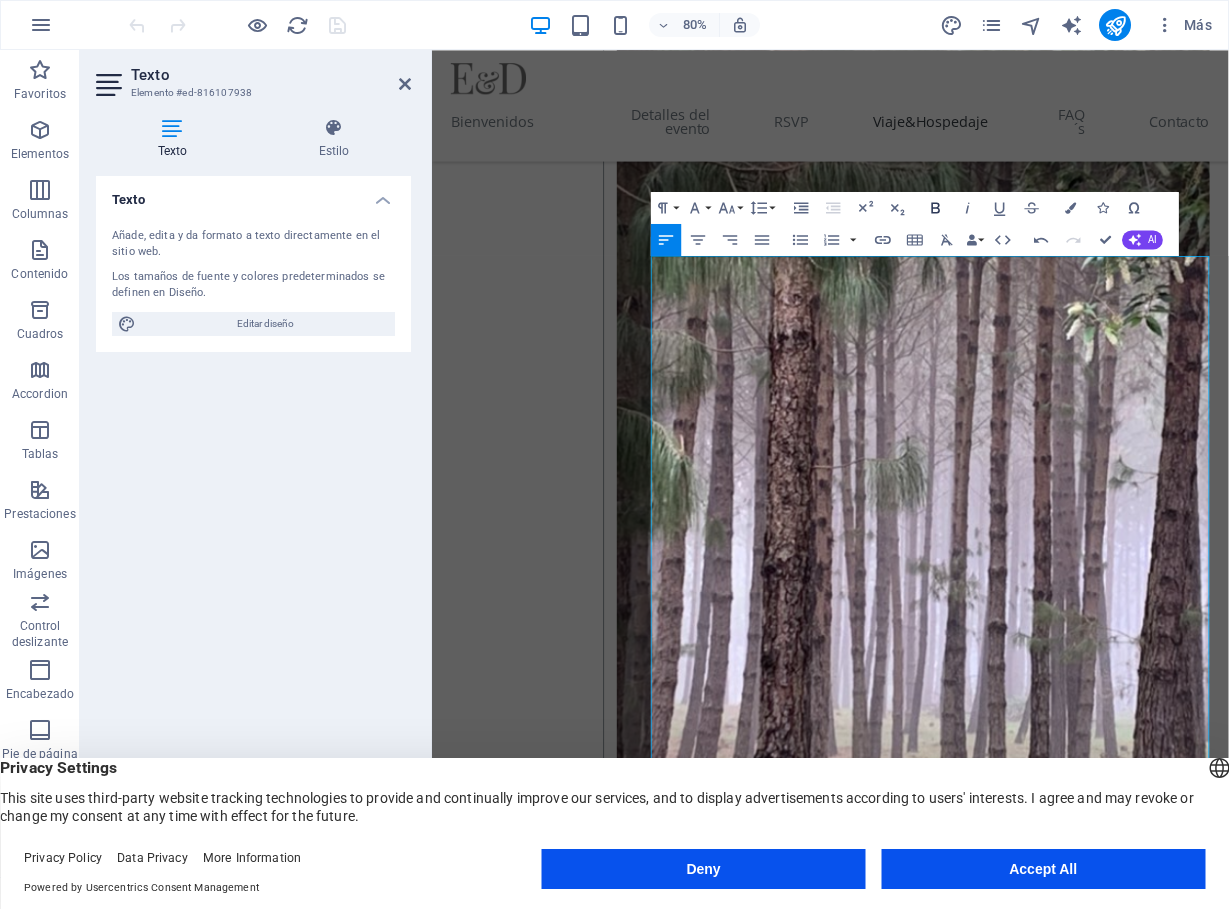 click 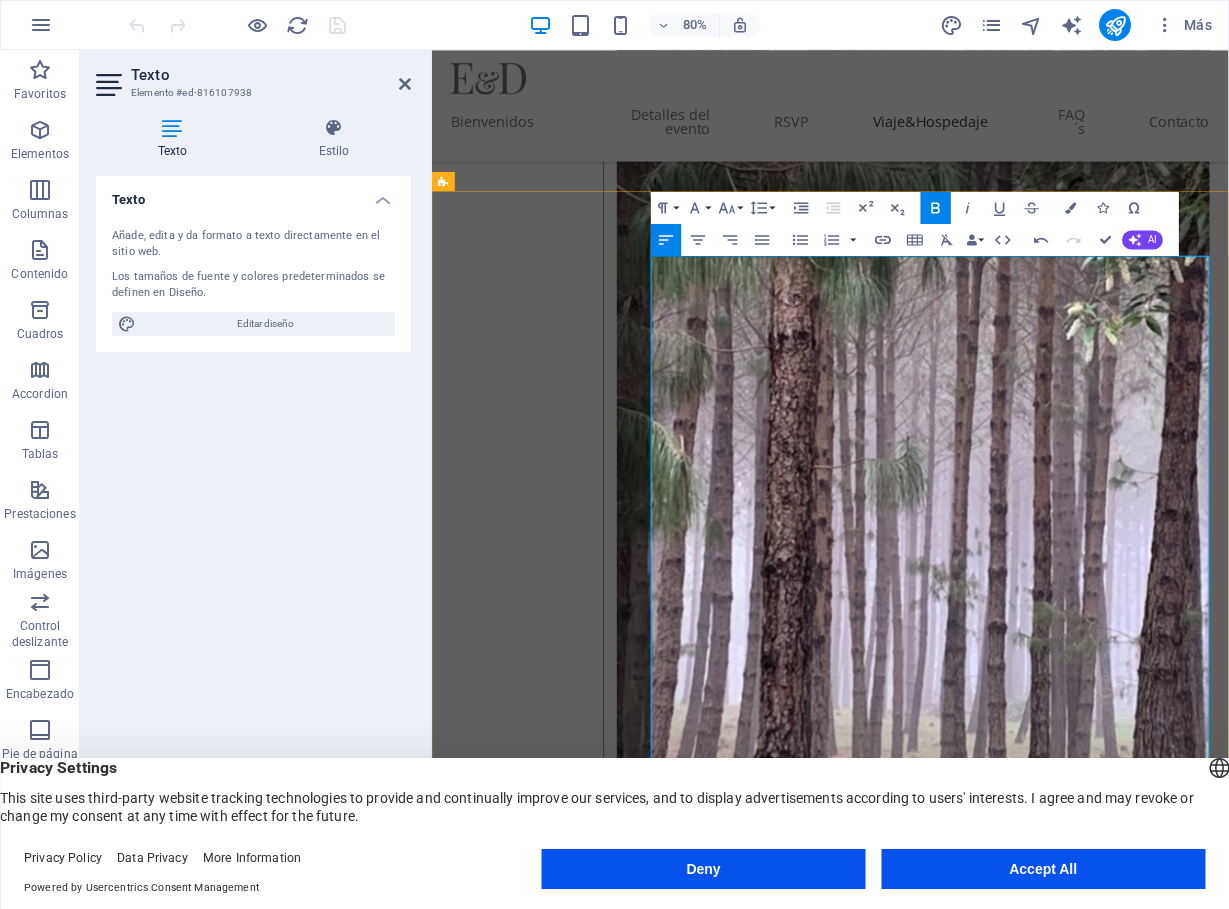 click on "El viaje por carretera es una excelente opción si prefieren la flexibilidad y el viaje en grupo." at bounding box center (1054, 3869) 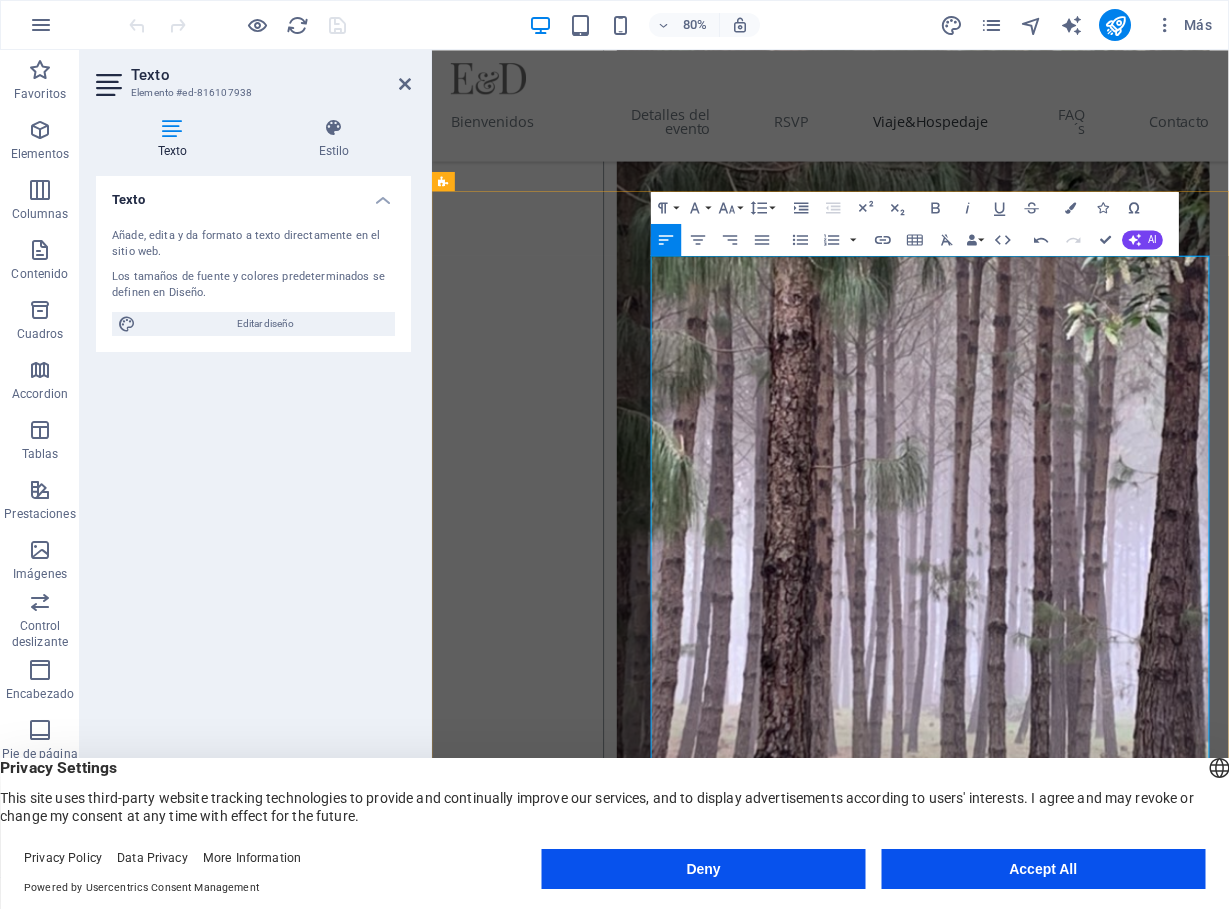 click on "Opción 1: Por Carretera" at bounding box center [1054, 3825] 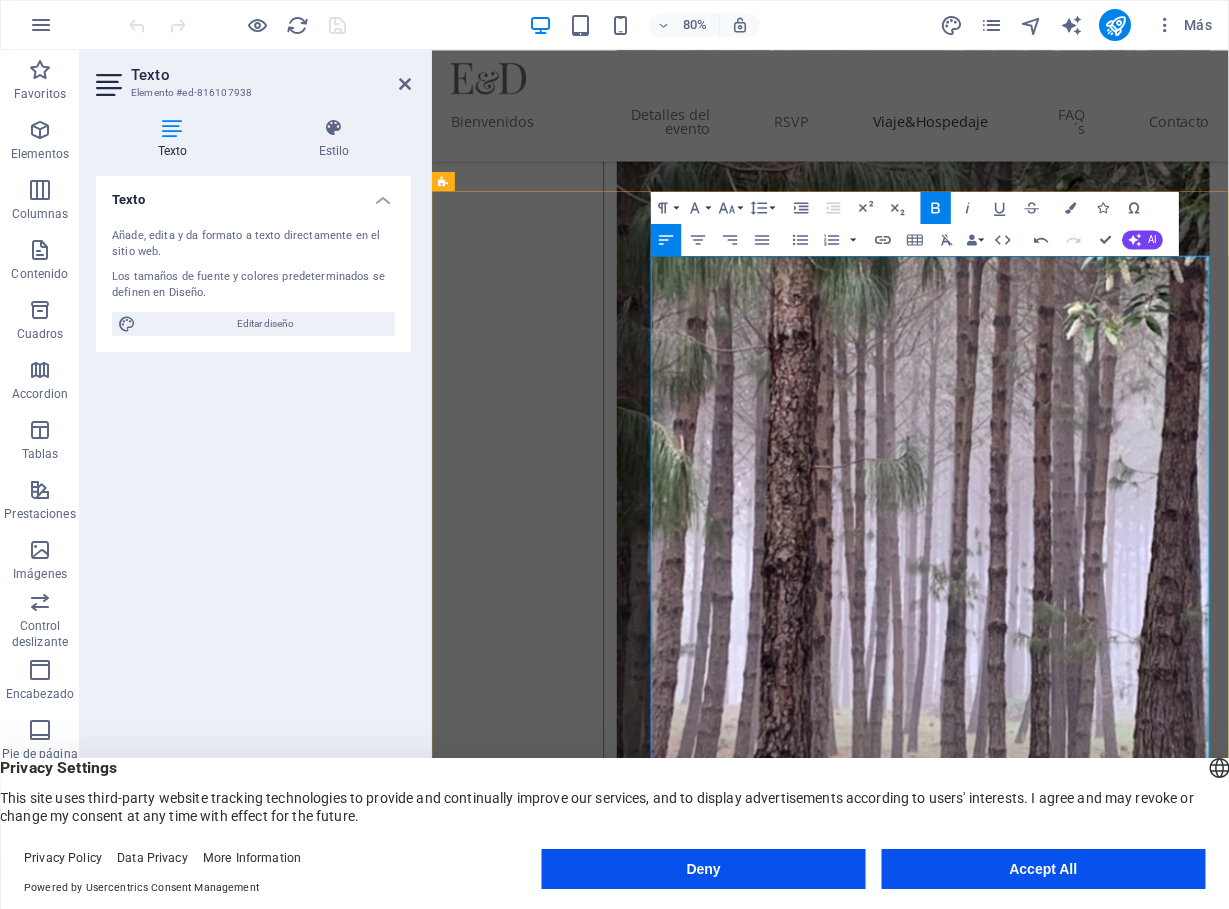 click on "Distancia y Duración:" at bounding box center (820, 3964) 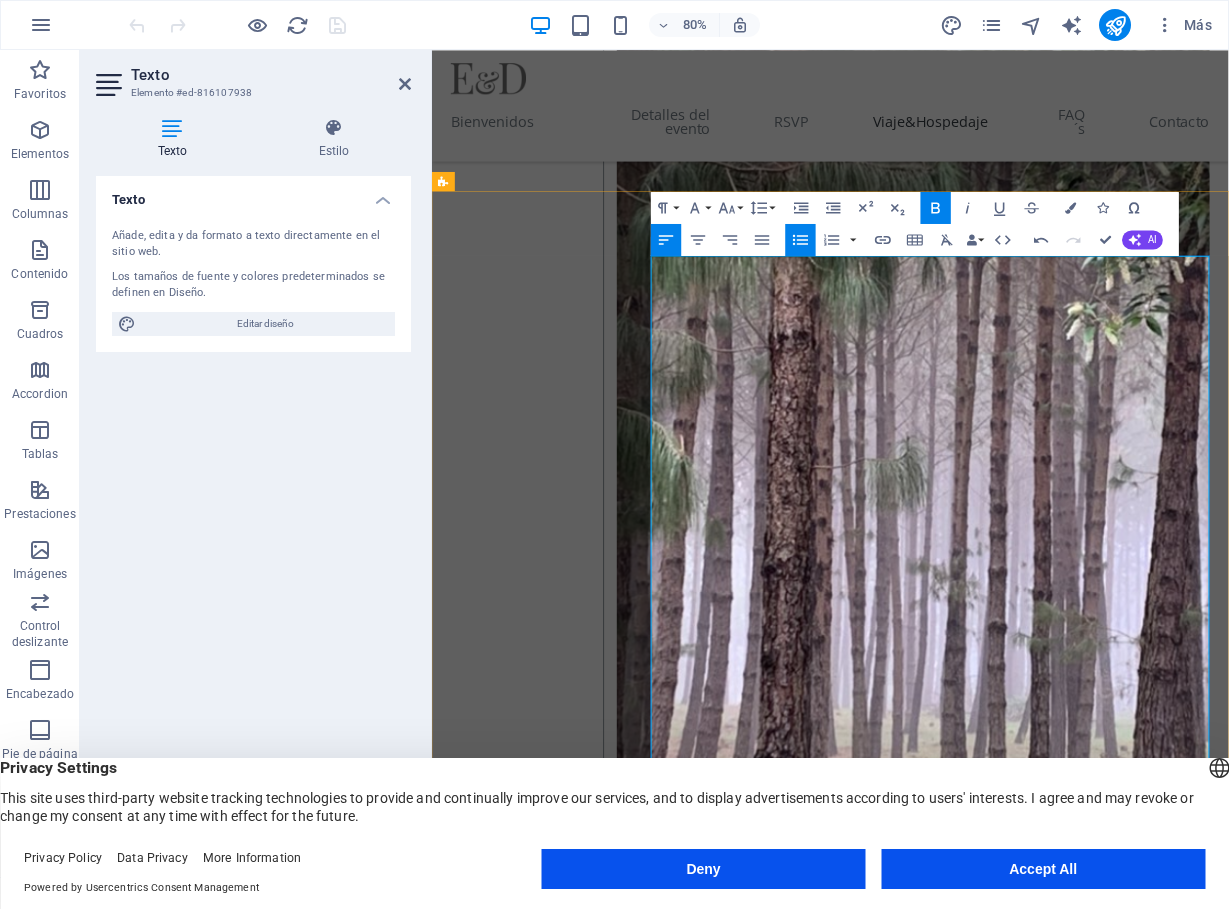 click on "El viaje por carretera es una excelente opción si prefieren la flexibilidad y el viaje en grupo." at bounding box center [1054, 3896] 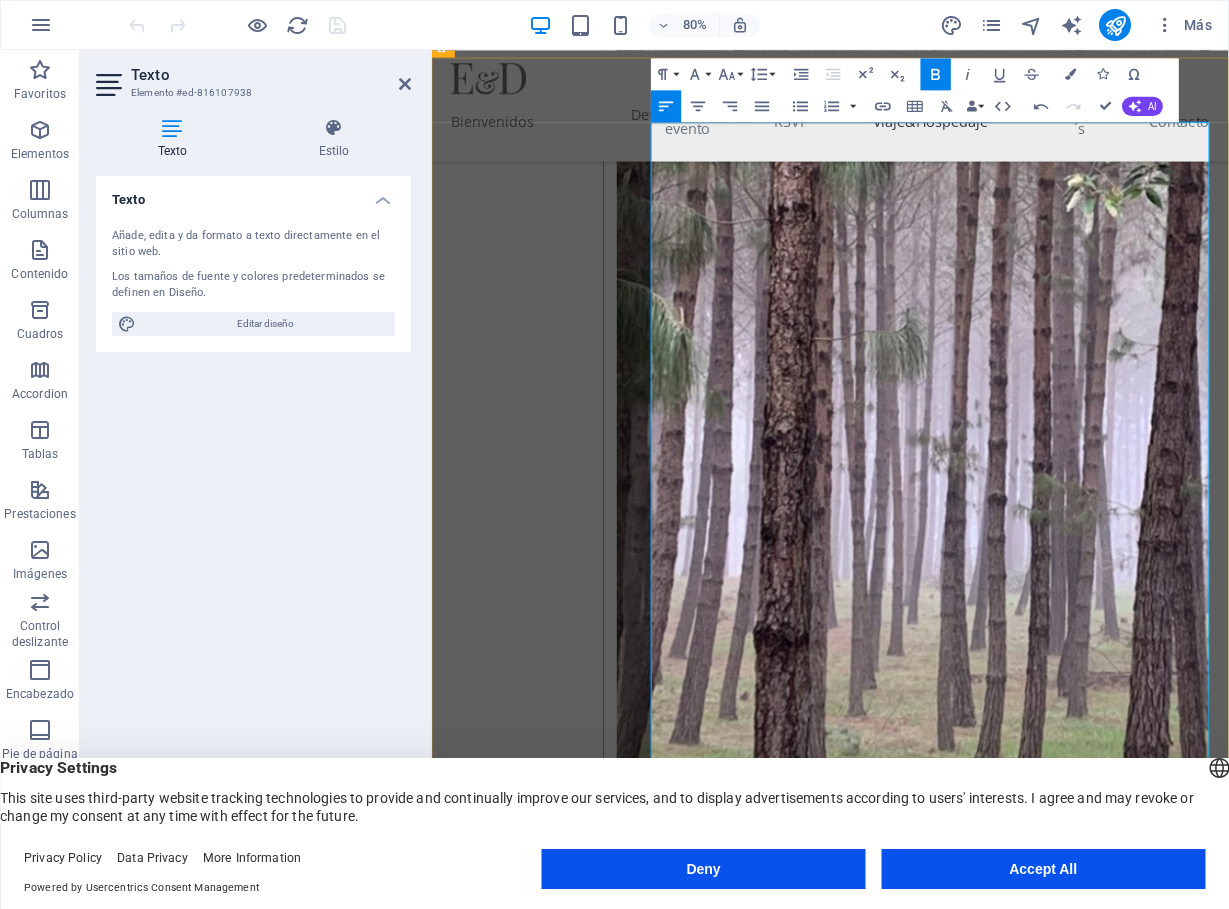 scroll, scrollTop: 4332, scrollLeft: 0, axis: vertical 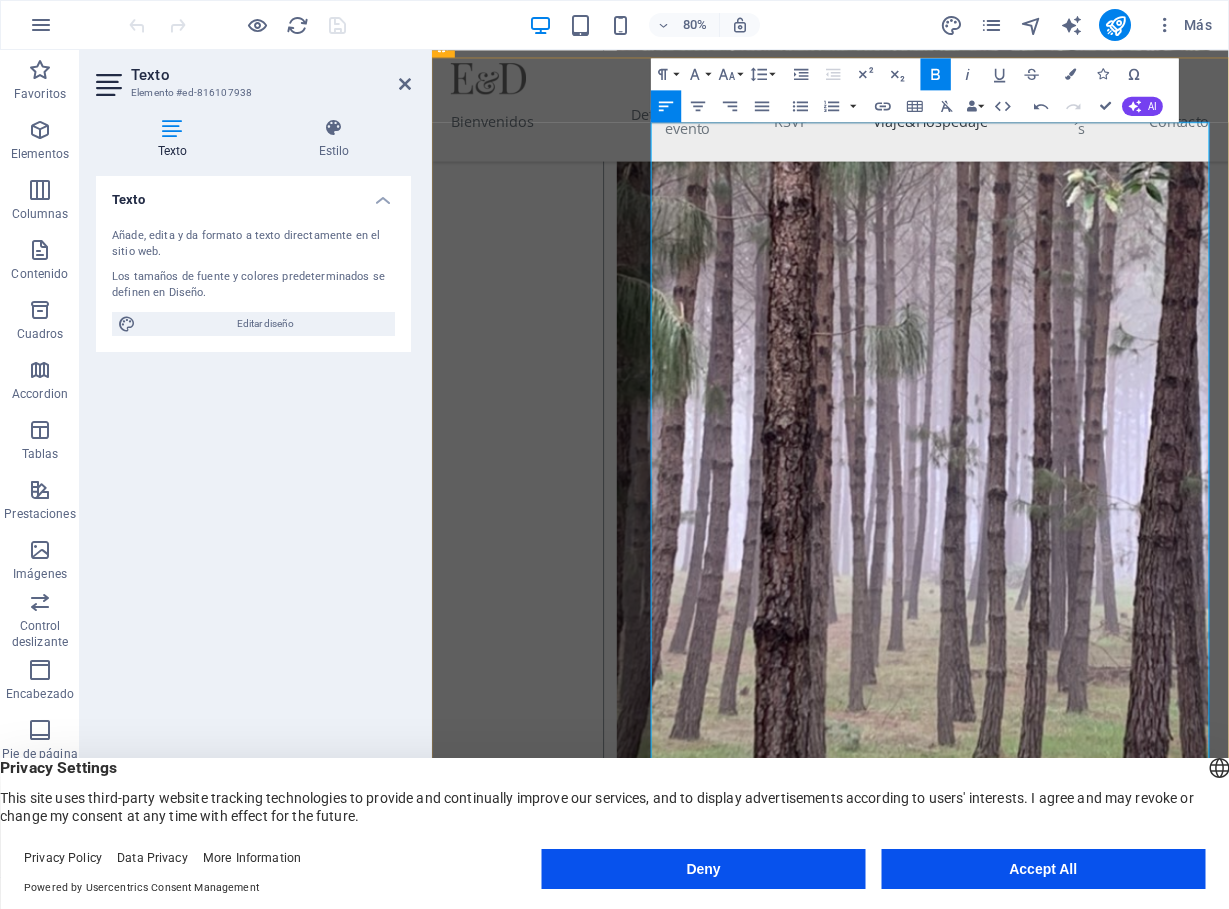 click on "Empresa:  La empresa de autobuses ADO ofrece viajes directos desde la Terminal de [CITY] a Xalapa. Duración:  El tiempo de viaje es de aproximadamente 8 horas. Costos:  Los precios por viaje redondo varían entre $1,600 y $3,200 MXN, dependiendo del tipo de servicio (ADO GL, Platino, etc.). Consejo:  Les recomendamos comprar sus boletos con anticipación para aprovechar los descuentos por compra temprana." at bounding box center (1054, 4182) 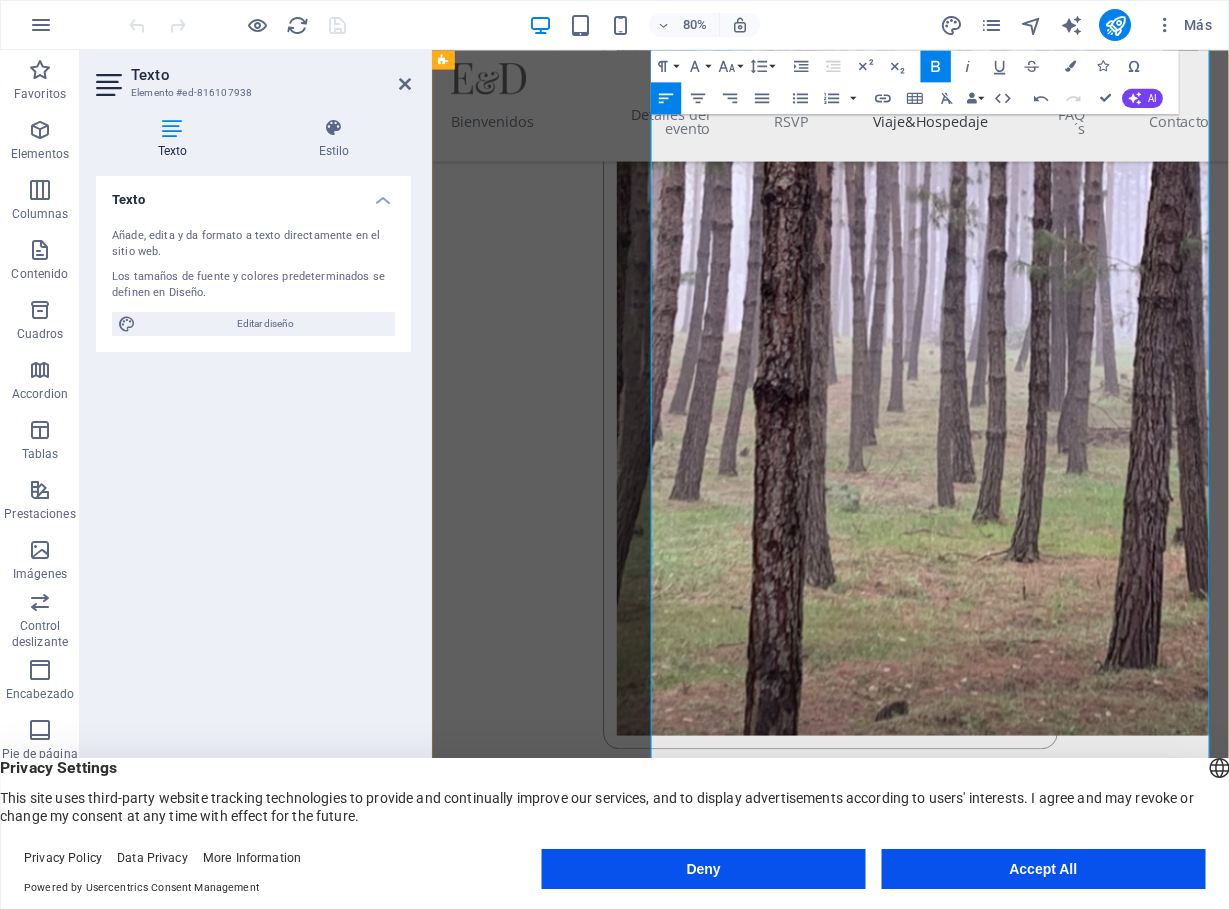 scroll, scrollTop: 4633, scrollLeft: 0, axis: vertical 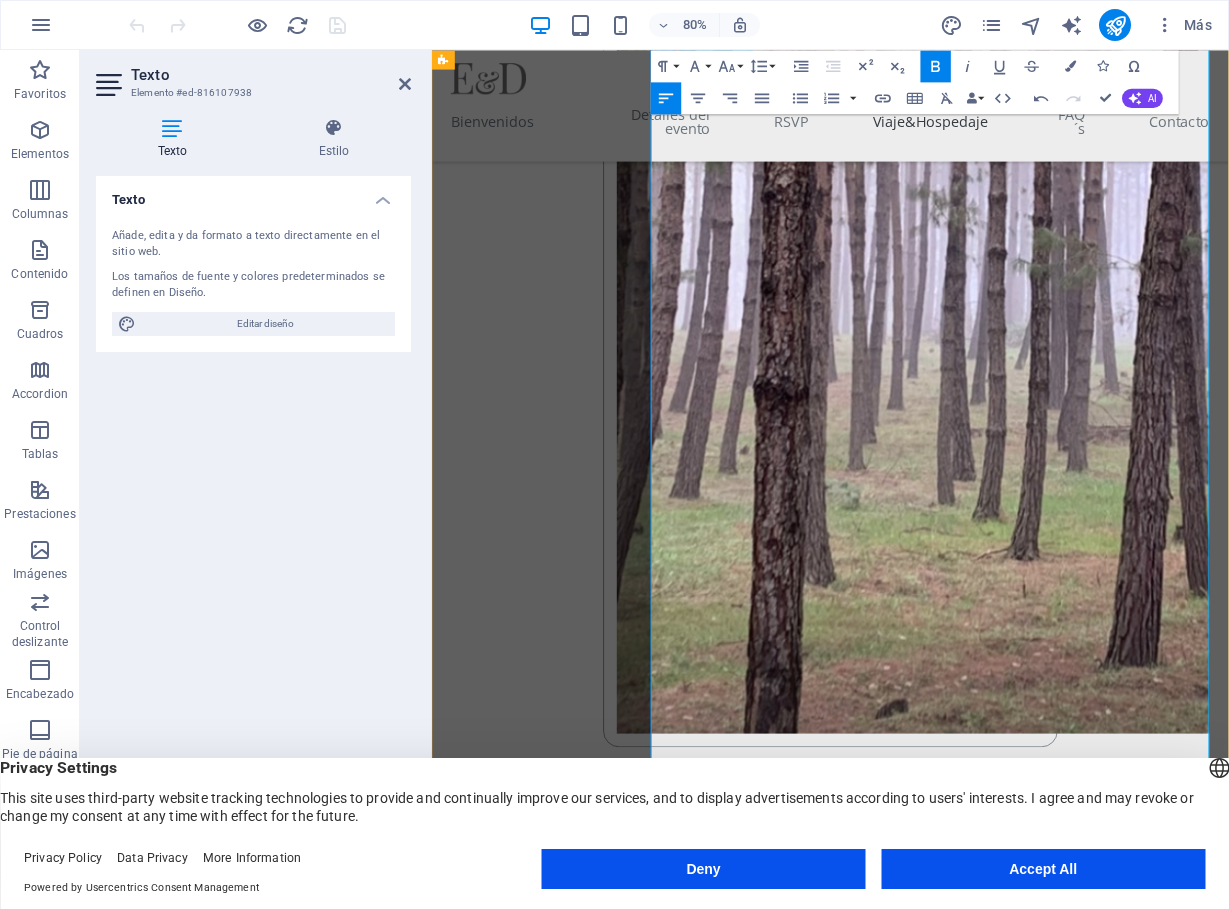 click on "Vuelo a la Ciudad de México (CDMX) + Autobús: Vuelo:  Pueden volar a la Ciudad de México con un costo aproximado de $[PRICE] MXN por viaje redondo. Autobús a Xalapa:  Desde la Terminal [NUMBER] del aeropuerto de la CDMX, pueden tomar un autobús directo a Xalapa. El tiempo de viaje es de aproximadamente [HOURS] horas. Costo del Autobús:  El precio del viaje redondo en autobús desde el aeropuerto a Xalapa es de alrededor de $[PRICE] MXN." at bounding box center (1066, 4333) 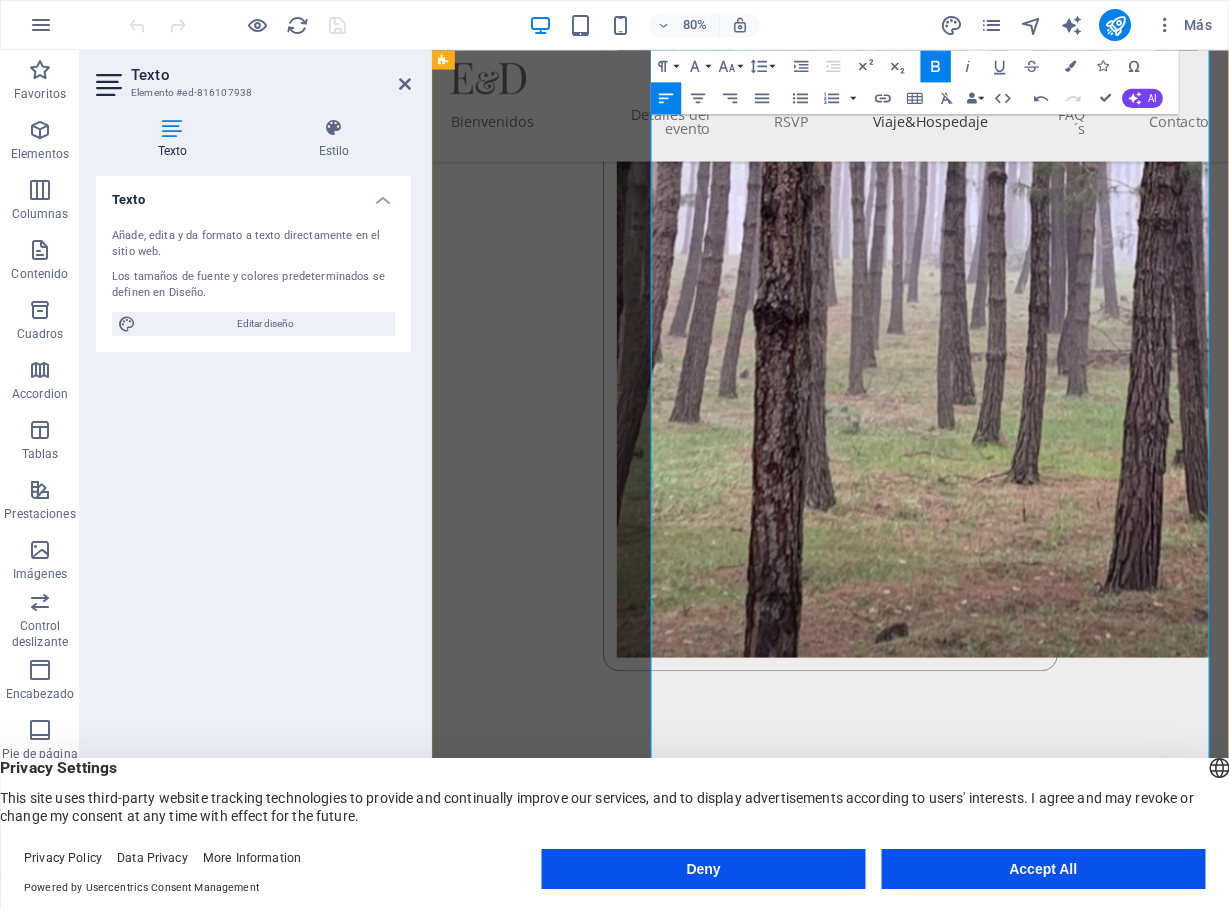 scroll, scrollTop: 4787, scrollLeft: 0, axis: vertical 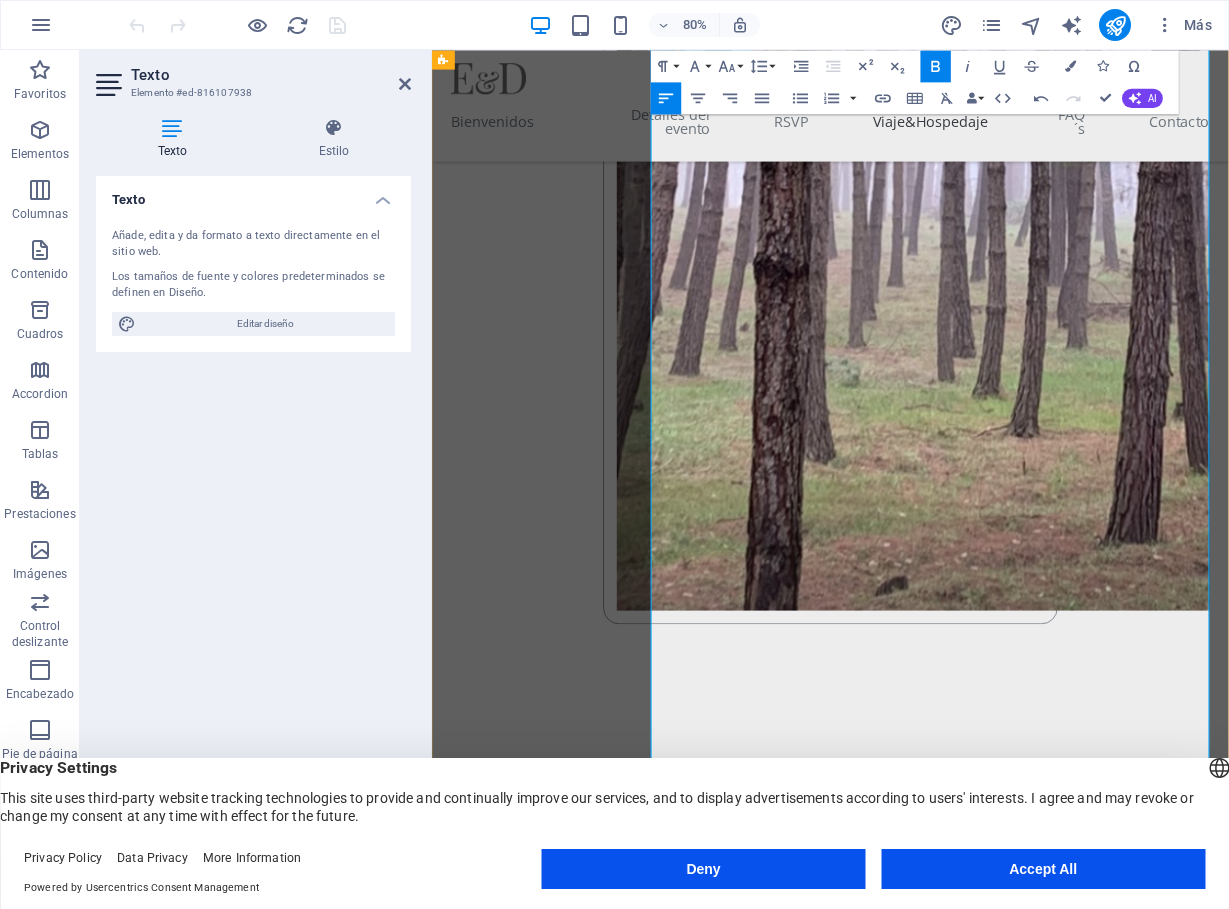 click on "Autobús a [CITY]:" at bounding box center (802, 4191) 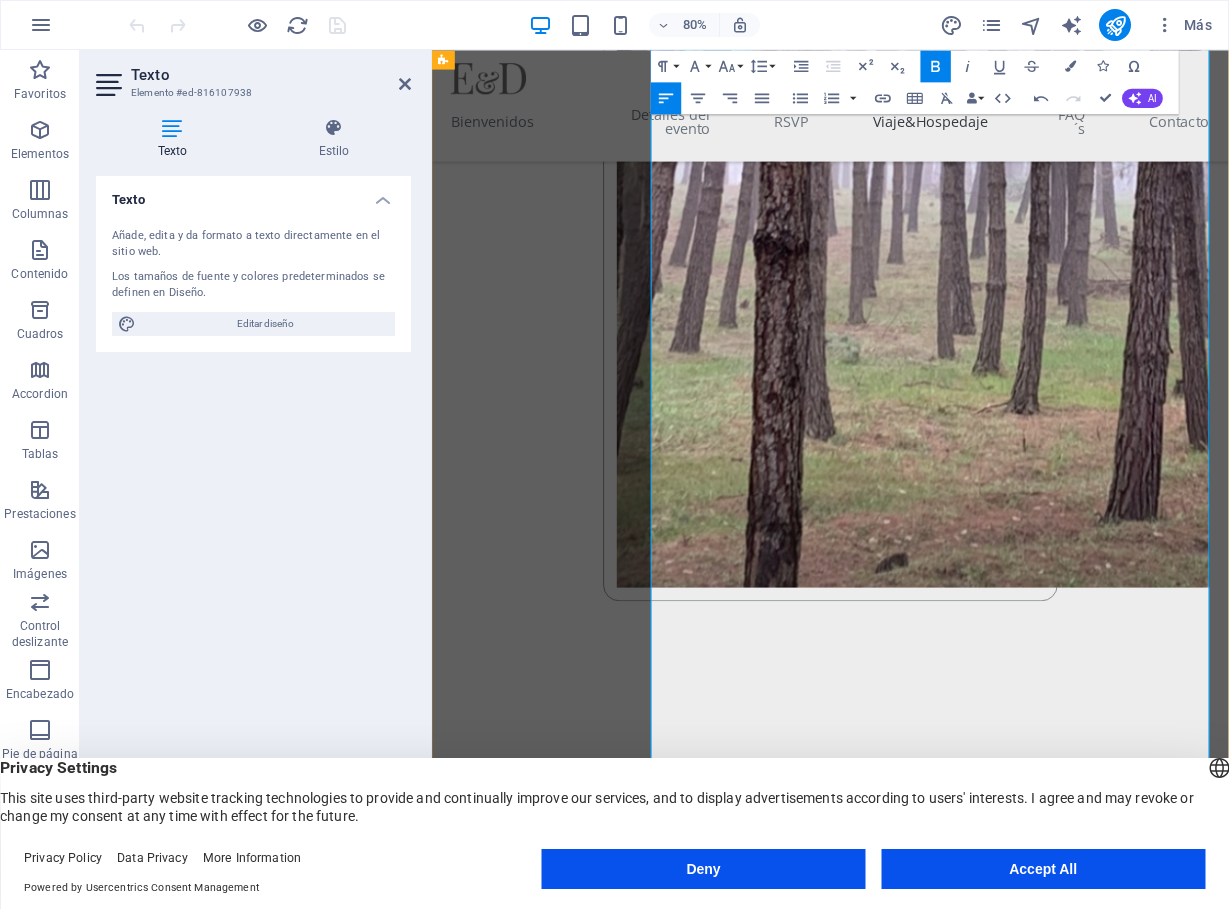 scroll, scrollTop: 4824, scrollLeft: 0, axis: vertical 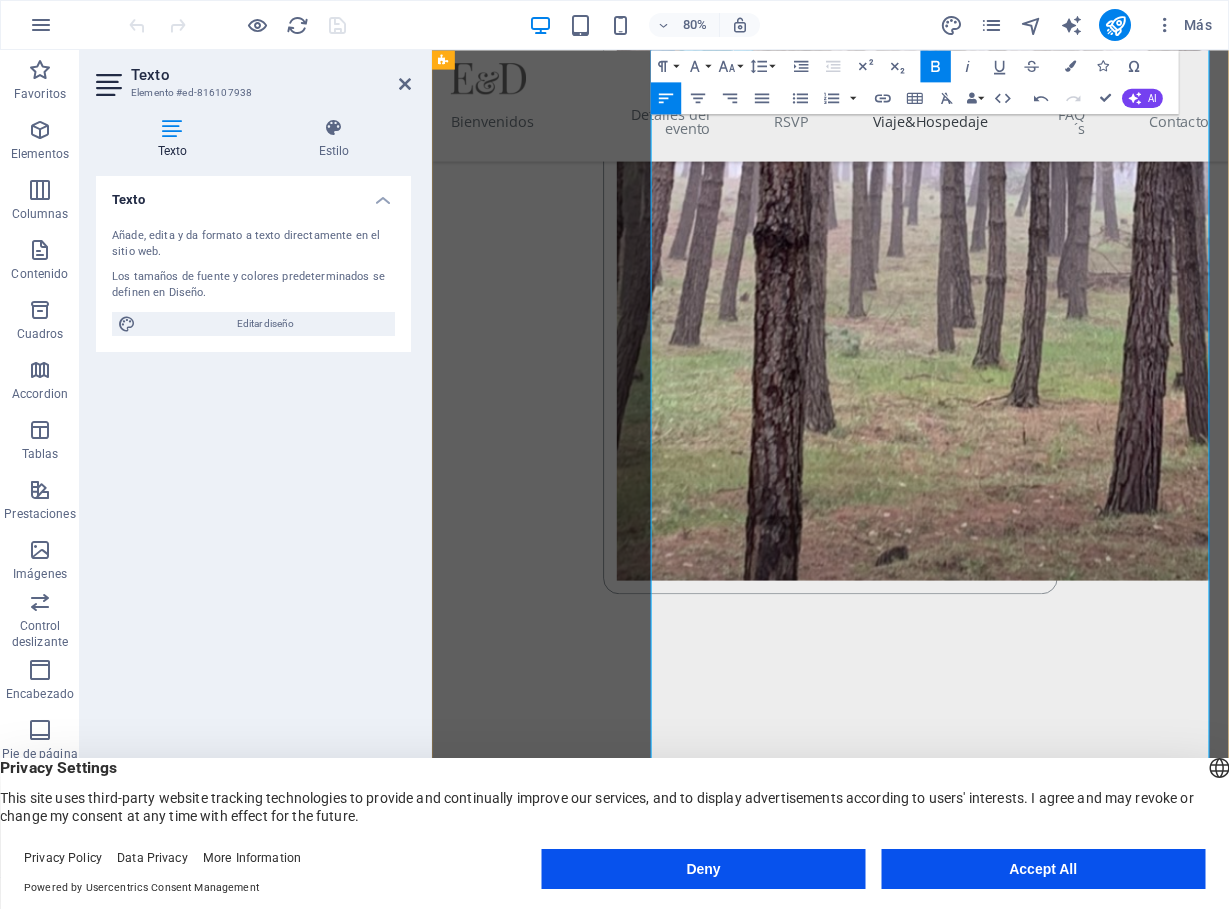 click on "Costo del Autobús:" at bounding box center (811, 4235) 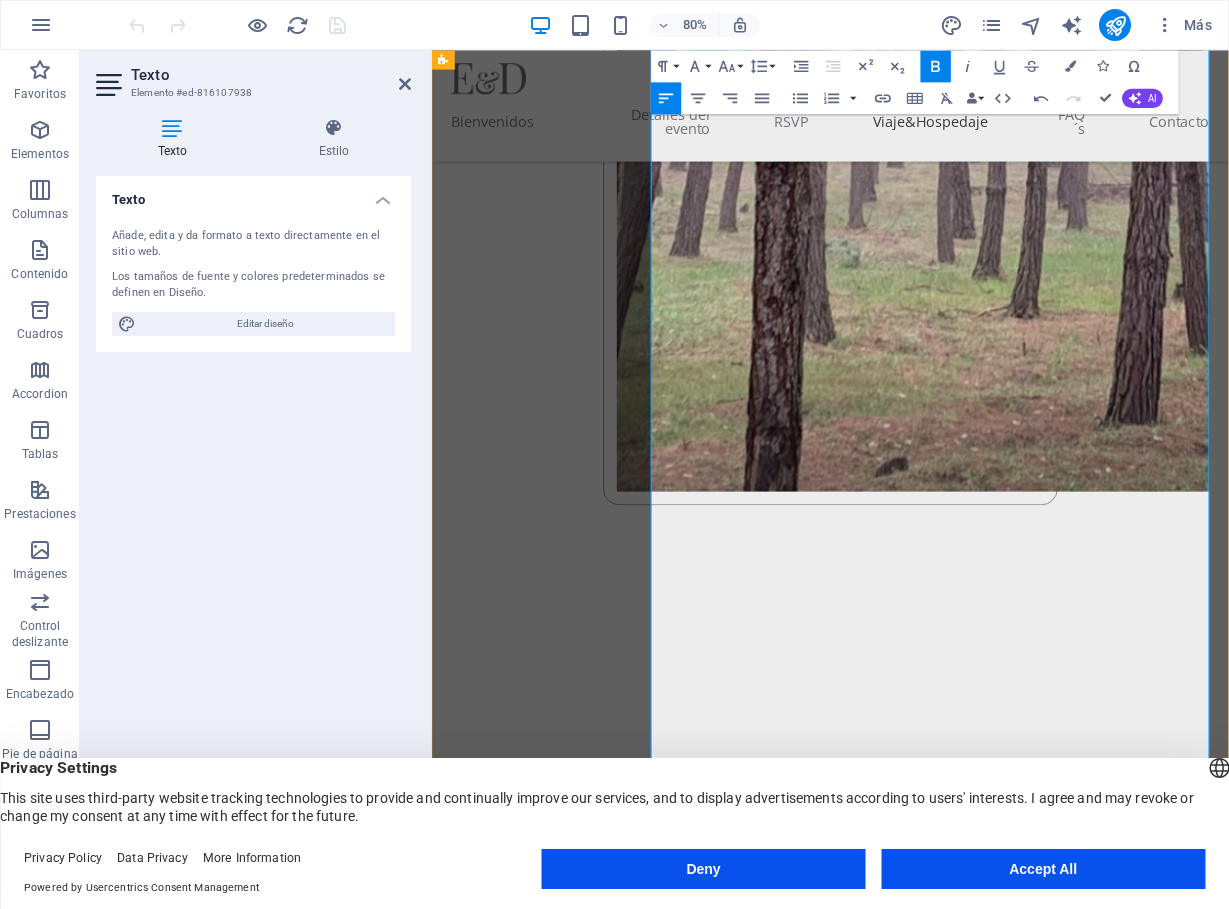 scroll, scrollTop: 4937, scrollLeft: 0, axis: vertical 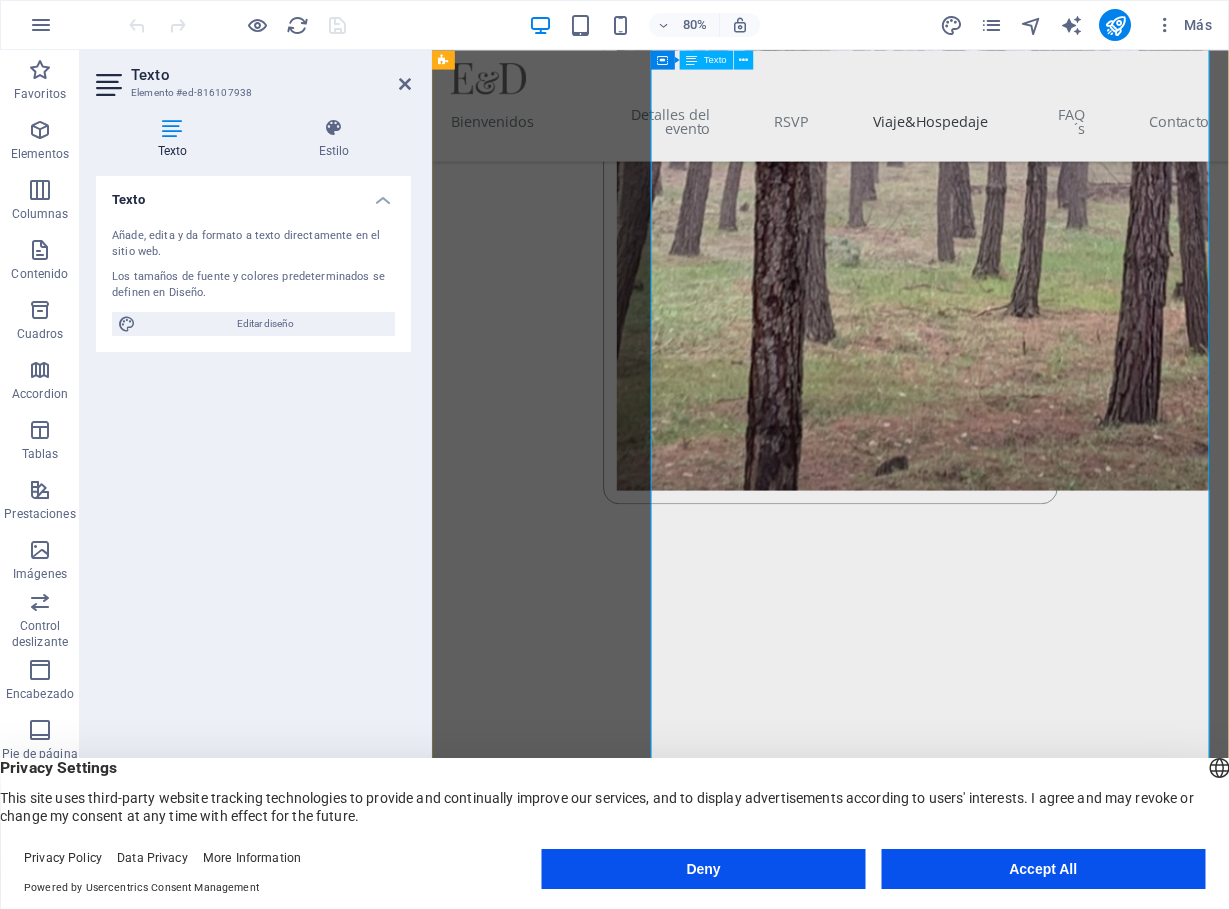 click on "Vuelo:" at bounding box center (756, 4257) 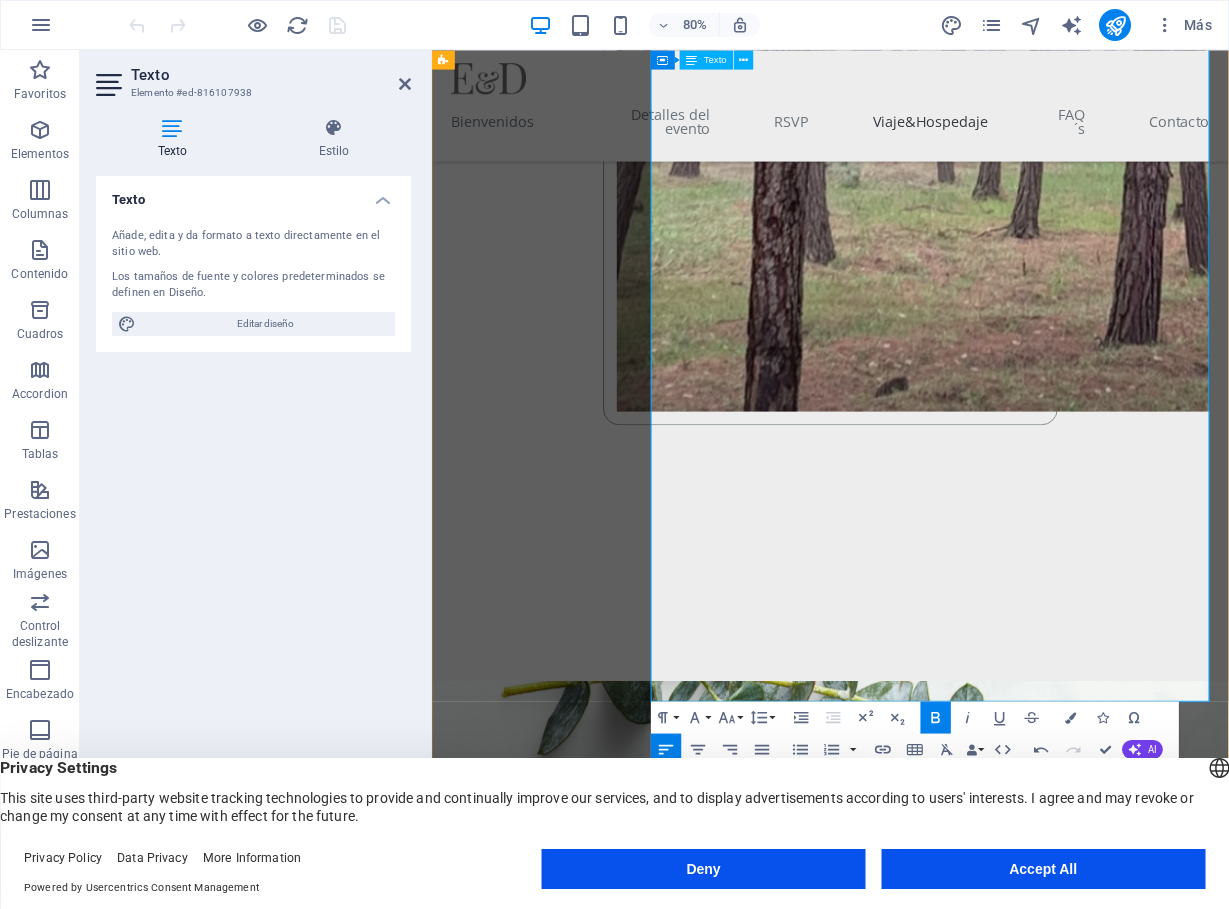scroll, scrollTop: 5066, scrollLeft: 0, axis: vertical 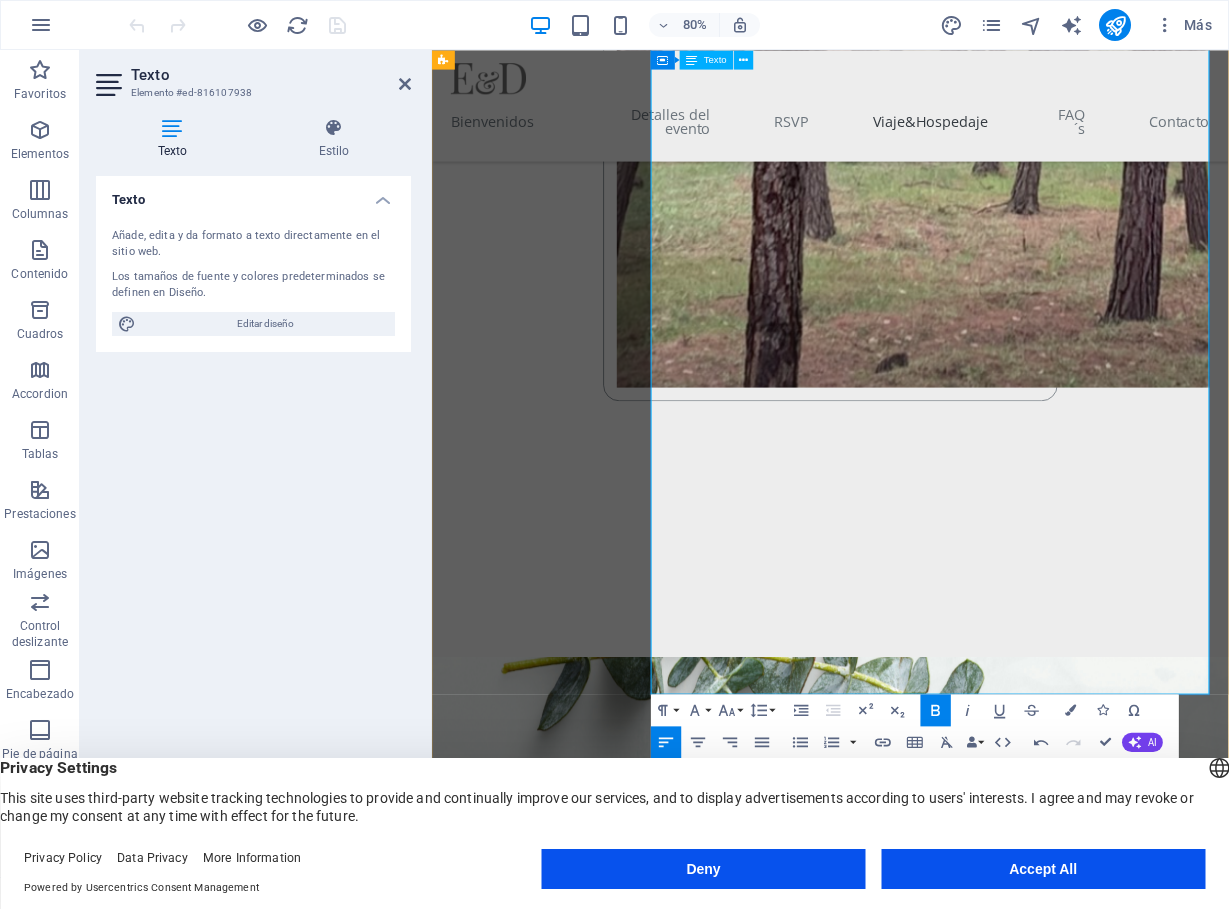 click on "Transporte a [CITY]:  Desde el aeropuerto de [CITY], deberán tomar un taxi o autobús para llegar a [CITY]. Costo del Transporte:  El costo aproximado de este transporte adicional es de $1,200 MXN por viaje redondo." at bounding box center [1054, 4250] 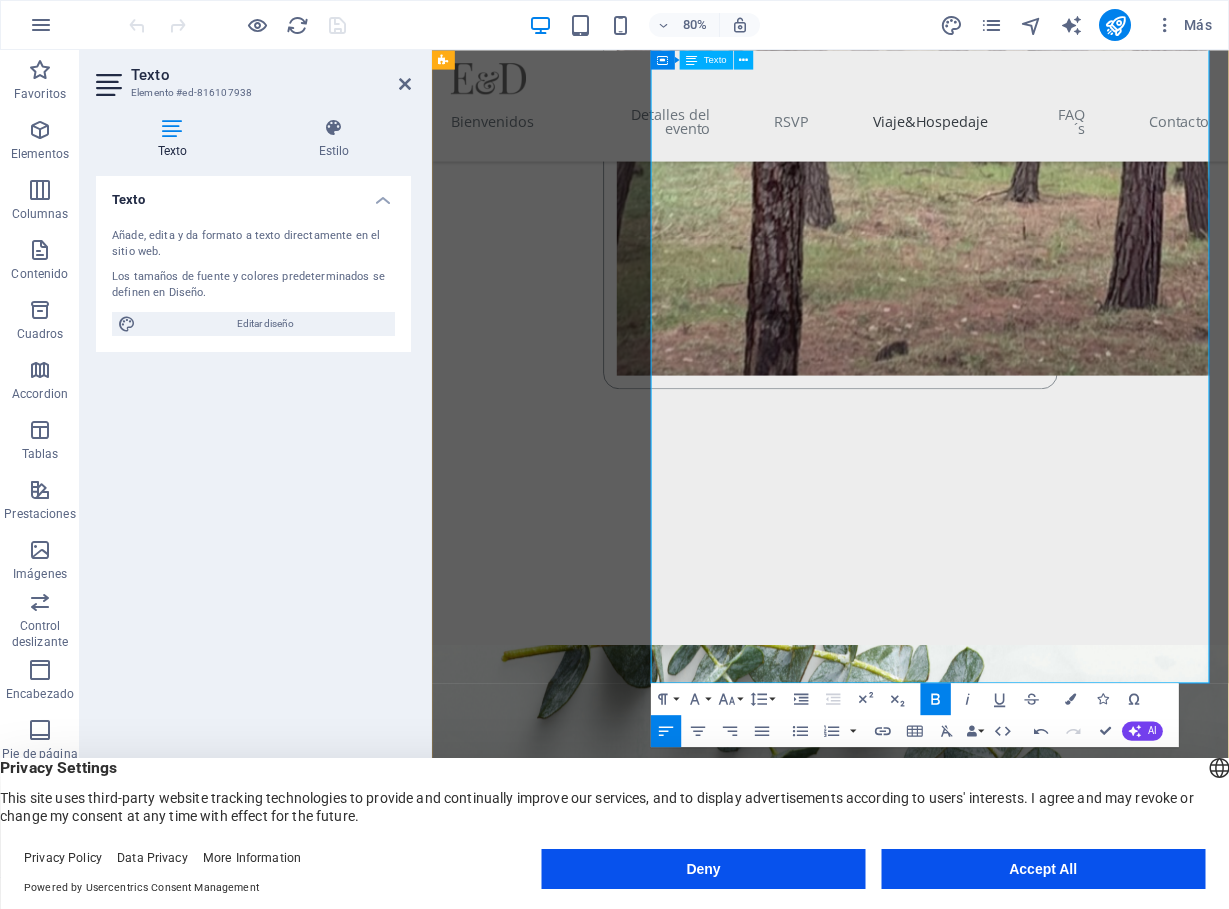 click on "Costo del Transporte:" at bounding box center [822, 4276] 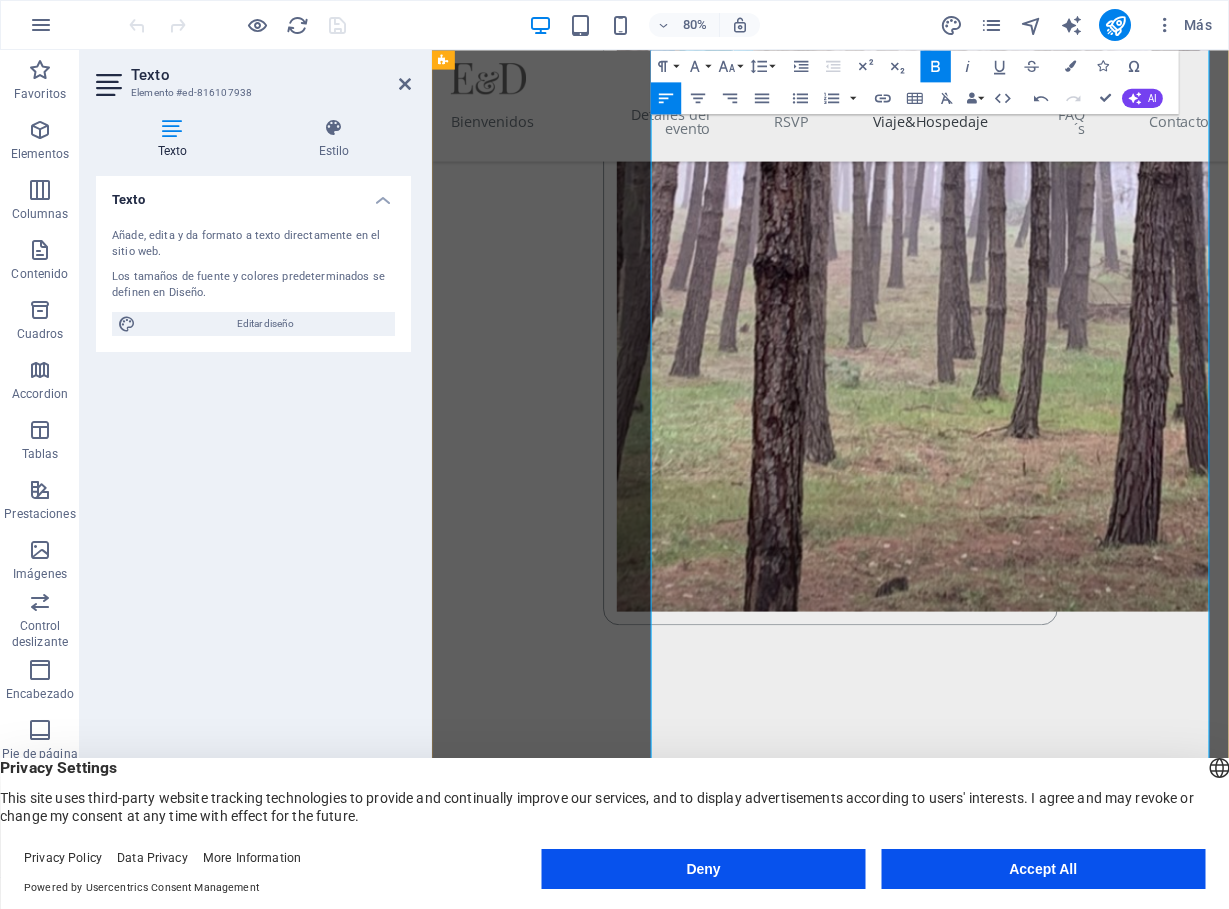 scroll, scrollTop: 4833, scrollLeft: 0, axis: vertical 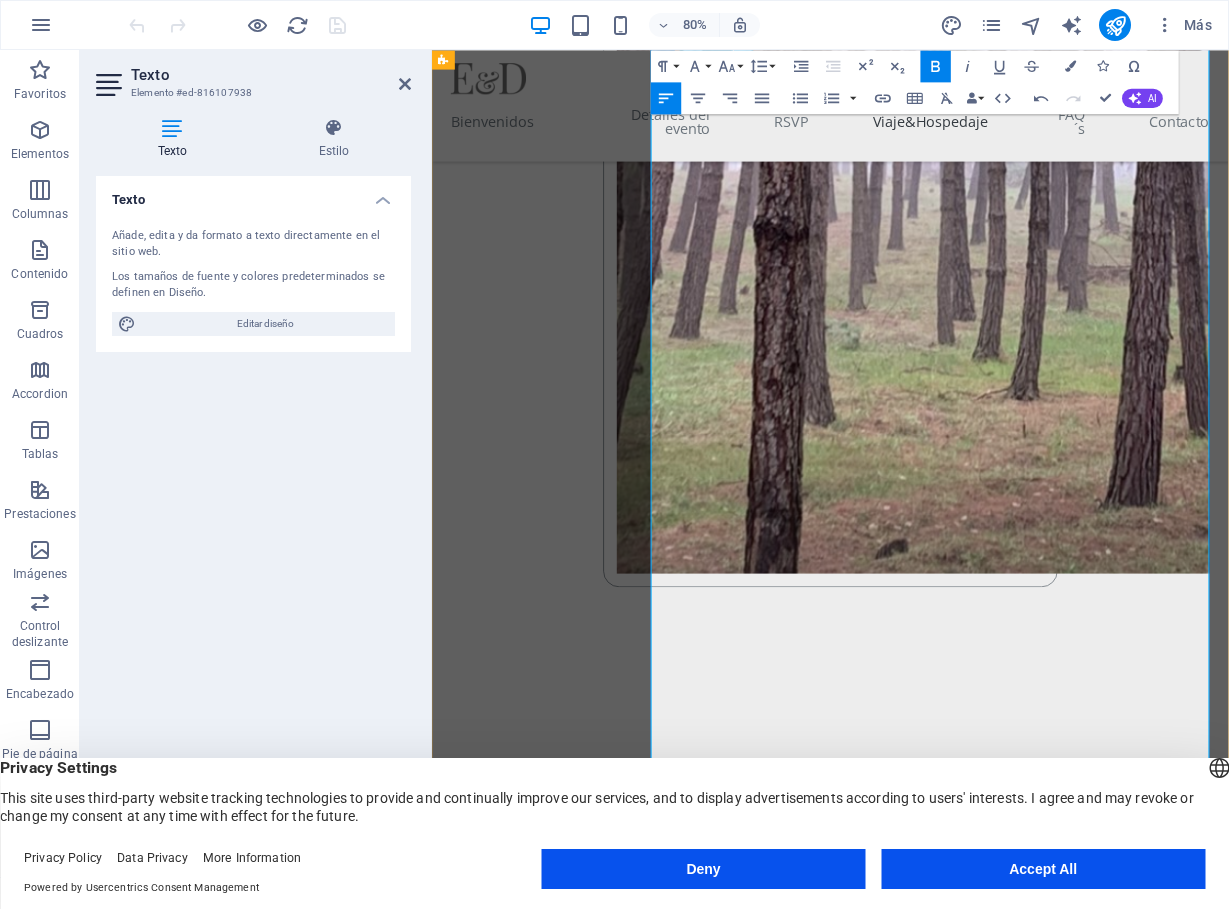 click on "Opción [NUMBER]: En Avión" at bounding box center (1054, 3871) 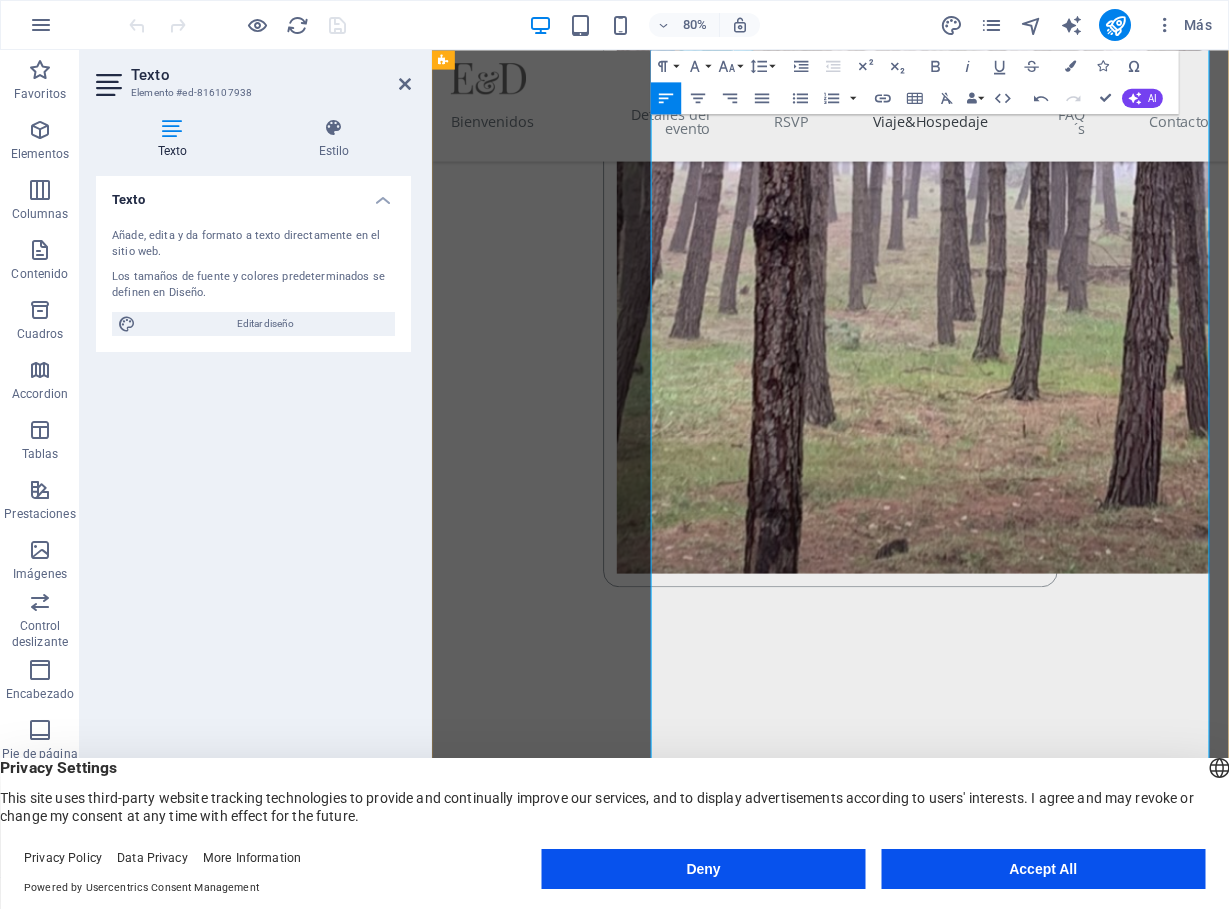 click on "Vuelo a la Ciudad de [CITY] (CDMX) + Autobús:" at bounding box center [1054, 3996] 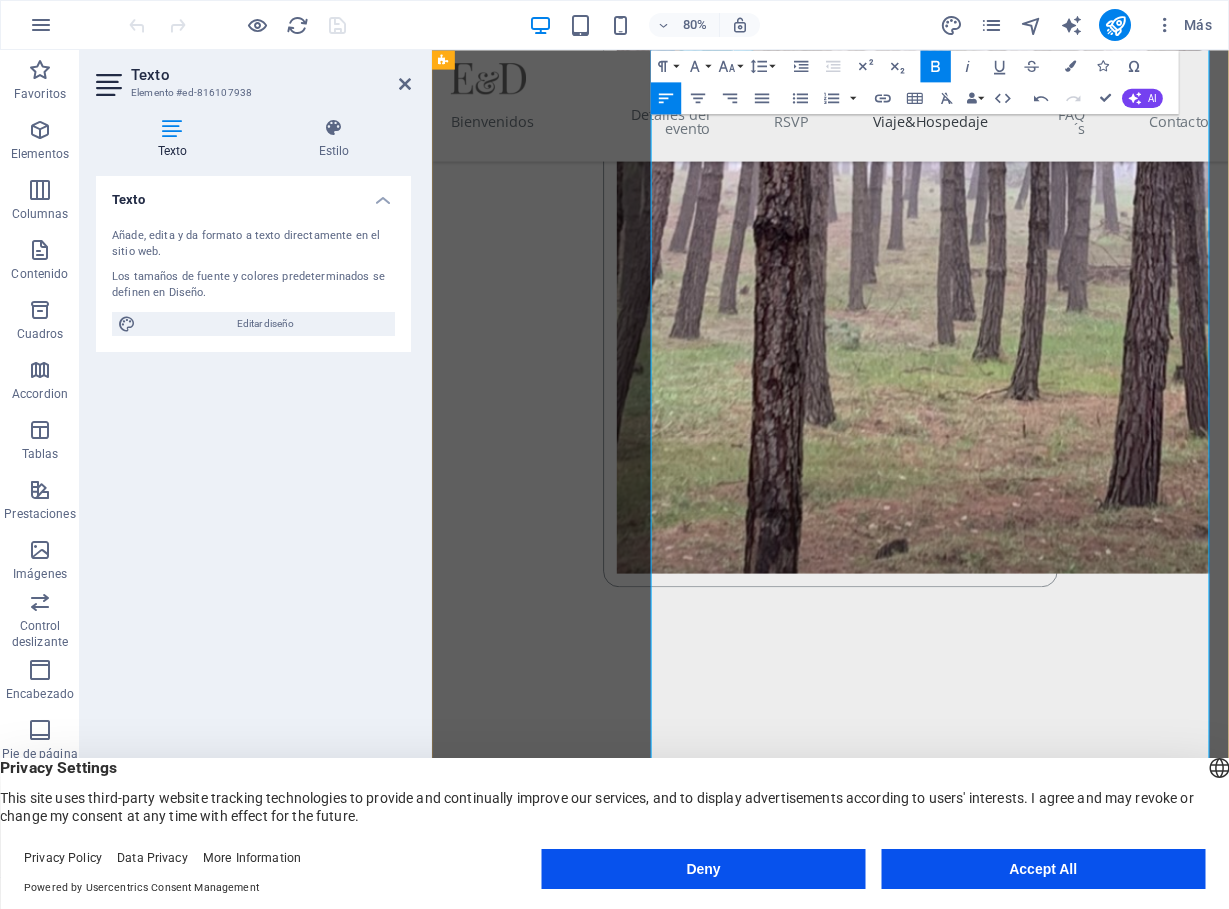 click on "Vuelo a la Ciudad de [CITY] (CDMX) + Autobús:" at bounding box center [901, 4009] 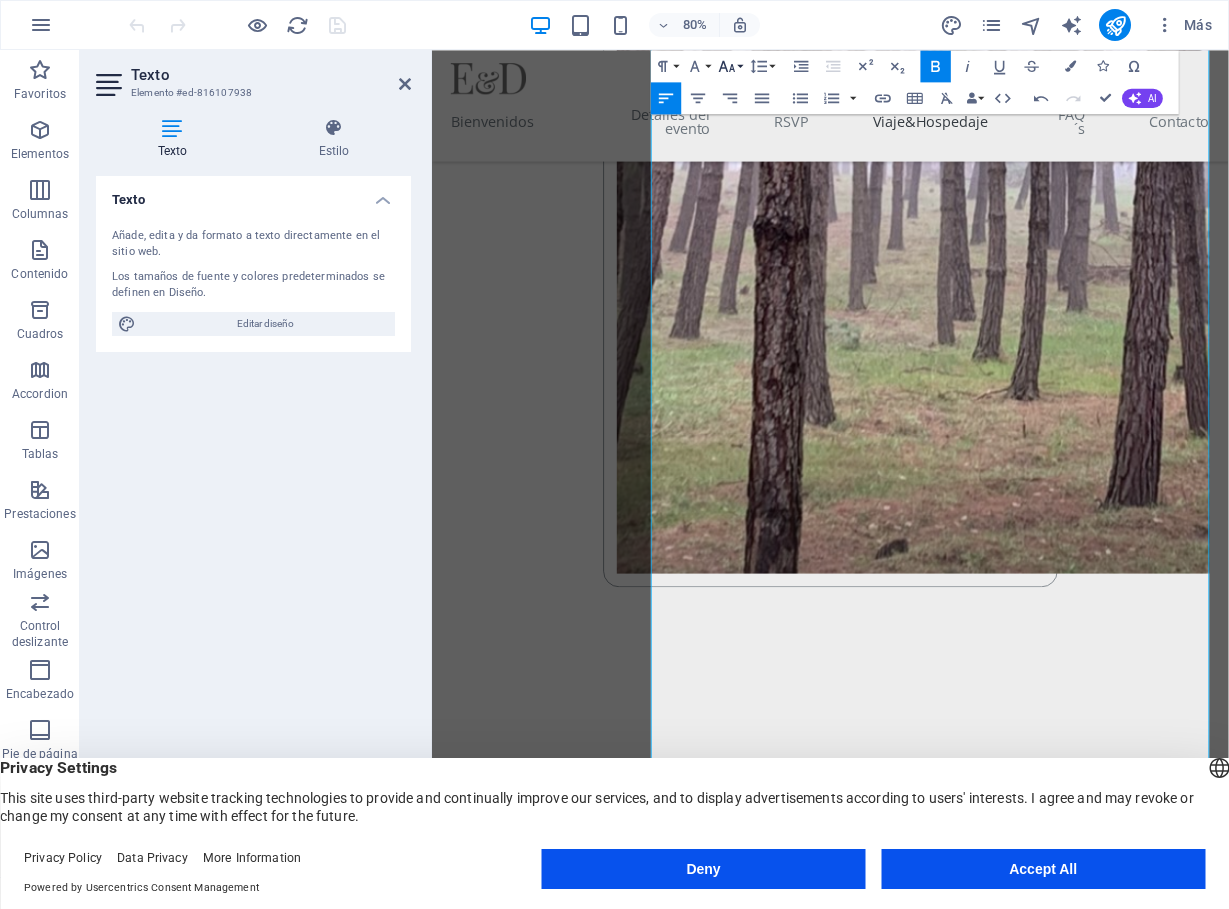 click on "Font Size" at bounding box center (730, 66) 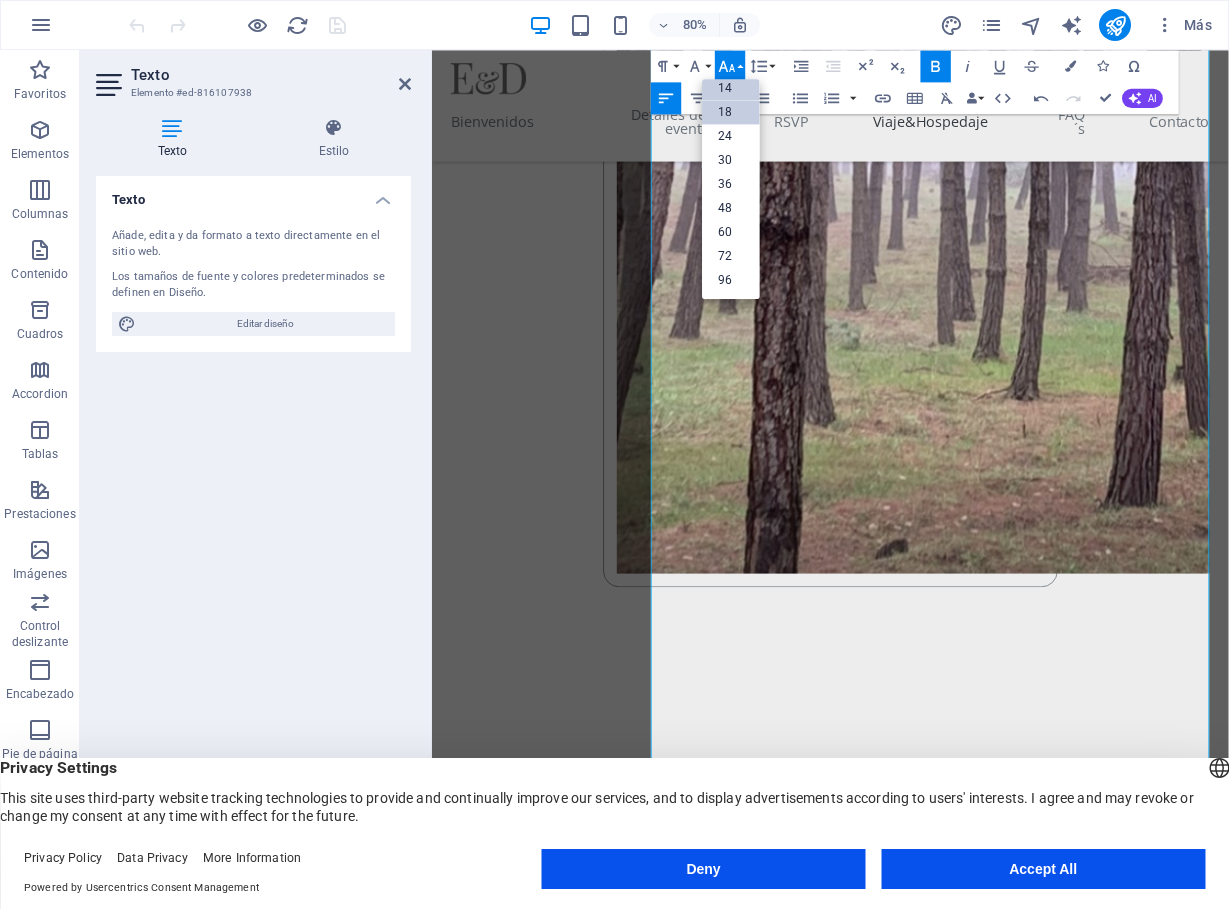 scroll, scrollTop: 161, scrollLeft: 0, axis: vertical 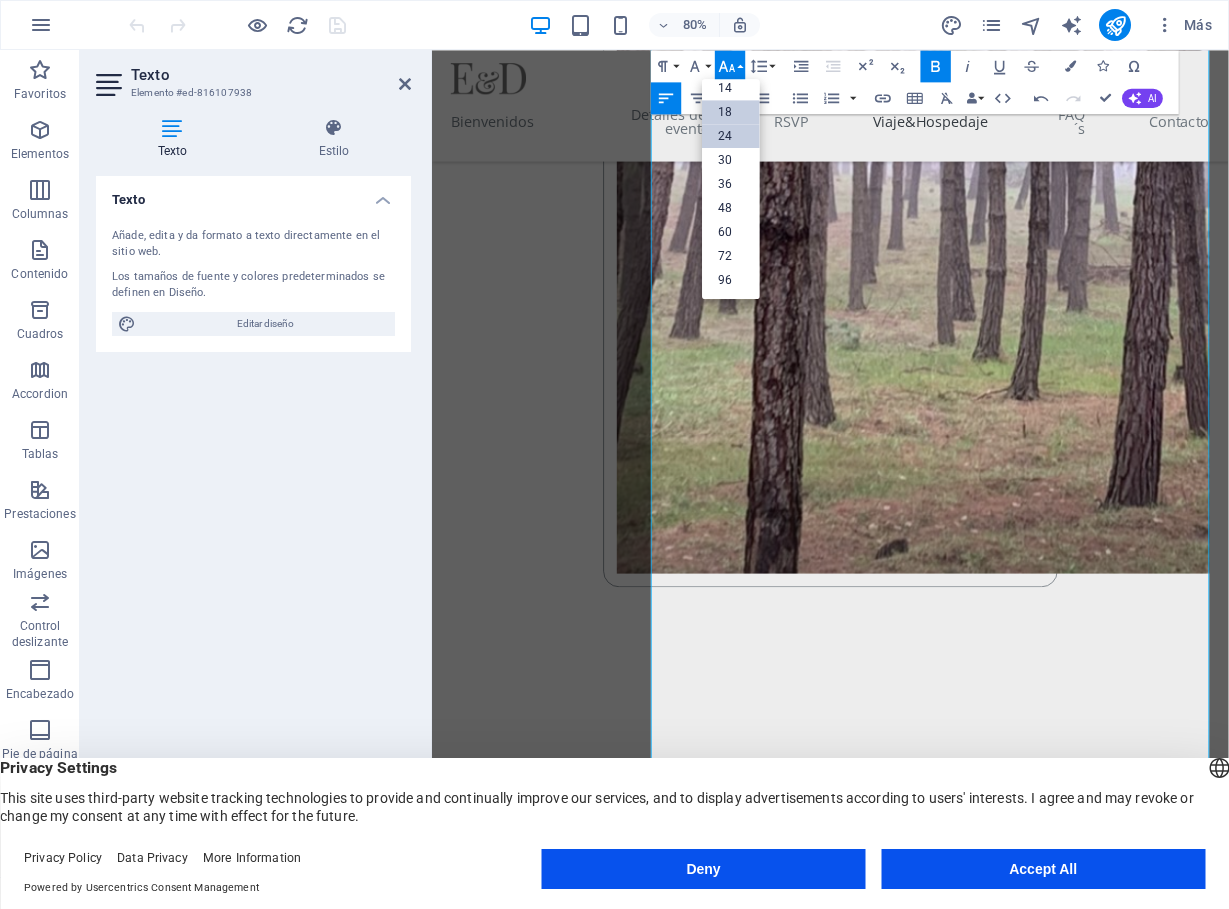 click on "24" at bounding box center (732, 136) 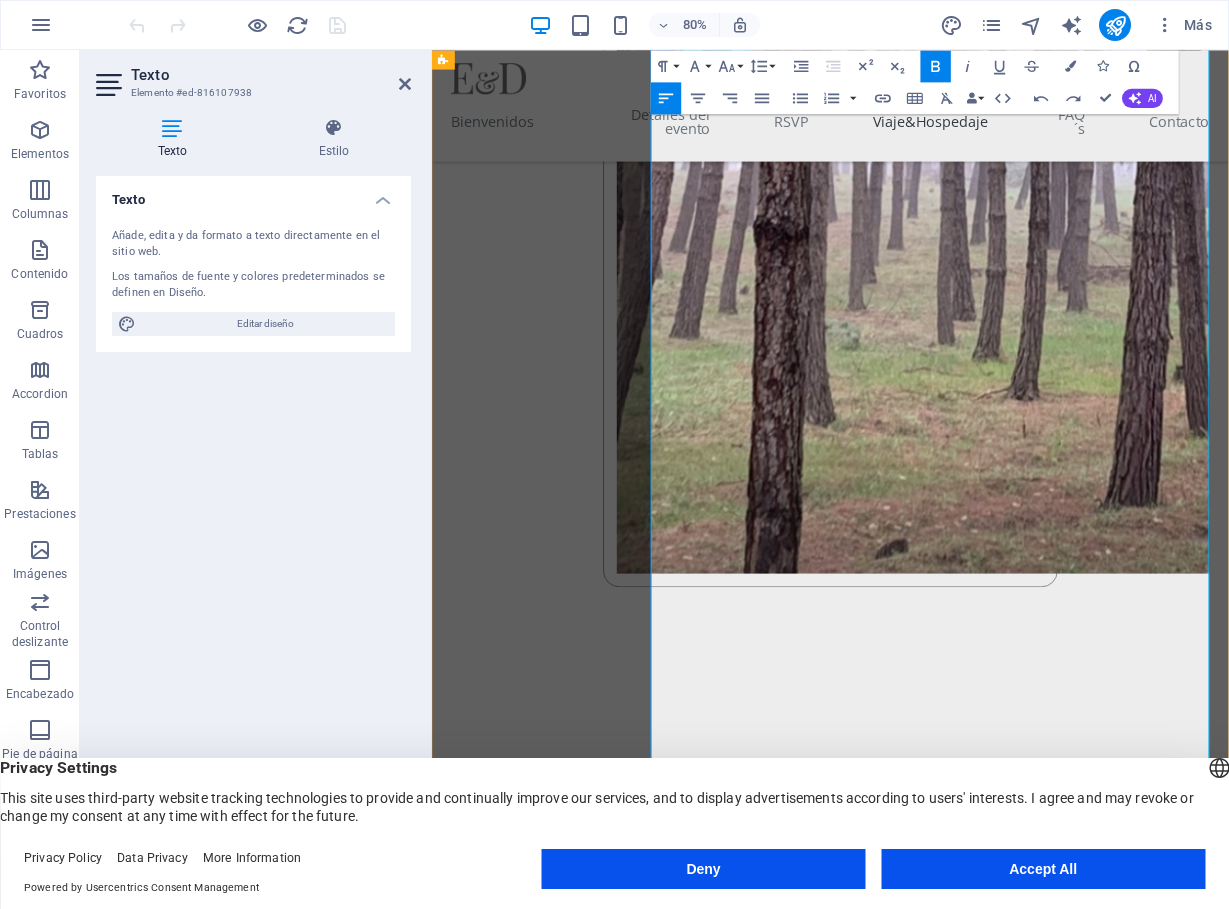 click on "Vuelo a la Ciudad de [CITY] (CDMX) + Autobús:" at bounding box center (901, 4009) 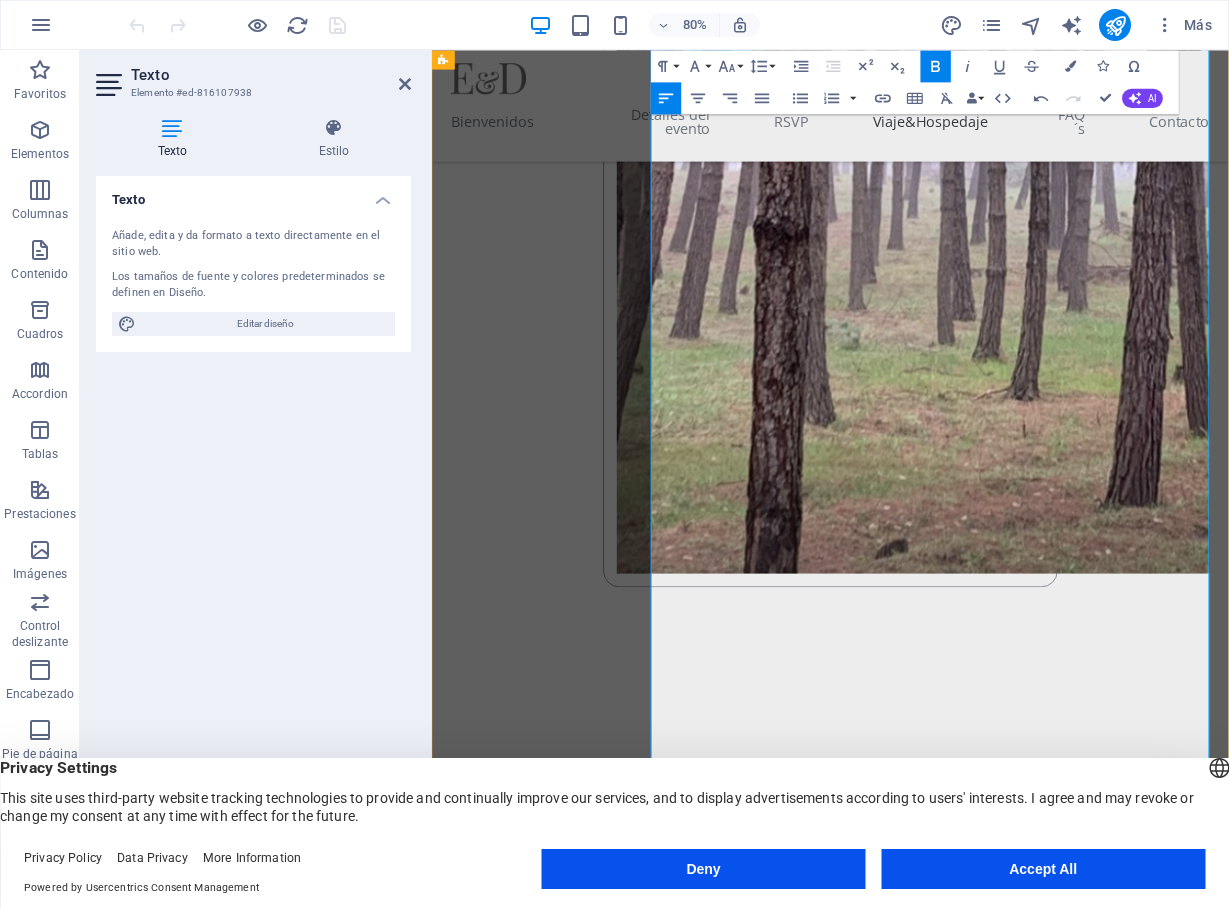 copy on "A)" 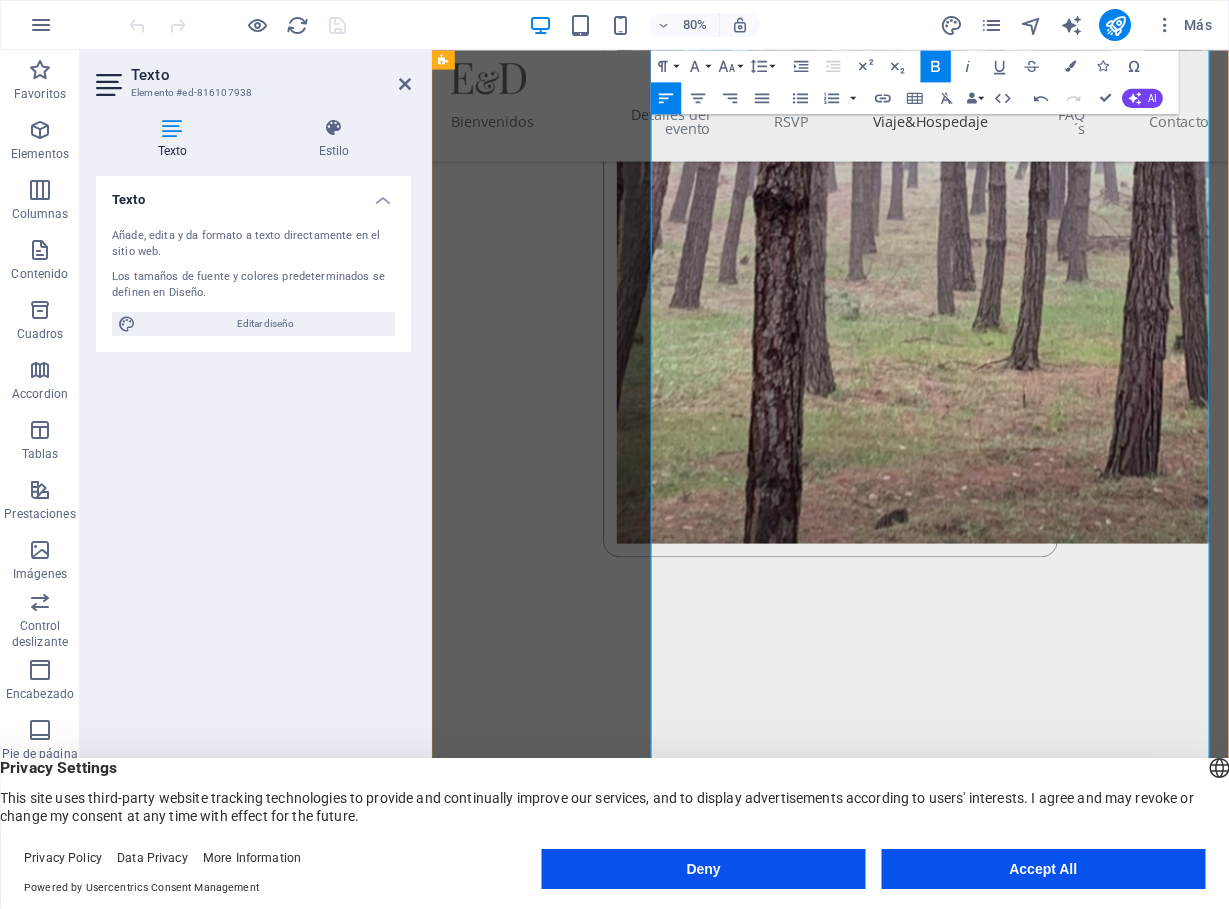 scroll, scrollTop: 4880, scrollLeft: 0, axis: vertical 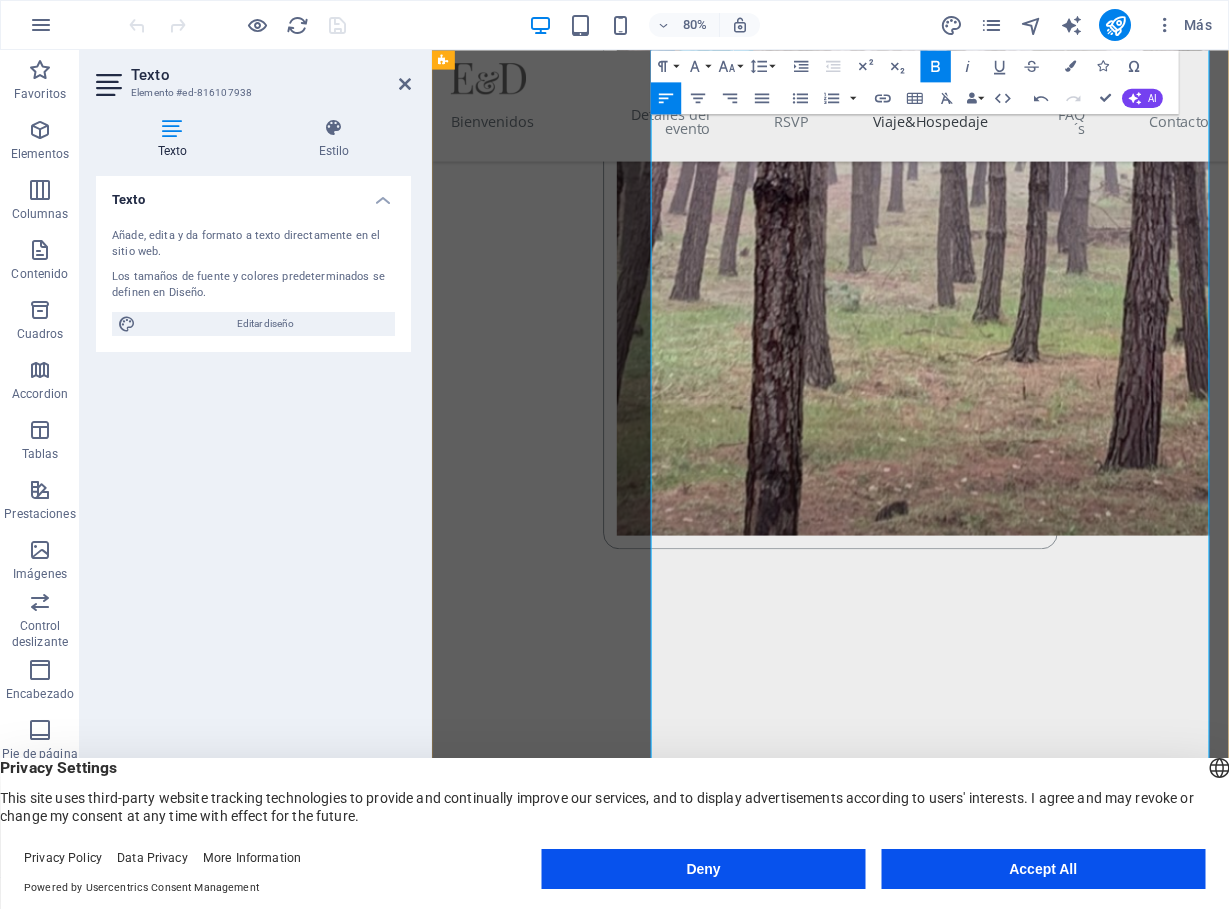 click on "Vuelo a Veracruz (VER) + Transporte a Xalapa:" at bounding box center (901, 4259) 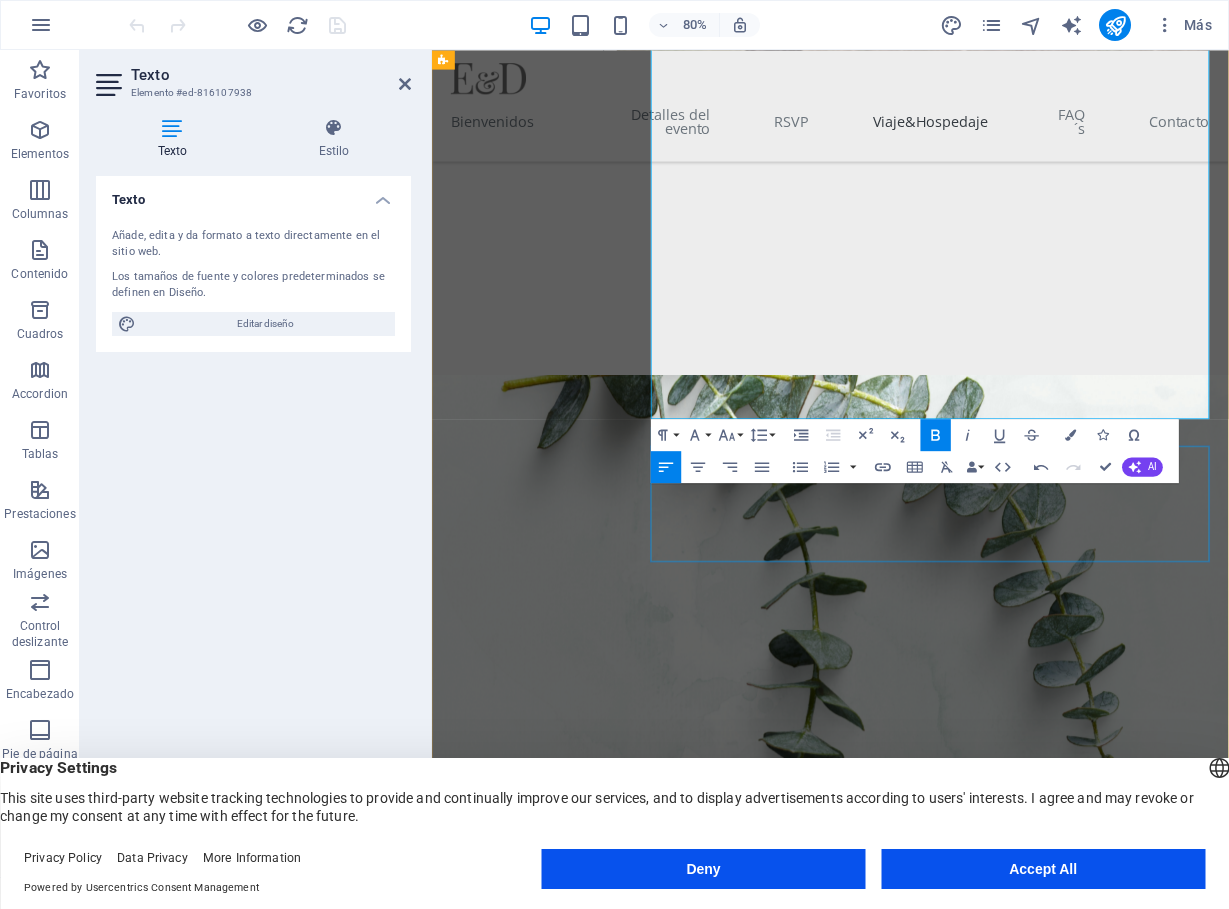 scroll, scrollTop: 5422, scrollLeft: 0, axis: vertical 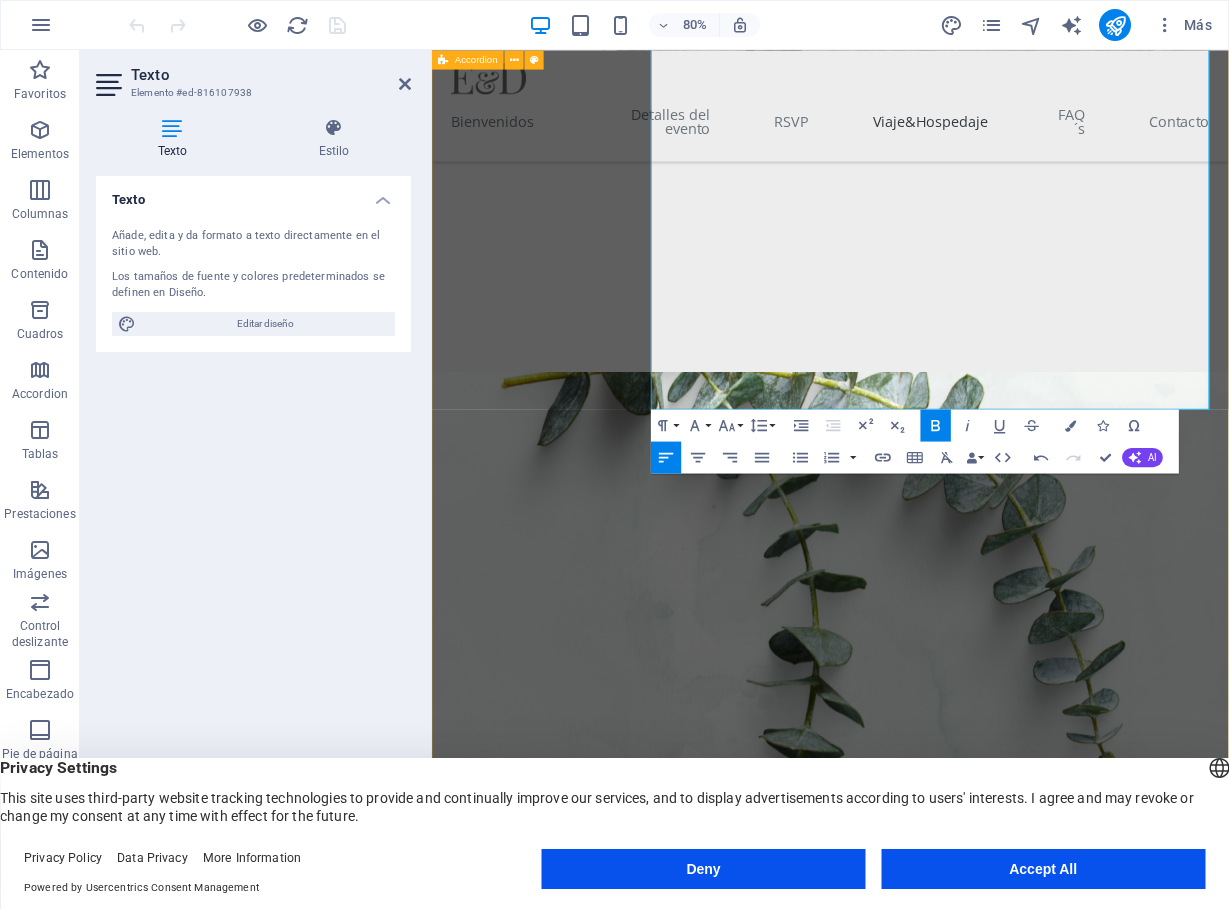 click on "[STATE] Opción 1: Por Carretera Distancia y Duración:  El recorrido es de 566 km, con un tiempo estimado de viaje de 6 horas y 20 minutos. Costos:  El costo aproximado de peajes es de $1,900 MXN por trayecto, lo que suma un total de $3,800 MXN ida y vuelta. Recomendación:  Para reducir costos y hacer el viaje más ameno, les sugerimos rentar una van o "Sprinter" entre varios. ¡Será una excelente manera de viajar juntos! Opción 2: En Autobús El autobús es una alternativa cómoda y directa, sin la necesidad de hacer escalas. Empresa:  La empresa de autobuses ADO ofrece viajes directos desde la Terminal de [CITY] a [CITY]. Duración:  El tiempo de viaje es de aproximadamente 8 horas. Costos:  Los precios por viaje redondo varían entre $1,600 y $3,200 MXN, dependiendo del tipo de servicio (ADO GL, Platino, etc.). Consejo:  Les recomendamos comprar sus boletos con anticipación para aprovechar los descuentos por compra temprana. Opción 3: En Avión A) Vuelo a la [CITY] ([CITY]) + Autobús:" at bounding box center [930, 3462] 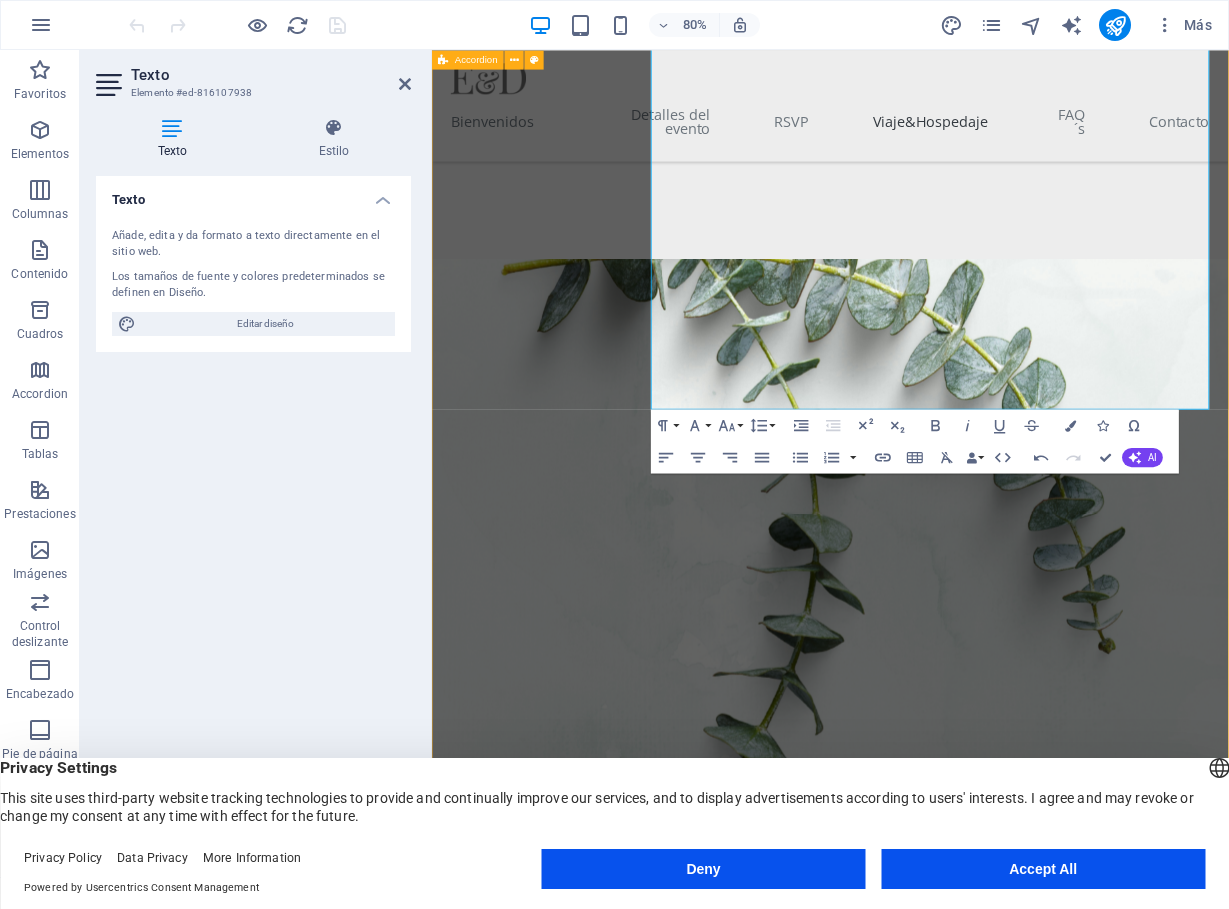 scroll, scrollTop: 5703, scrollLeft: 0, axis: vertical 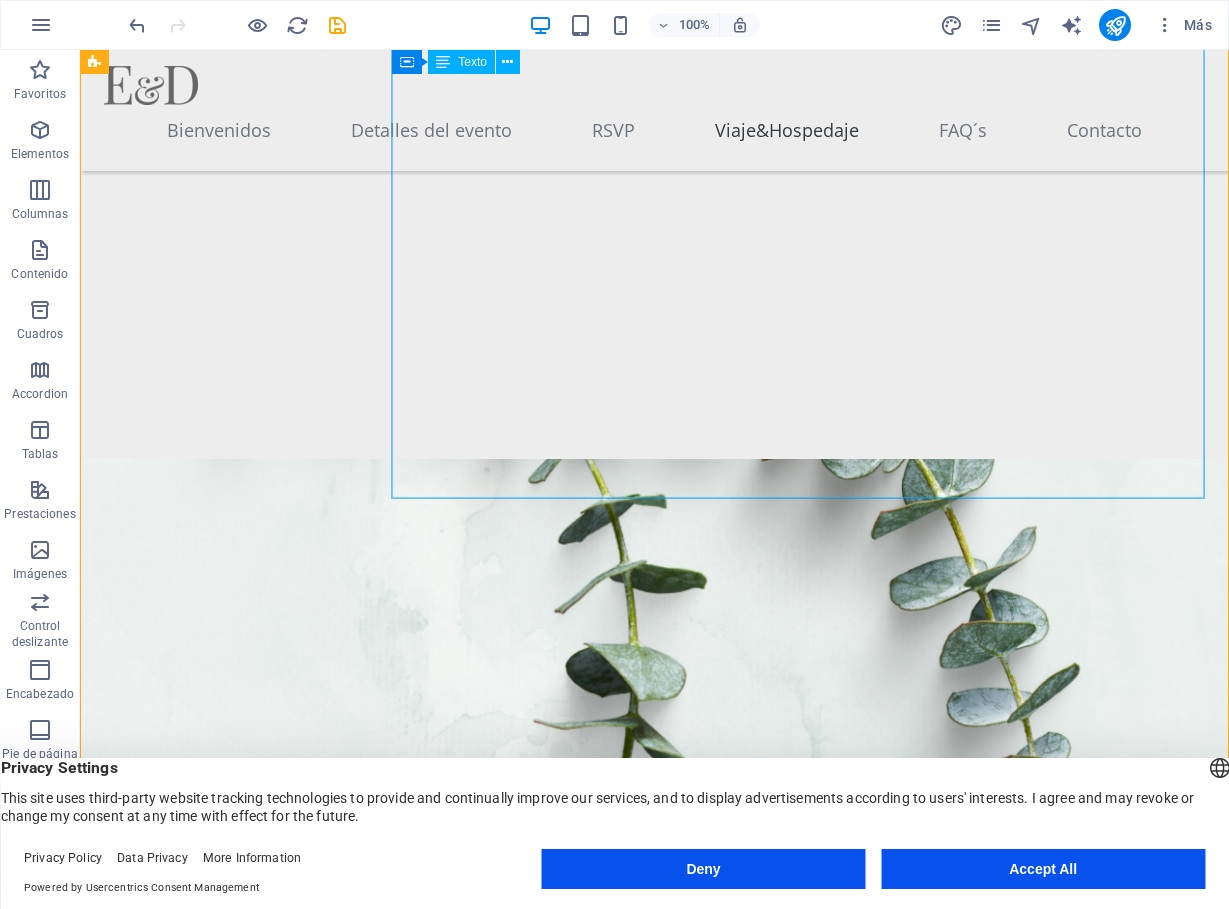 click on "Opción 1: Por Carretera Distancia y Duración:  El recorrido es de 566 km, con un tiempo estimado de viaje de 6 horas y 20 minutos. Costos:  El costo aproximado de peajes es de $1,900 MXN por trayecto, lo que suma un total de $3,800 MXN ida y vuelta. Recomendación:  Para reducir costos y hacer el viaje más ameno, les sugerimos rentar una van o "Sprinter" entre varios. ¡Será una excelente manera de viajar juntos! Opción 2: En Autobús El autobús es una alternativa cómoda y directa, sin la necesidad de hacer escalas. Empresa:  La empresa de autobuses ADO ofrece viajes directos desde la Terminal de [CITY] a [CITY]. Duración:  El tiempo de viaje es de aproximadamente 8 horas. Costos:  Los precios por viaje redondo varían entre $1,600 y $3,200 MXN, dependiendo del tipo de servicio (ADO GL, Platino, etc.). Consejo:  Les recomendamos comprar sus boletos con anticipación para aprovechar los descuentos por compra temprana. Opción 3: En Avión A) Vuelo a la Ciudad de México (CDMX) + Autobús: Vuelo:" at bounding box center (798, 3148) 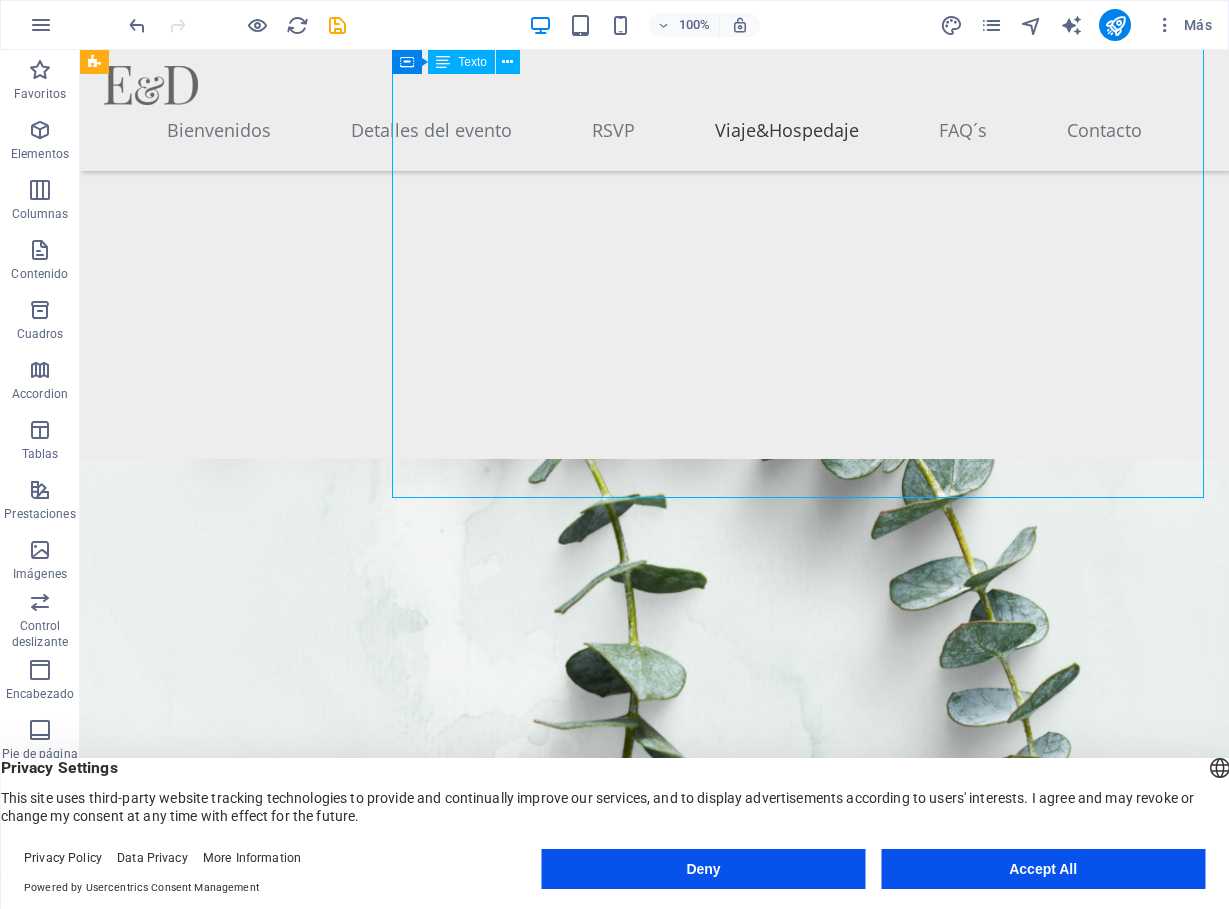 click on "Opción 1: Por Carretera Distancia y Duración:  El recorrido es de 566 km, con un tiempo estimado de viaje de 6 horas y 20 minutos. Costos:  El costo aproximado de peajes es de $1,900 MXN por trayecto, lo que suma un total de $3,800 MXN ida y vuelta. Recomendación:  Para reducir costos y hacer el viaje más ameno, les sugerimos rentar una van o "Sprinter" entre varios. ¡Será una excelente manera de viajar juntos! Opción 2: En Autobús El autobús es una alternativa cómoda y directa, sin la necesidad de hacer escalas. Empresa:  La empresa de autobuses ADO ofrece viajes directos desde la Terminal de [CITY] a [CITY]. Duración:  El tiempo de viaje es de aproximadamente 8 horas. Costos:  Los precios por viaje redondo varían entre $1,600 y $3,200 MXN, dependiendo del tipo de servicio (ADO GL, Platino, etc.). Consejo:  Les recomendamos comprar sus boletos con anticipación para aprovechar los descuentos por compra temprana. Opción 3: En Avión A) Vuelo a la Ciudad de México (CDMX) + Autobús: Vuelo:" at bounding box center [798, 3148] 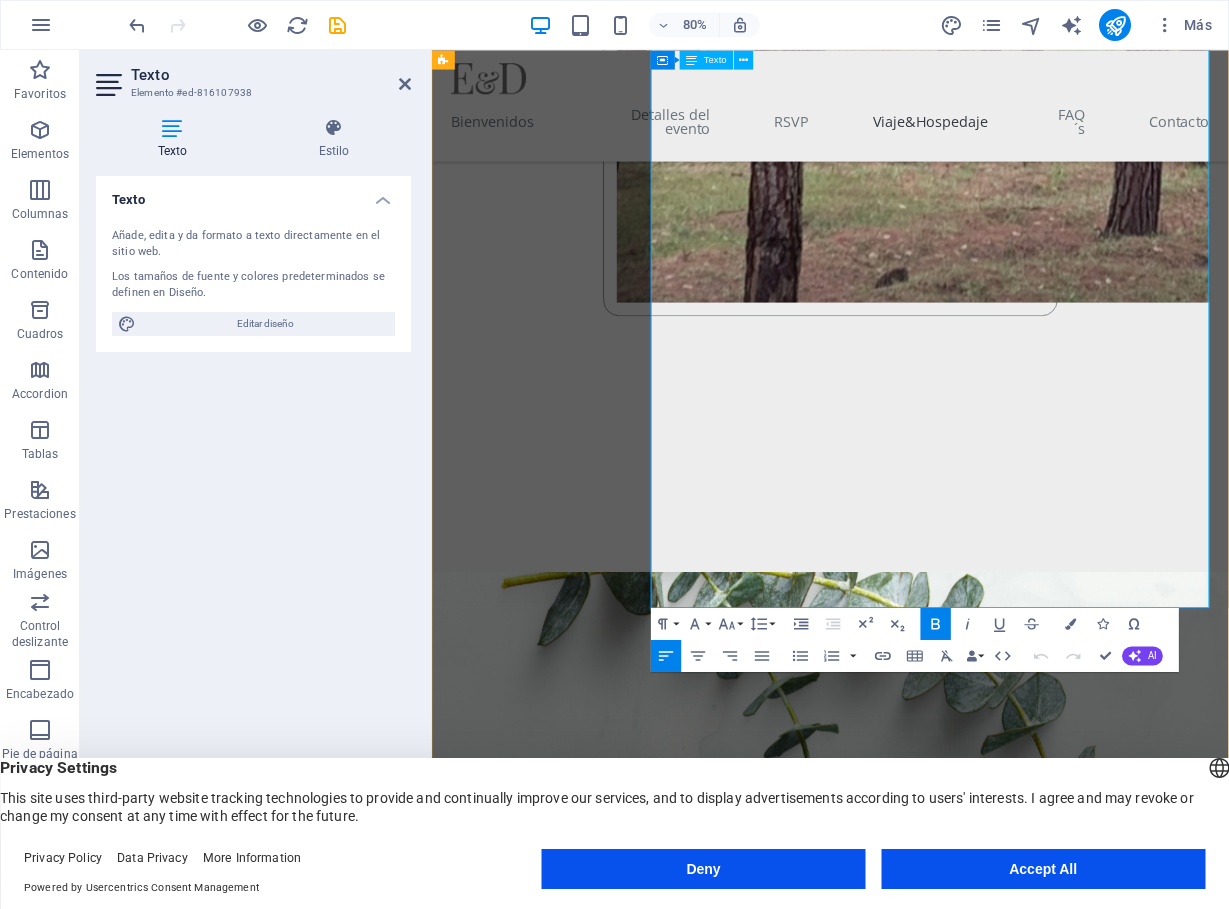 scroll, scrollTop: 5173, scrollLeft: 0, axis: vertical 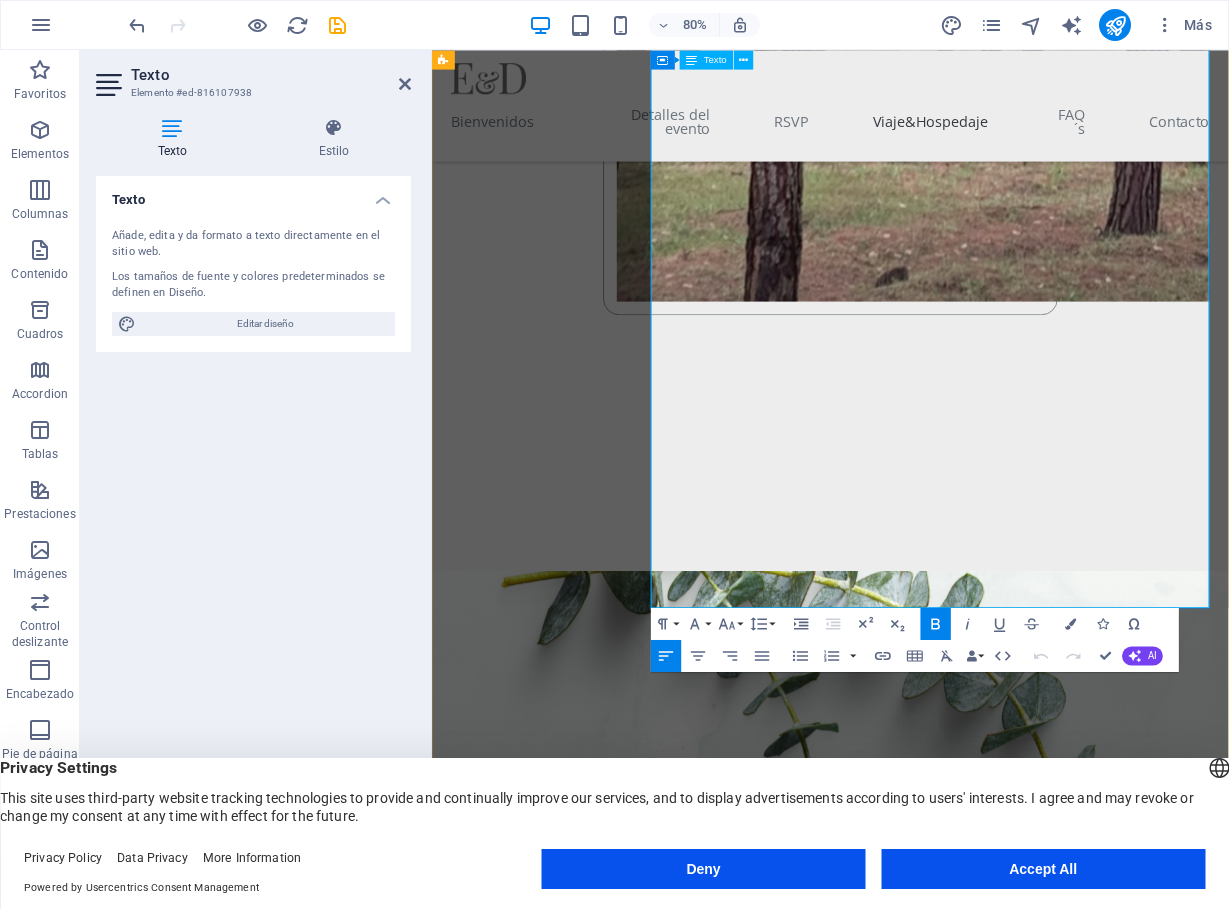 click at bounding box center [1054, 4236] 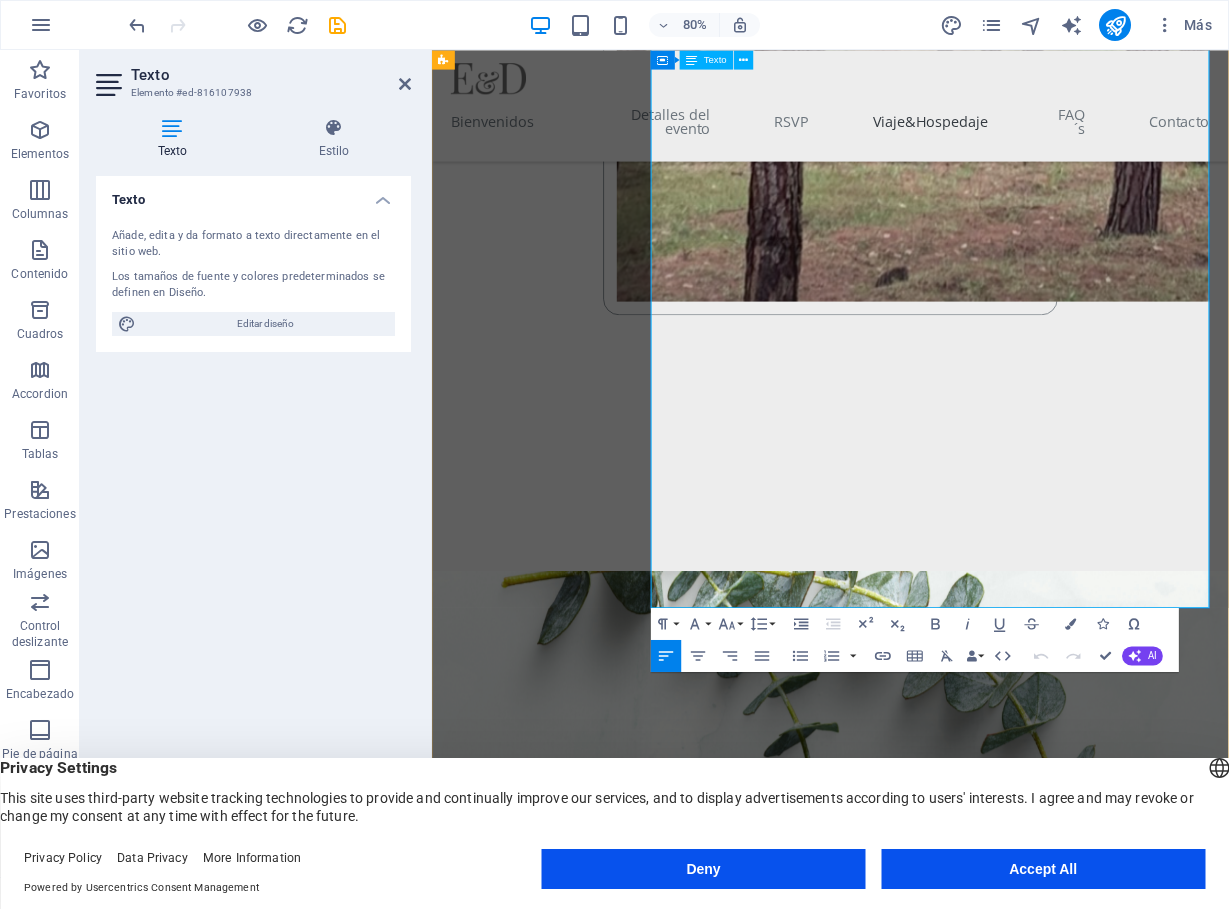 click at bounding box center (1054, 4236) 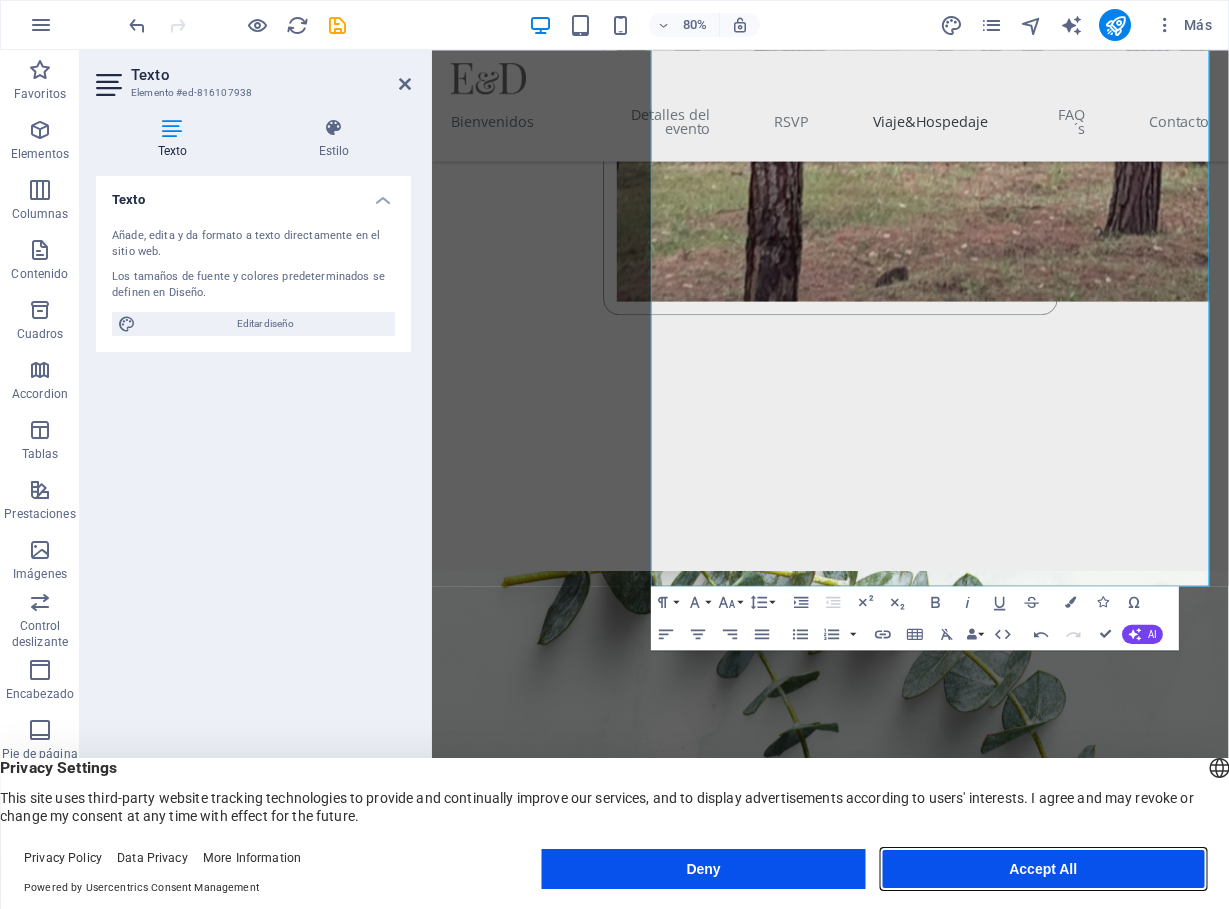 click on "Accept All" at bounding box center [1043, 869] 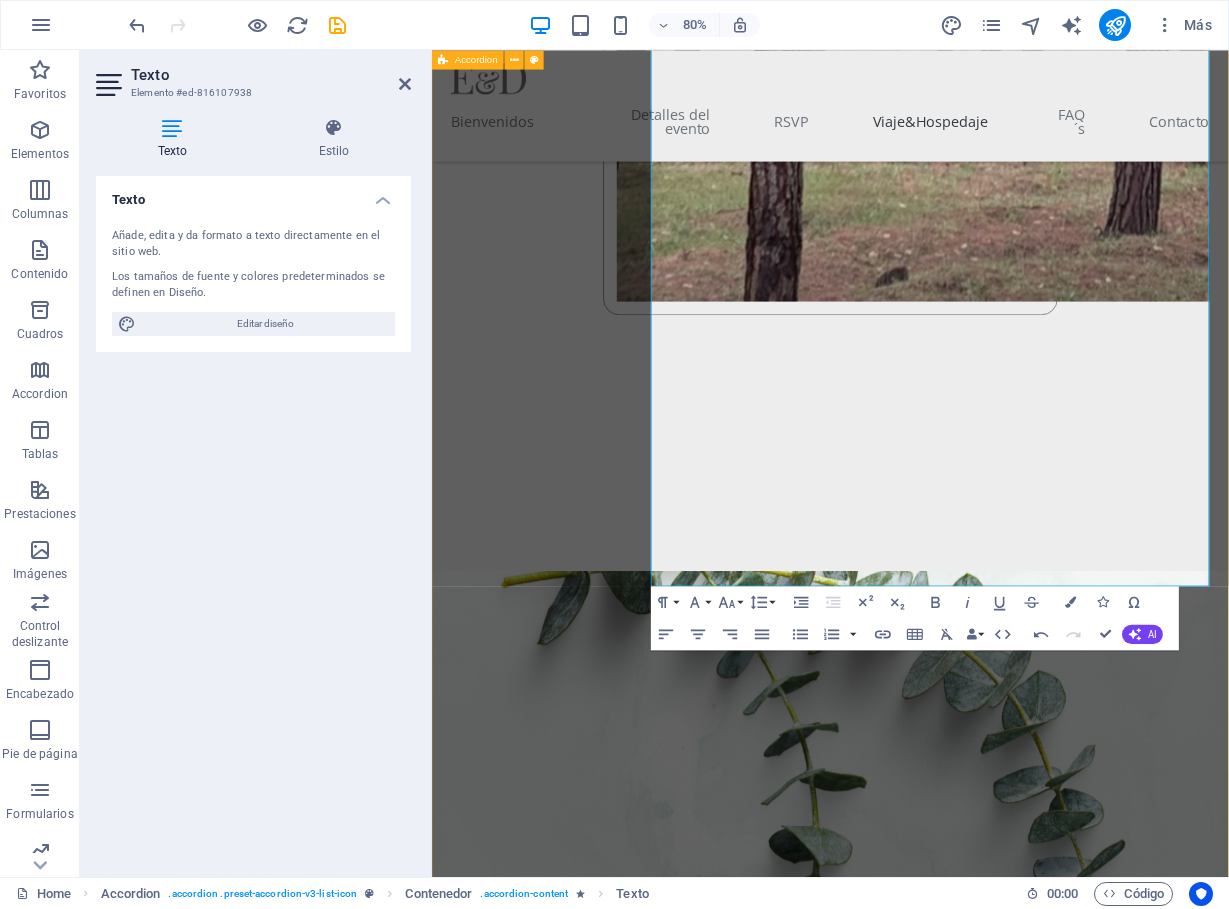 click on "[STATE] Opción 1: Por Carretera Distancia y Duración:  El recorrido es de 566 km, con un tiempo estimado de viaje de 6 horas y 20 minutos. Costos:  El costo aproximado de peajes es de $1,900 MXN por trayecto, lo que suma un total de $3,800 MXN ida y vuelta. Recomendación:  Para reducir costos y hacer el viaje más ameno, les sugerimos rentar una van o "Sprinter" entre varios. ¡Será una excelente manera de viajar juntos! Opción 2: En Autobús El autobús es una alternativa cómoda y directa, sin la necesidad de hacer escalas. Empresa:  La empresa de autobuses ADO ofrece viajes directos desde la Terminal de [CITY] a [CITY]. Duración:  El tiempo de viaje es de aproximadamente 8 horas. Costos:  Los precios por viaje redondo varían entre $1,600 y $3,200 MXN, dependiendo del tipo de servicio (ADO GL, Platino, etc.). Consejo:  Les recomendamos comprar sus boletos con anticipación para aprovechar los descuentos por compra temprana. Opción 3: En Avión A) Vuelo a la [CITY] ([CITY]) + Autobús:" at bounding box center [930, 3698] 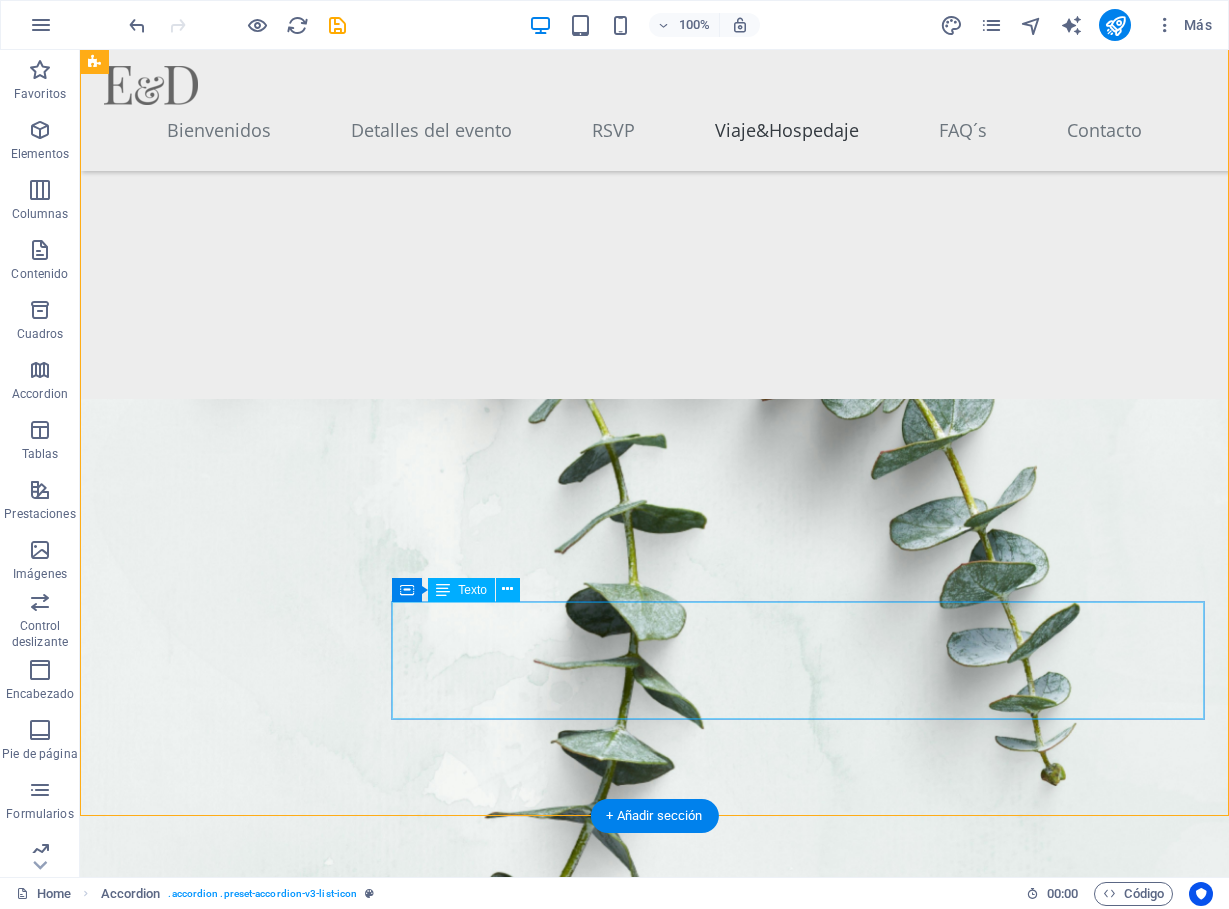 scroll, scrollTop: 5799, scrollLeft: 0, axis: vertical 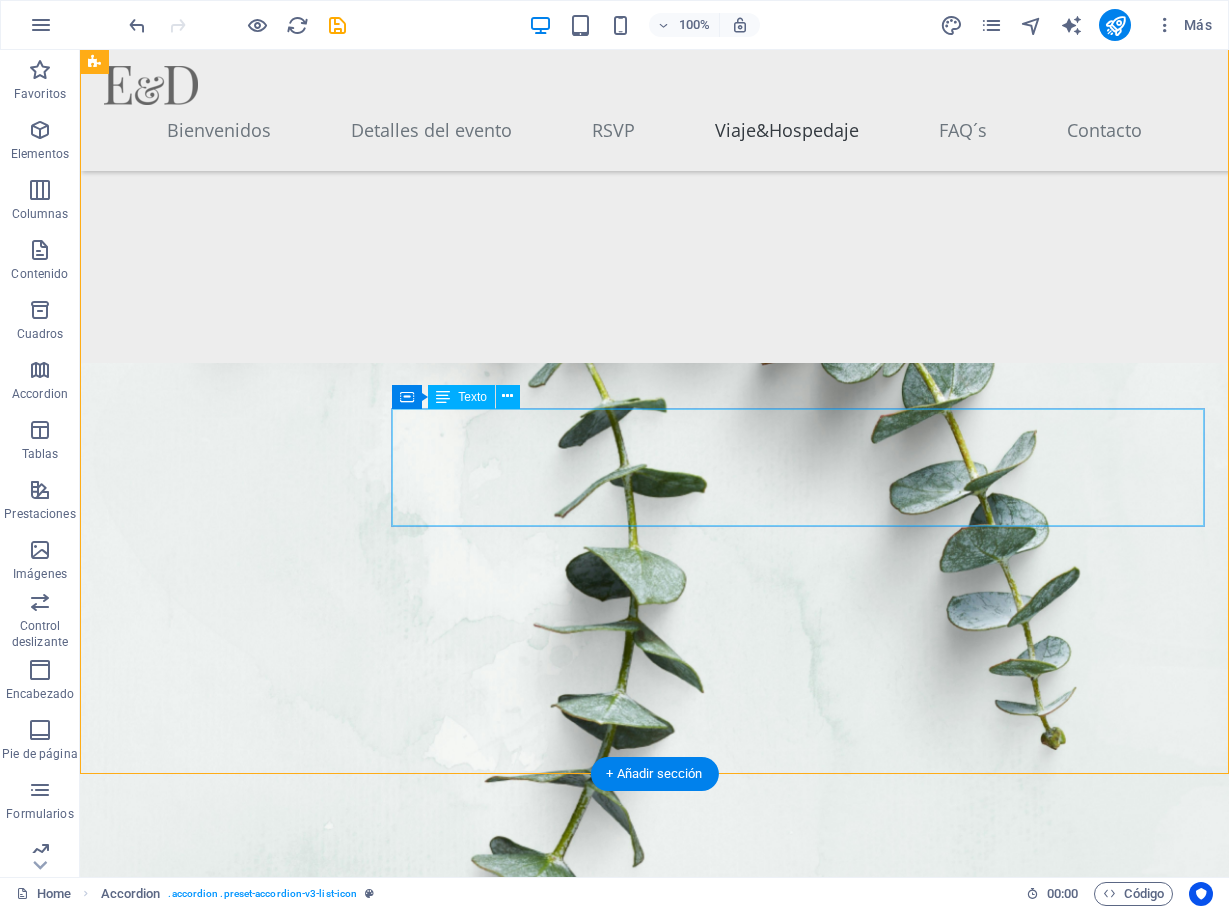 click on "AVIÓN: No hay vuelo directo a [CITY]. Se recomienda viajar a [CITY] y el precio si se compra por anticipado es de entre $1,600 a $3,500 redondo. Se debe tomar un transporte (taxi o autobus) desde el aeropuerto hasta [CITY] ahí mismo en el aeropuerto (costo alrededor de $1,200 redondo)." at bounding box center [798, 3856] 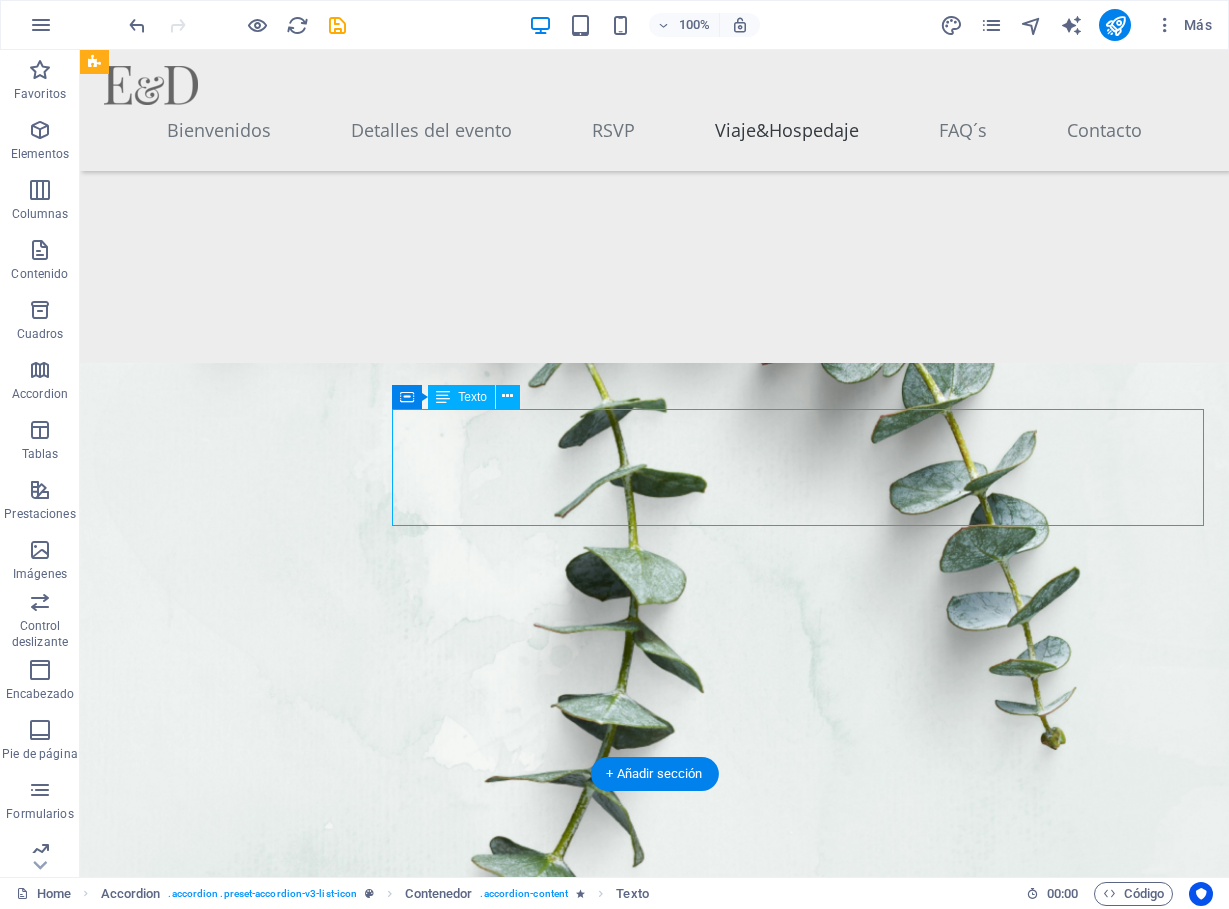 click on "AVIÓN: No hay vuelo directo a [CITY]. Se recomienda viajar a [CITY] y el precio si se compra por anticipado es de entre $1,600 a $3,500 redondo. Se debe tomar un transporte (taxi o autobus) desde el aeropuerto hasta [CITY] ahí mismo en el aeropuerto (costo alrededor de $1,200 redondo)." at bounding box center [798, 3856] 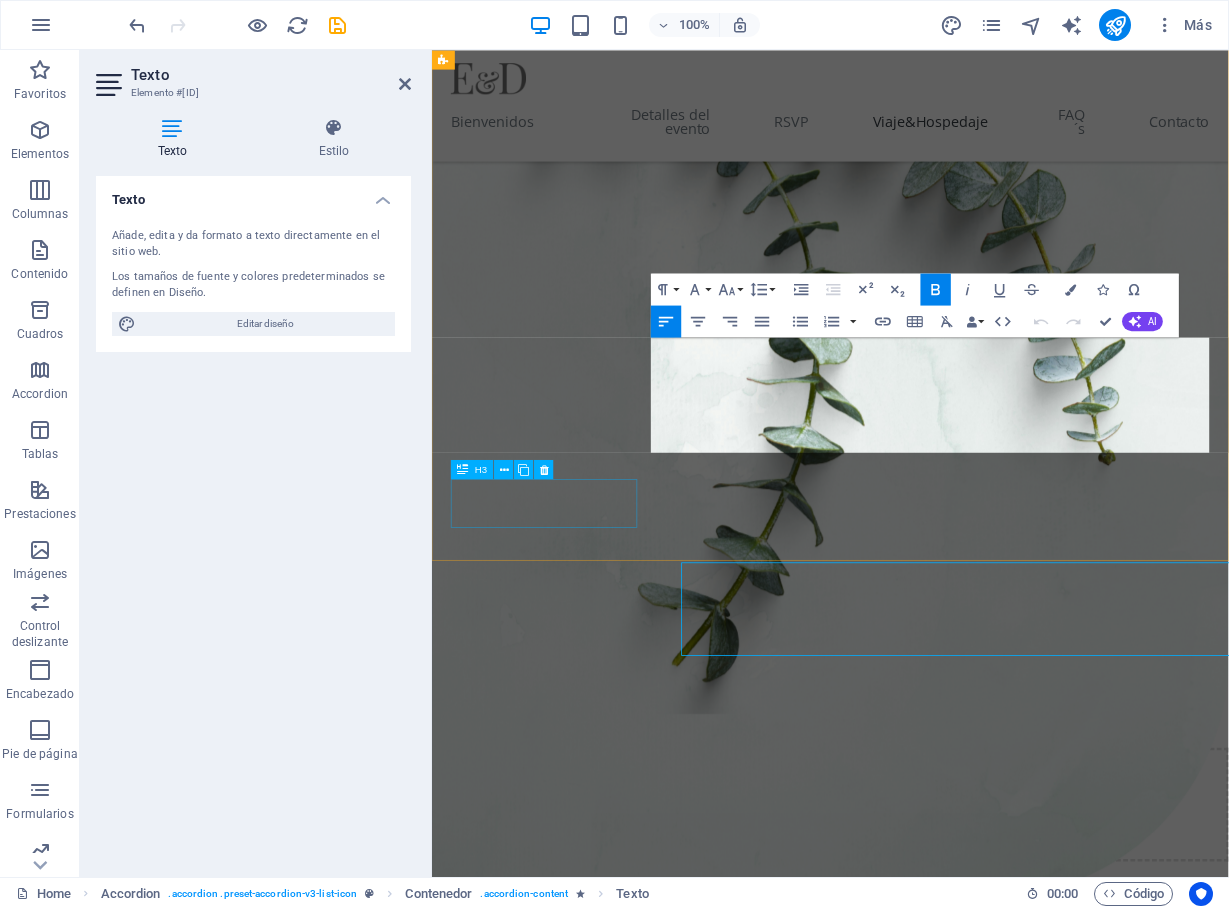 click on "H3" at bounding box center (507, 470) 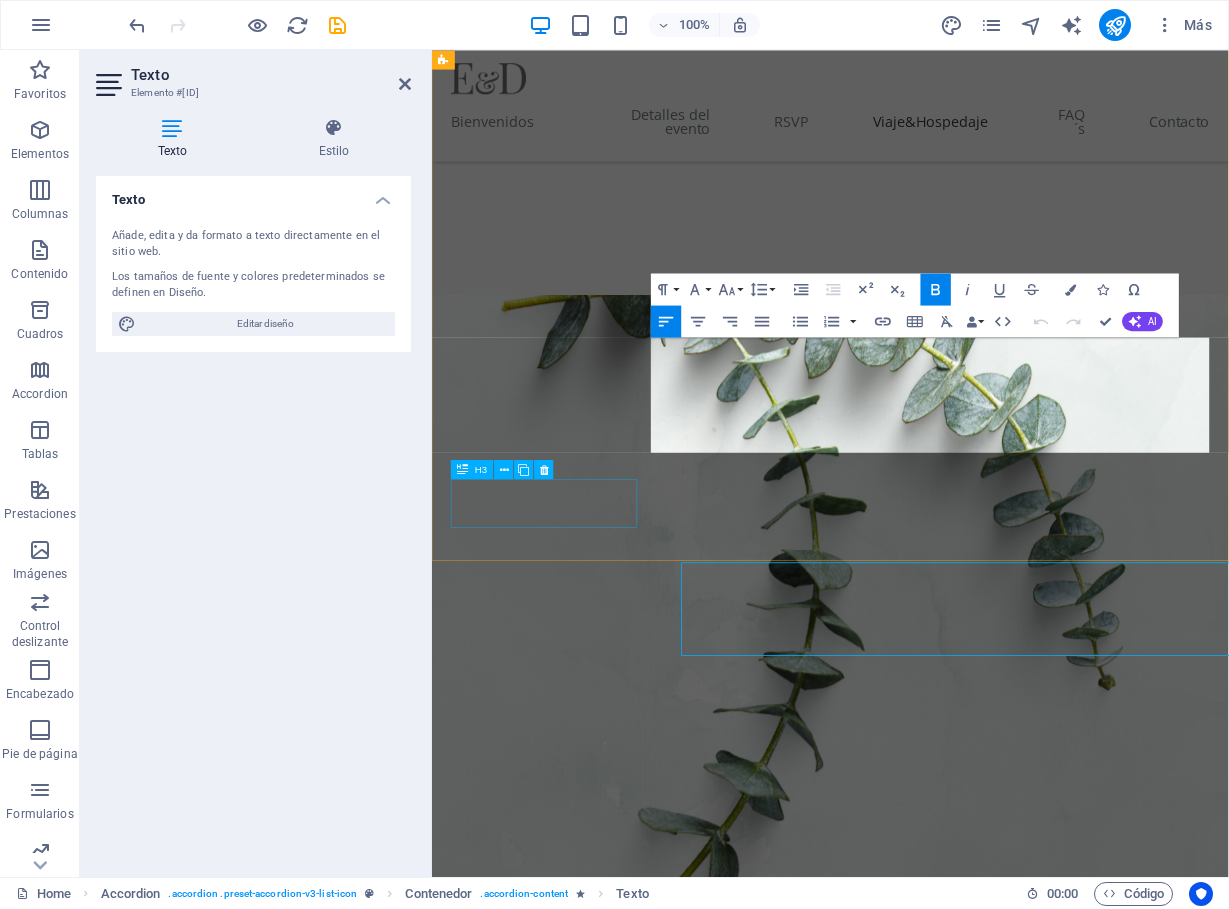 click on "H3" at bounding box center [507, 470] 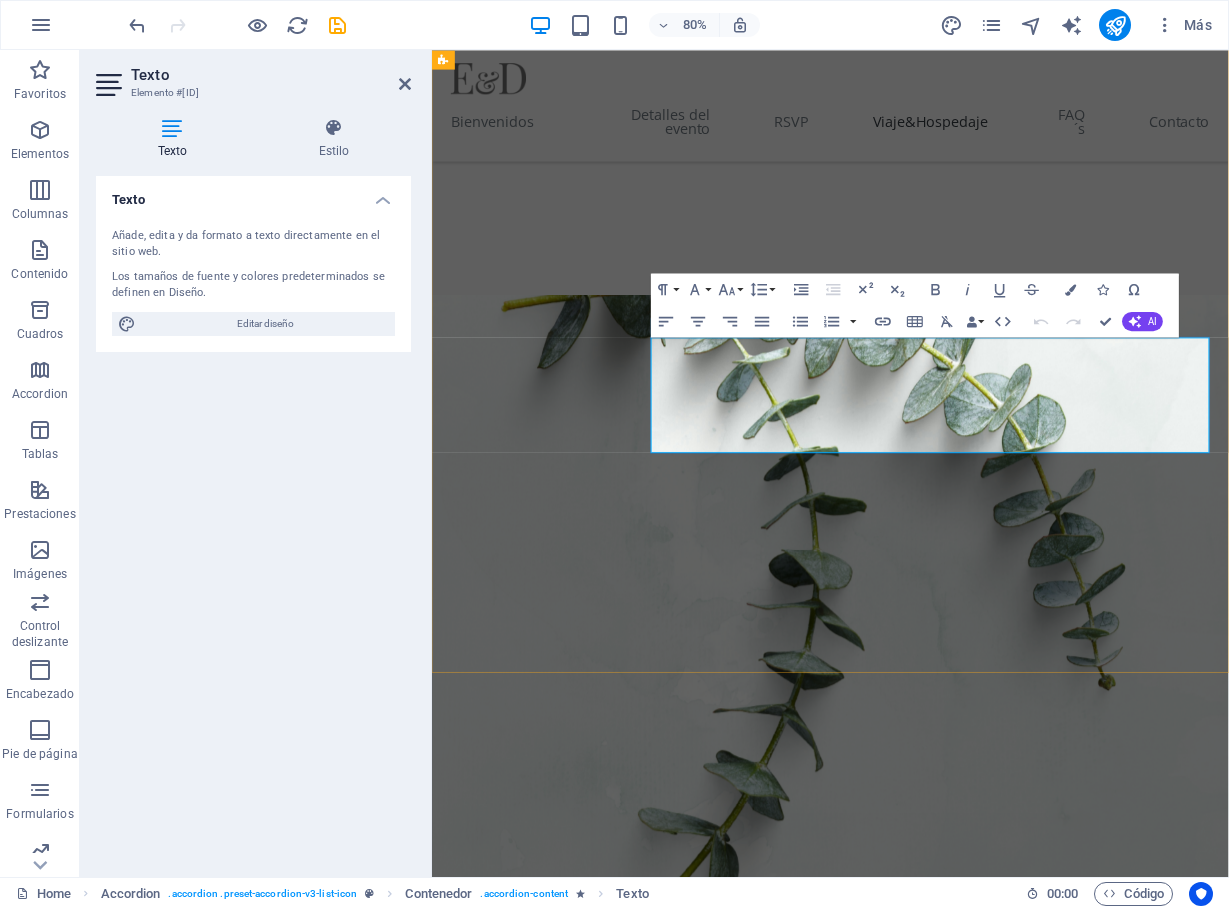 click on "AVIÓN:" at bounding box center (1054, 3930) 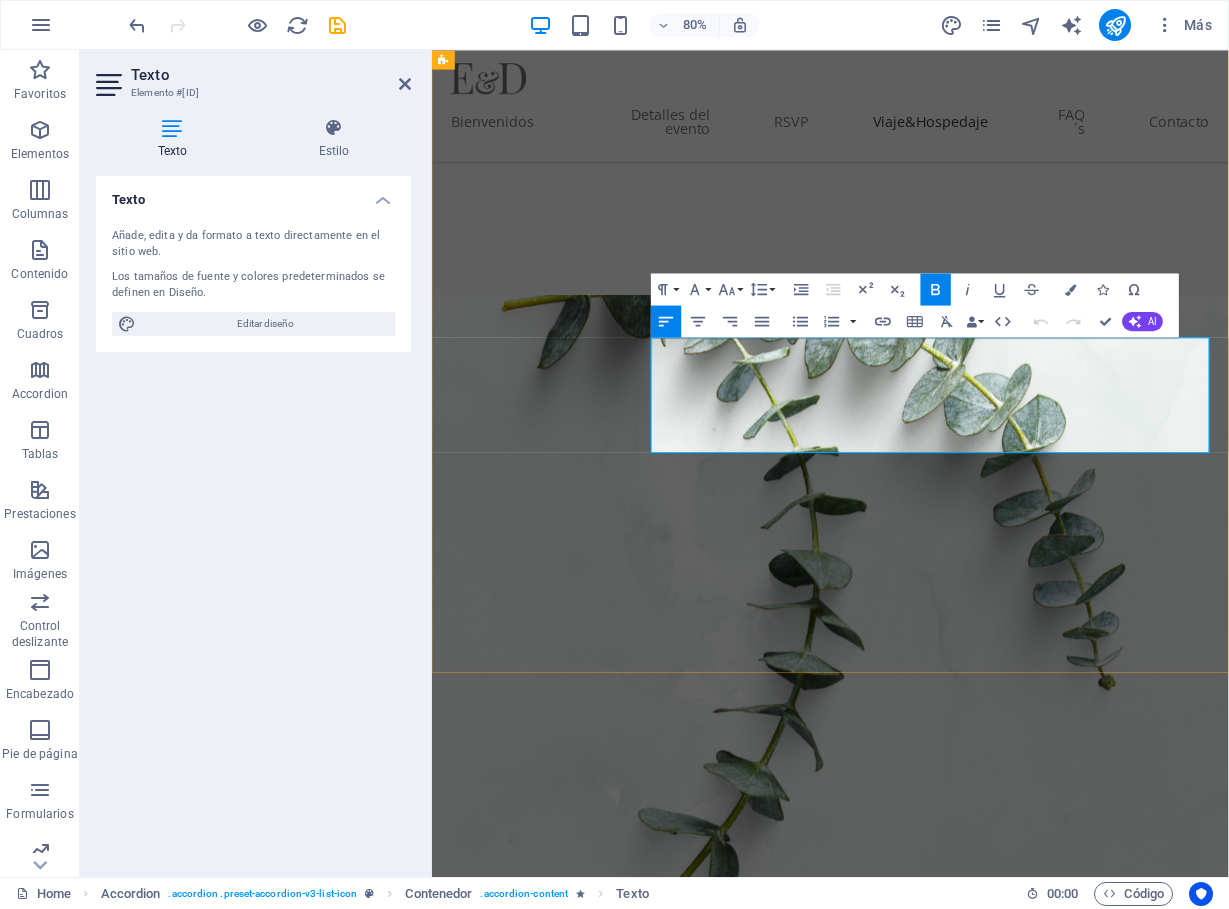 click on "AVIÓN:" at bounding box center (1054, 3930) 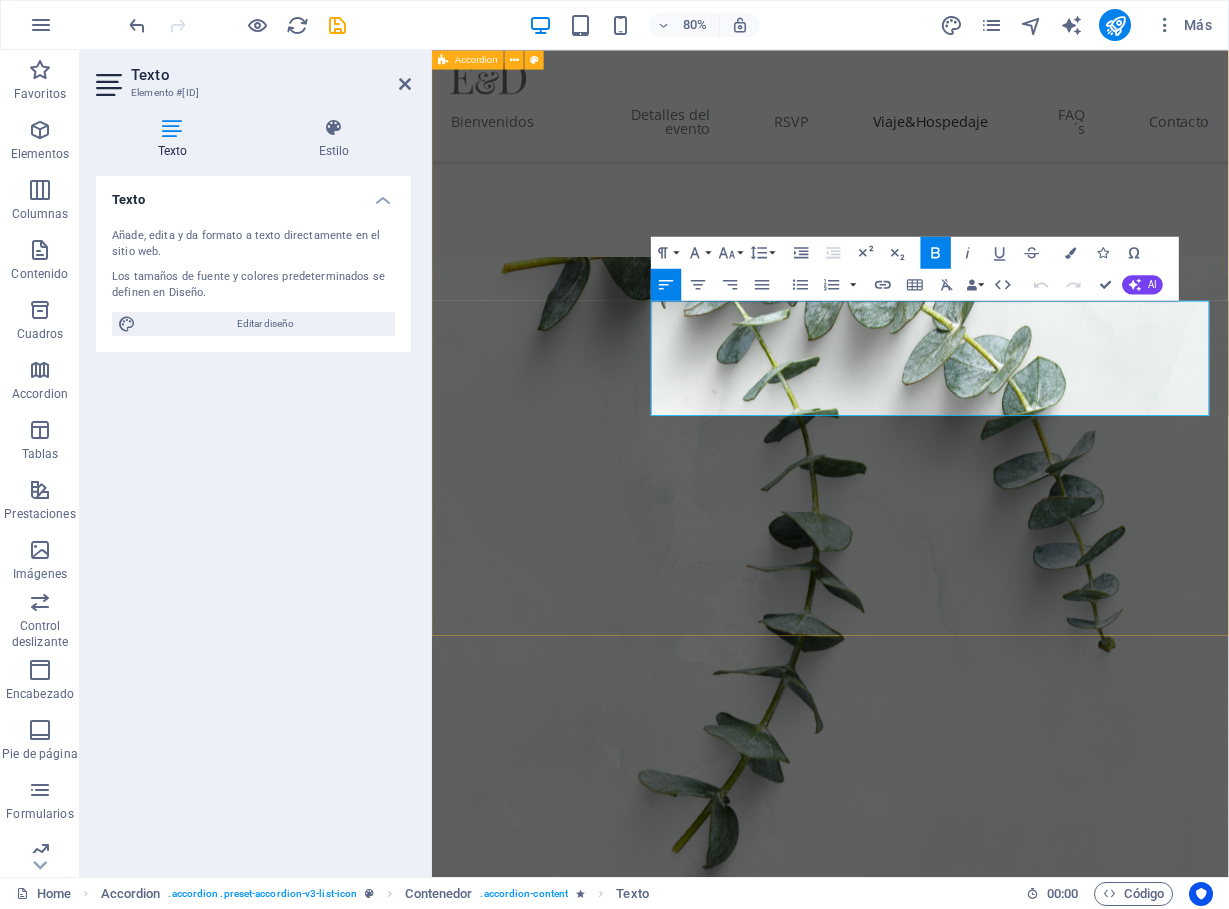 scroll, scrollTop: 5566, scrollLeft: 0, axis: vertical 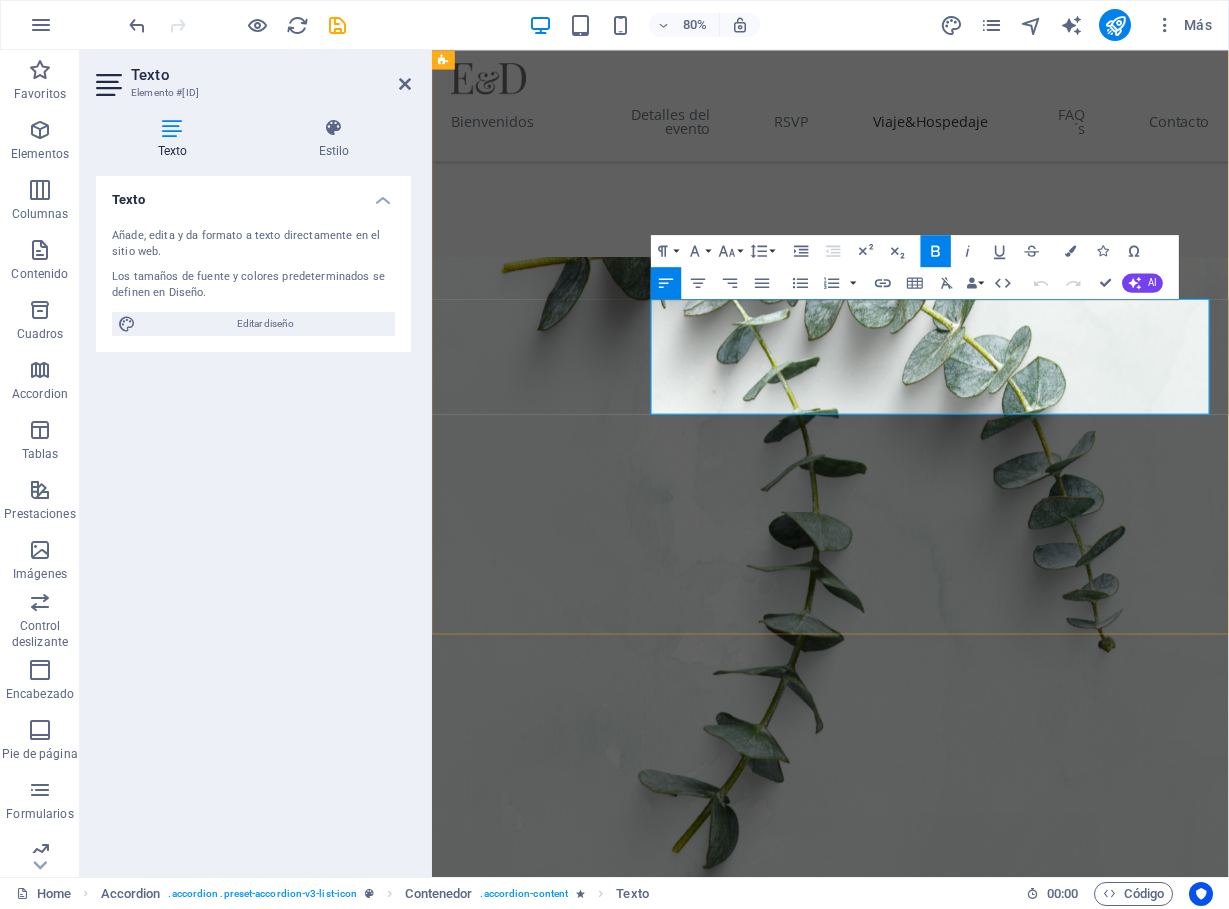 click on "No hay vuelo directo a Xalapa. Se recomienda viajar a Veracruz y el precio si se compra por anticipado es de entre $[PRICE] a $[PRICE] redondo. Se debe tomar un transporte (taxi o autobus) desde el aeropuerto hasta Xalapa ahí mismo en el aeropuerto (costo alrededor de $[PRICE] redondo)." at bounding box center [1054, 3954] 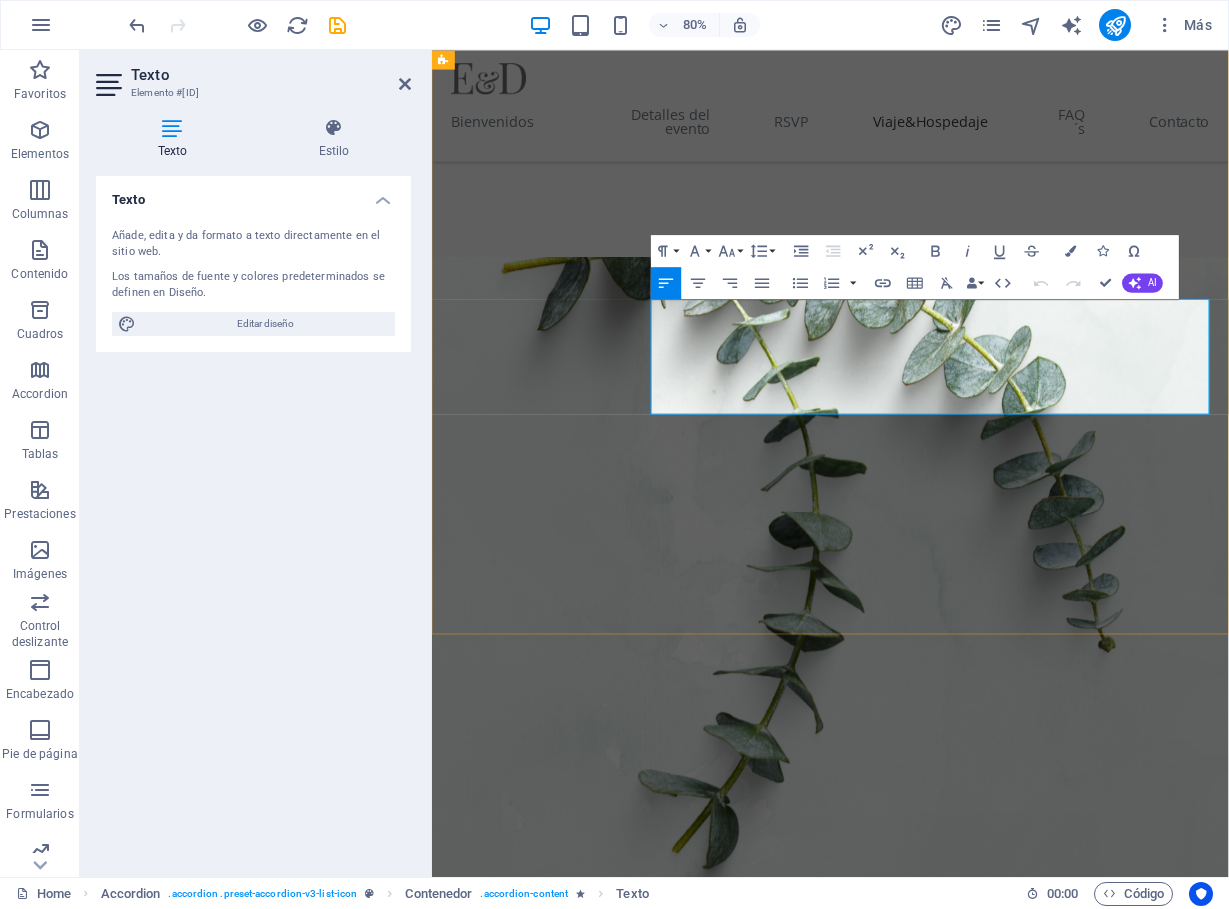 click on "No hay vuelo directo a Xalapa. Se recomienda viajar a Veracruz y el precio si se compra por anticipado es de entre $[PRICE] a $[PRICE] redondo. Se debe tomar un transporte (taxi o autobus) desde el aeropuerto hasta Xalapa ahí mismo en el aeropuerto (costo alrededor de $[PRICE] redondo)." at bounding box center (1054, 3954) 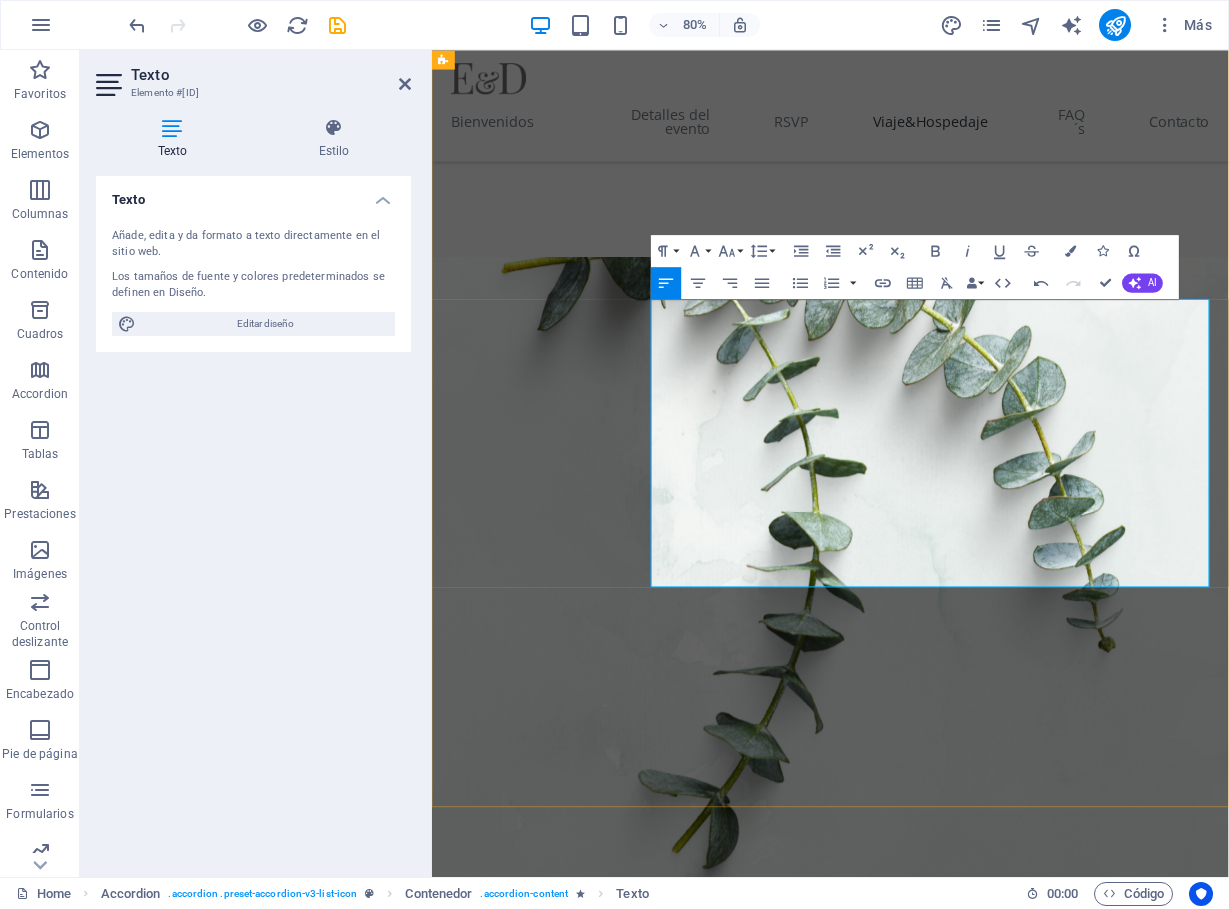 click on "Vuelo a [CITY] ([CODE]):  Les recomendamos volar al Aeropuerto Internacional de [CITY]." at bounding box center [1054, 3940] 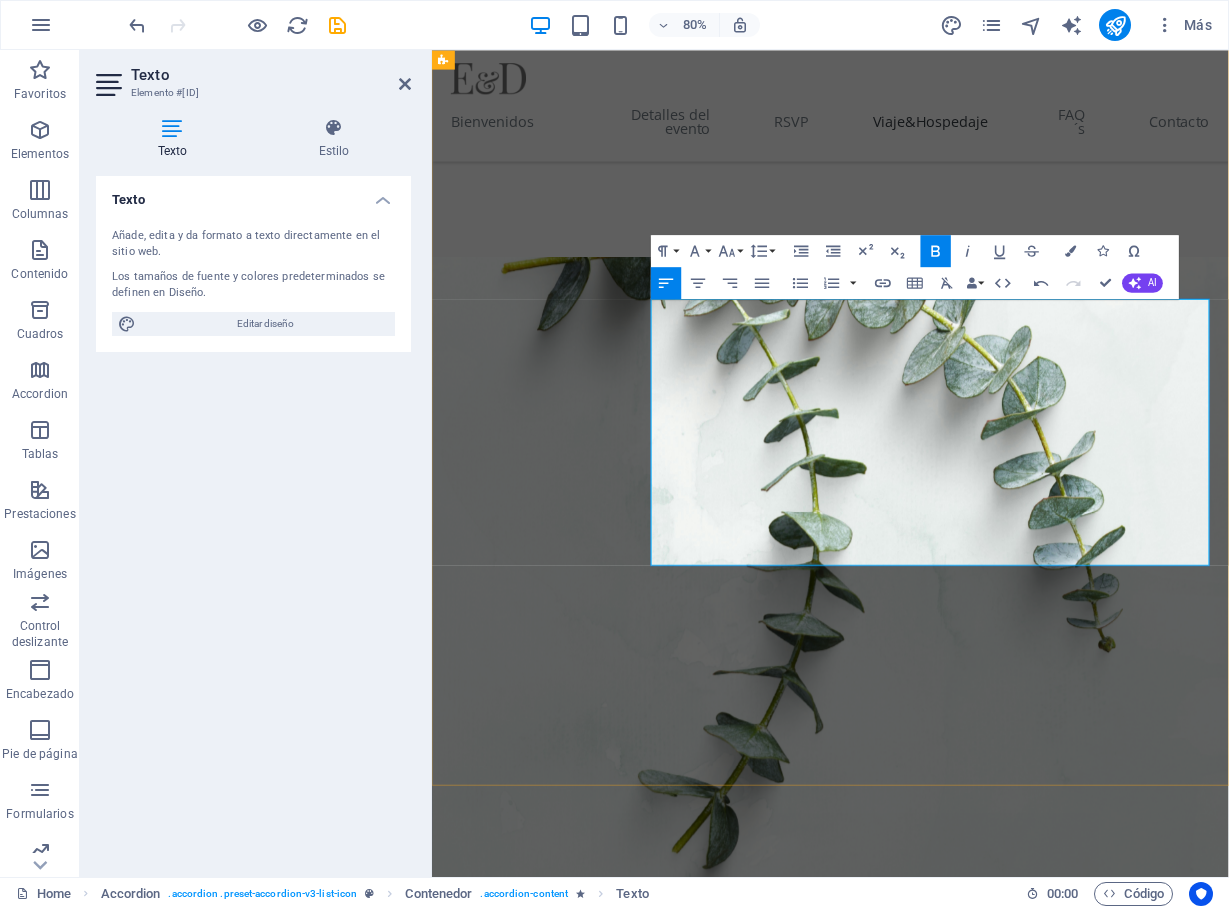click on "Costo:  El precio del viaje redondo puede variar entre $1,600 y $3,500 MXN, dependiendo de la aerolínea y de la antelación con la que compren los boletos." at bounding box center [1054, 4008] 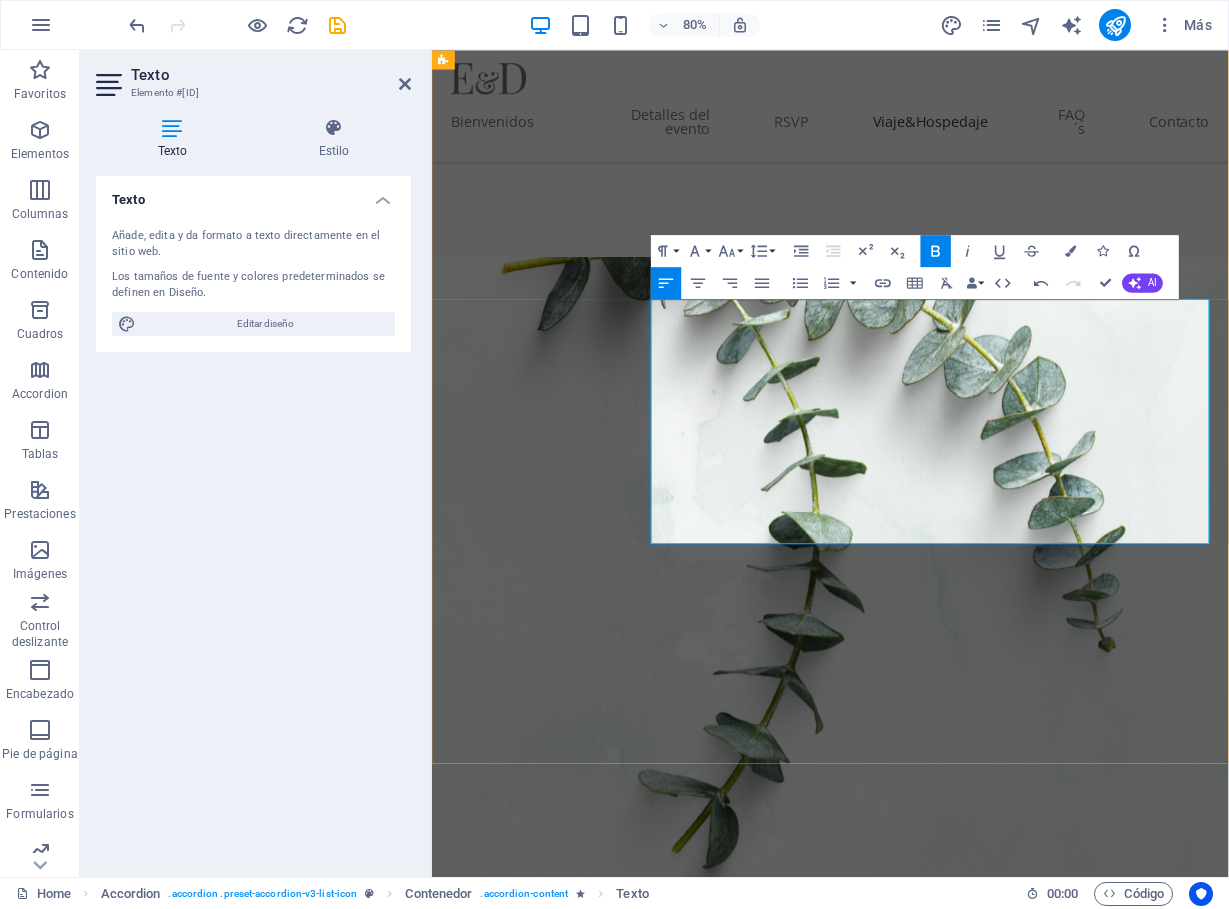 click on "Transporte a [CITY]:  Una vez en el aeropuerto de [CITY], podrán tomar un taxi o un autobús directamente hacia [CITY]." at bounding box center (1054, 4075) 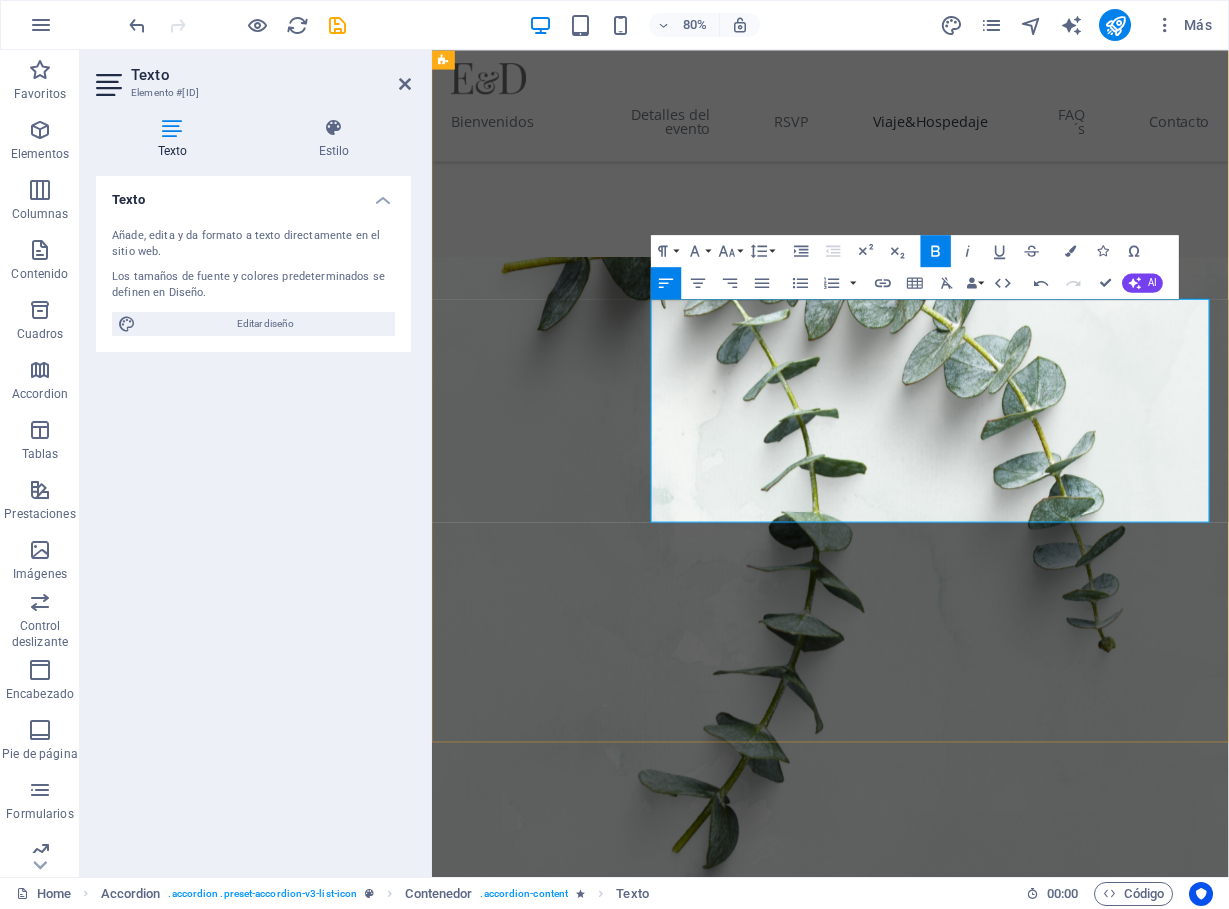 click on "Costo del Transporte:  El traslado terrestre desde el aeropuerto a Xalapa tiene un costo aproximado de $1,200 MXN por viaje redondo." at bounding box center [1054, 4129] 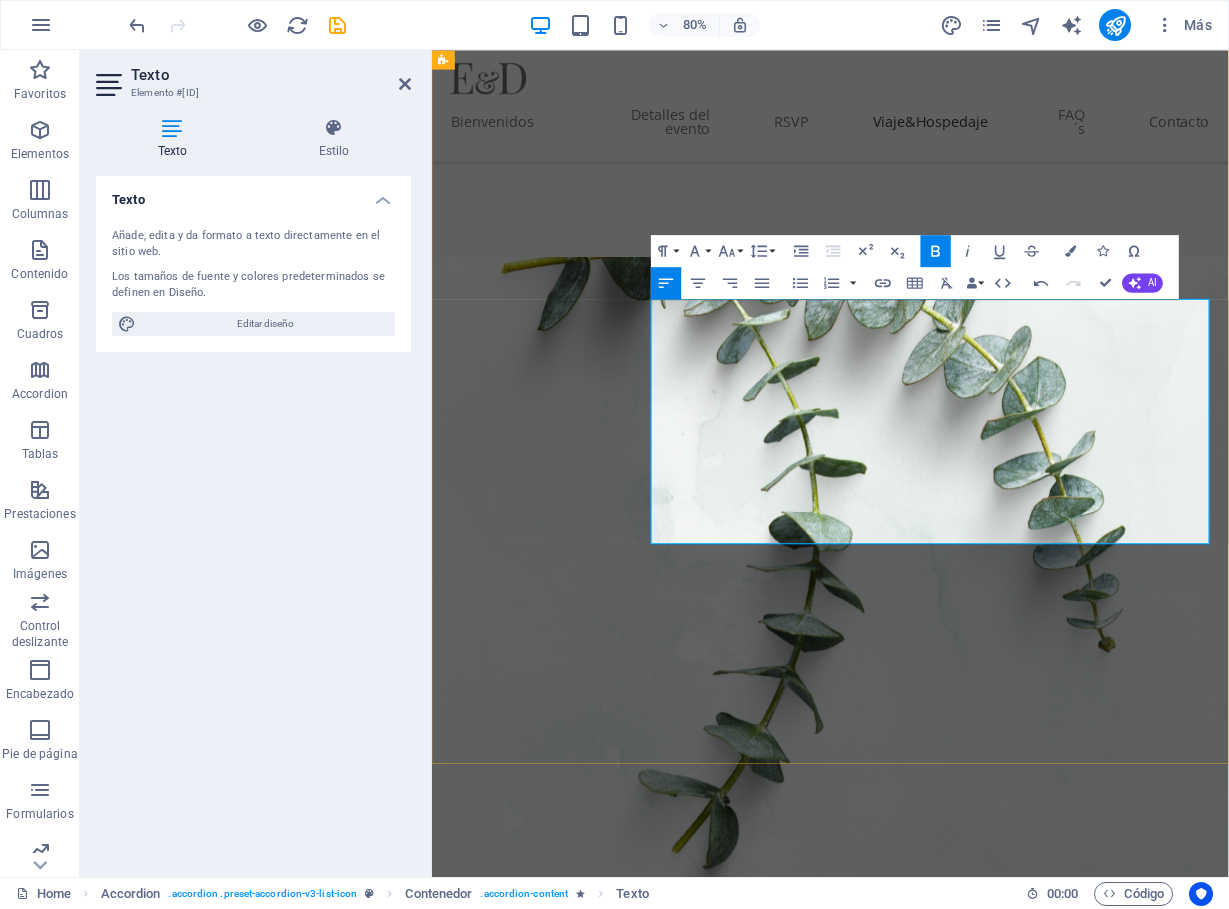 click on "AVIÓN: Vuelo a Veracruz (VER):  Les recomendamos volar al Aeropuerto Internacional de Veracruz. Costo:  El precio del viaje redondo puede variar entre $1,600 y $3,500 MXN, dependiendo de la aerolínea y de la antelación con la que compren los boletos." at bounding box center [1054, 3949] 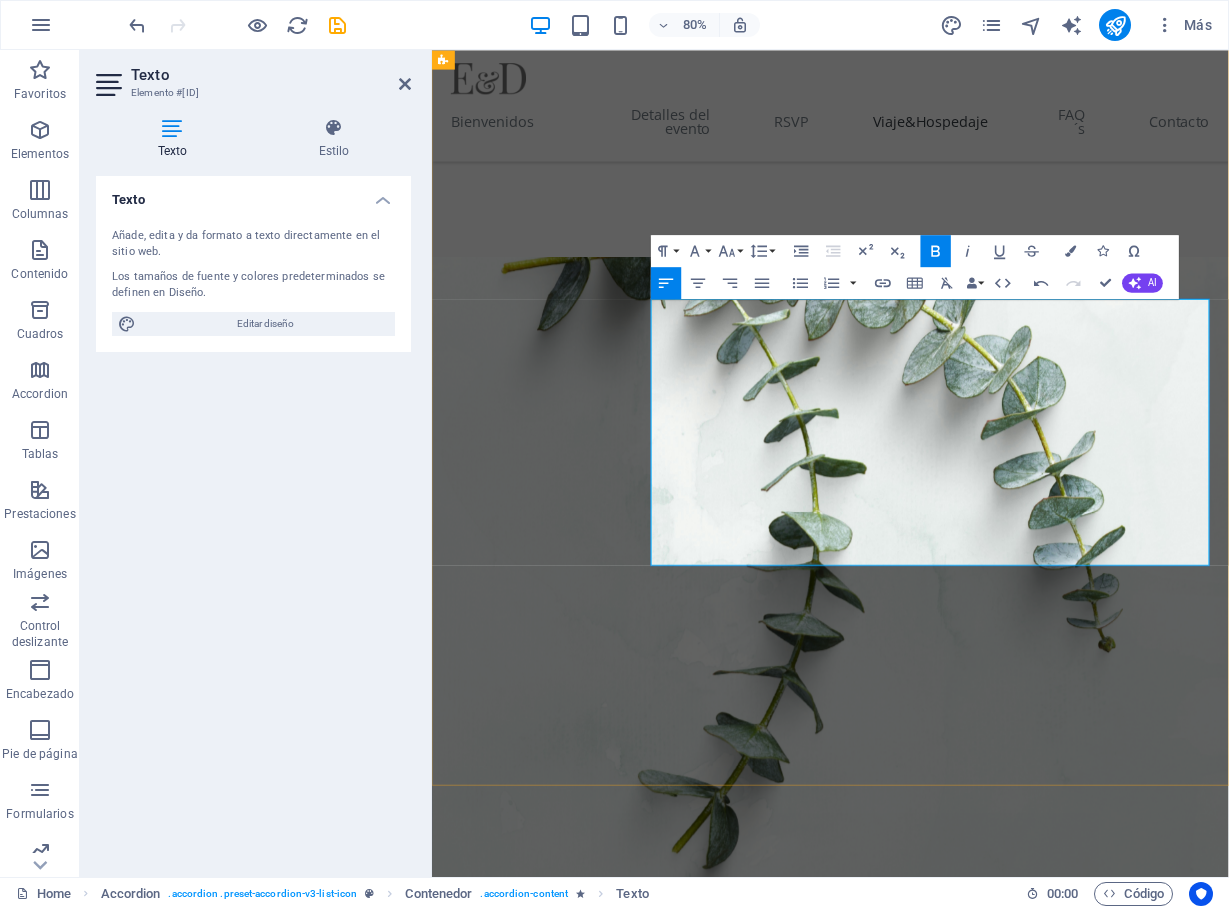 click on "AVIÓN: Vuelo a Veracruz (VER):  Les recomendamos volar al Aeropuerto Internacional de Veracruz." at bounding box center [1054, 3909] 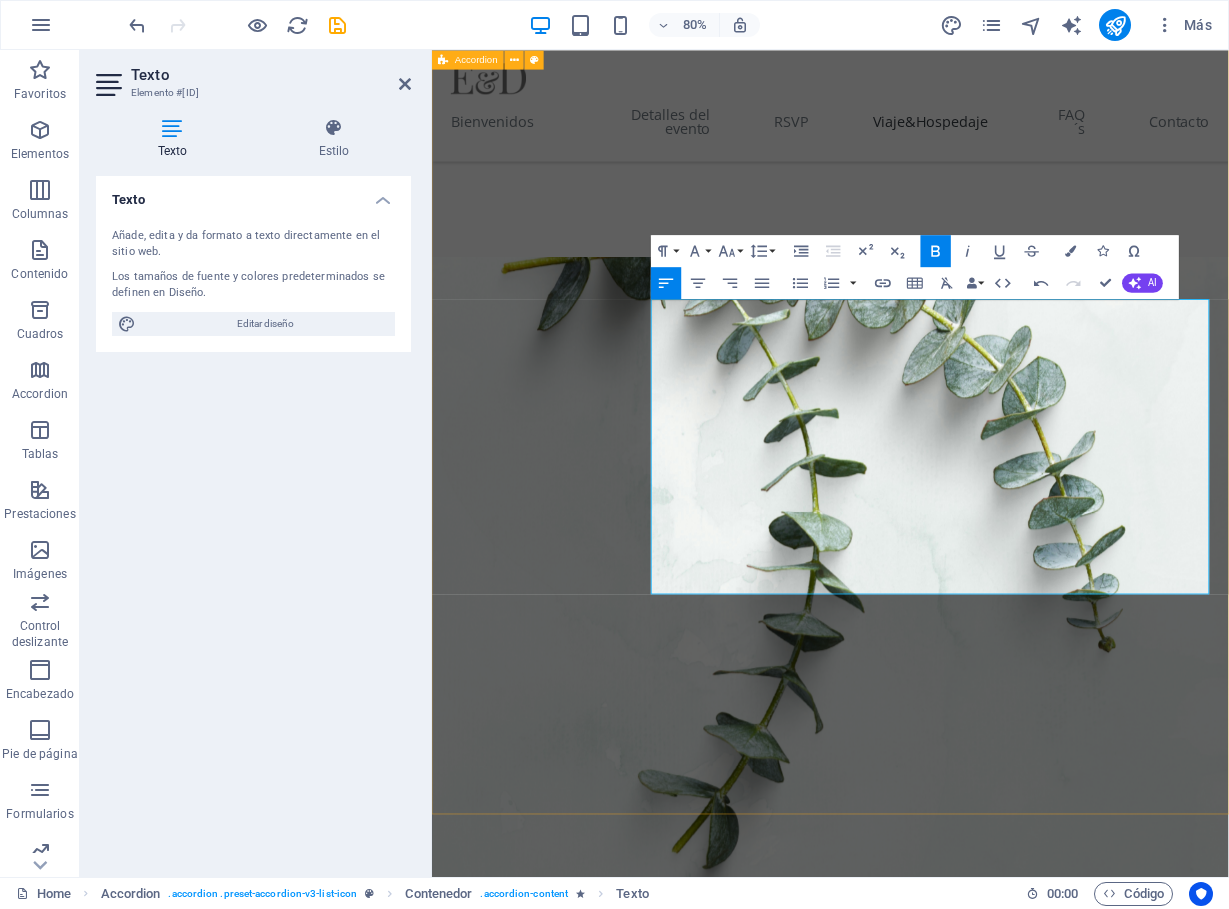 click on "[STATE] Opción 1: Por Carretera Distancia y Duración:  El recorrido es de 566 km, con un tiempo estimado de viaje de 6 horas y 20 minutos. Costos:  El costo aproximado de peajes es de $1,900 MXN por trayecto, lo que suma un total de $3,800 MXN ida y vuelta. Recomendación:  Para reducir costos y hacer el viaje más ameno, les sugerimos rentar una van o "Sprinter" entre varios. ¡Será una excelente manera de viajar juntos! Opción 2: En Autobús El autobús es una alternativa cómoda y directa, sin la necesidad de hacer escalas. Empresa:  La empresa de autobuses ADO ofrece viajes directos desde la Terminal de [CITY] a [CITY]. Duración:  El tiempo de viaje es de aproximadamente 8 horas. Costos:  Los precios por viaje redondo varían entre $1,600 y $3,200 MXN, dependiendo del tipo de servicio (ADO GL, Platino, etc.). Consejo:  Les recomendamos comprar sus boletos con anticipación para aprovechar los descuentos por compra temprana. Opción 3: En Avión A) Vuelo a la [CITY] ([CITY]) + Autobús:" at bounding box center (930, 3431) 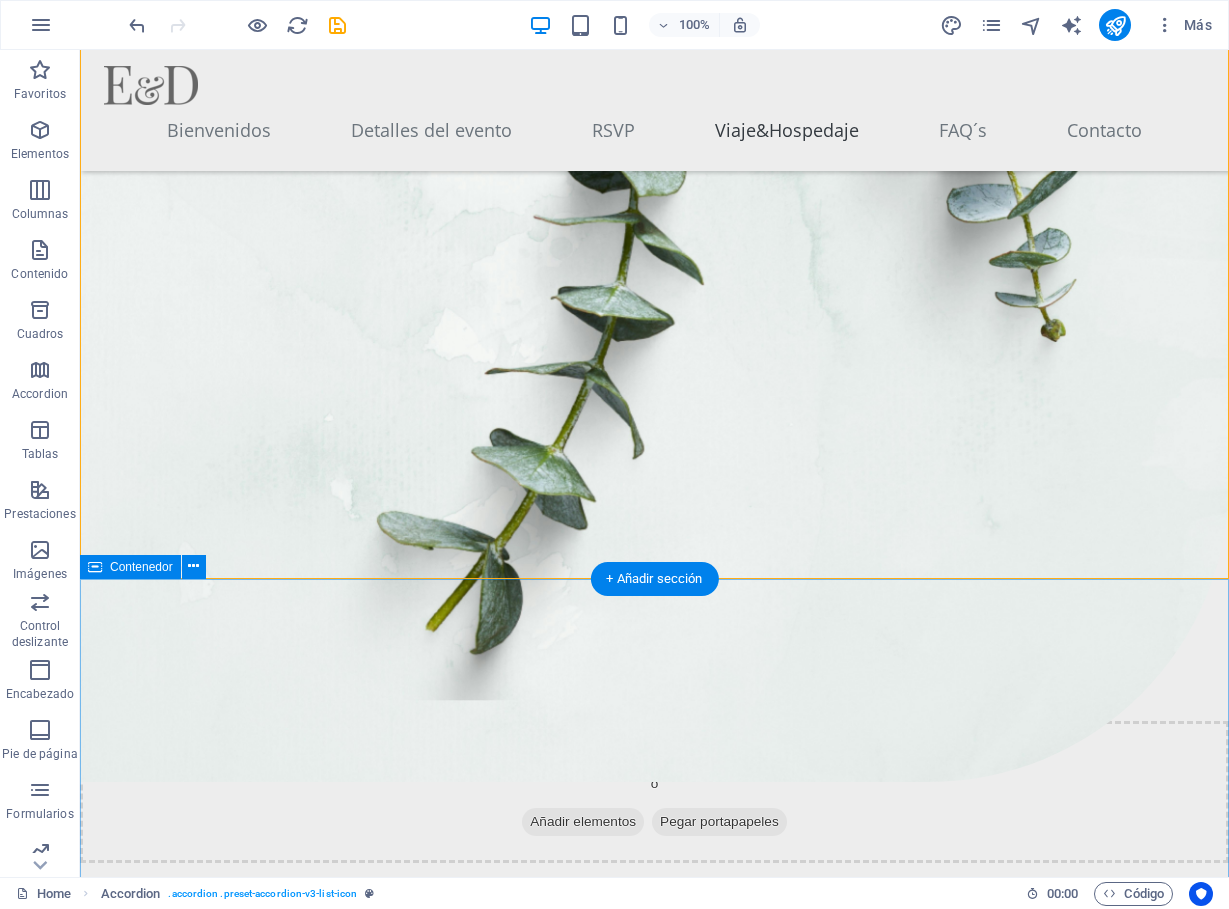 scroll, scrollTop: 6214, scrollLeft: 0, axis: vertical 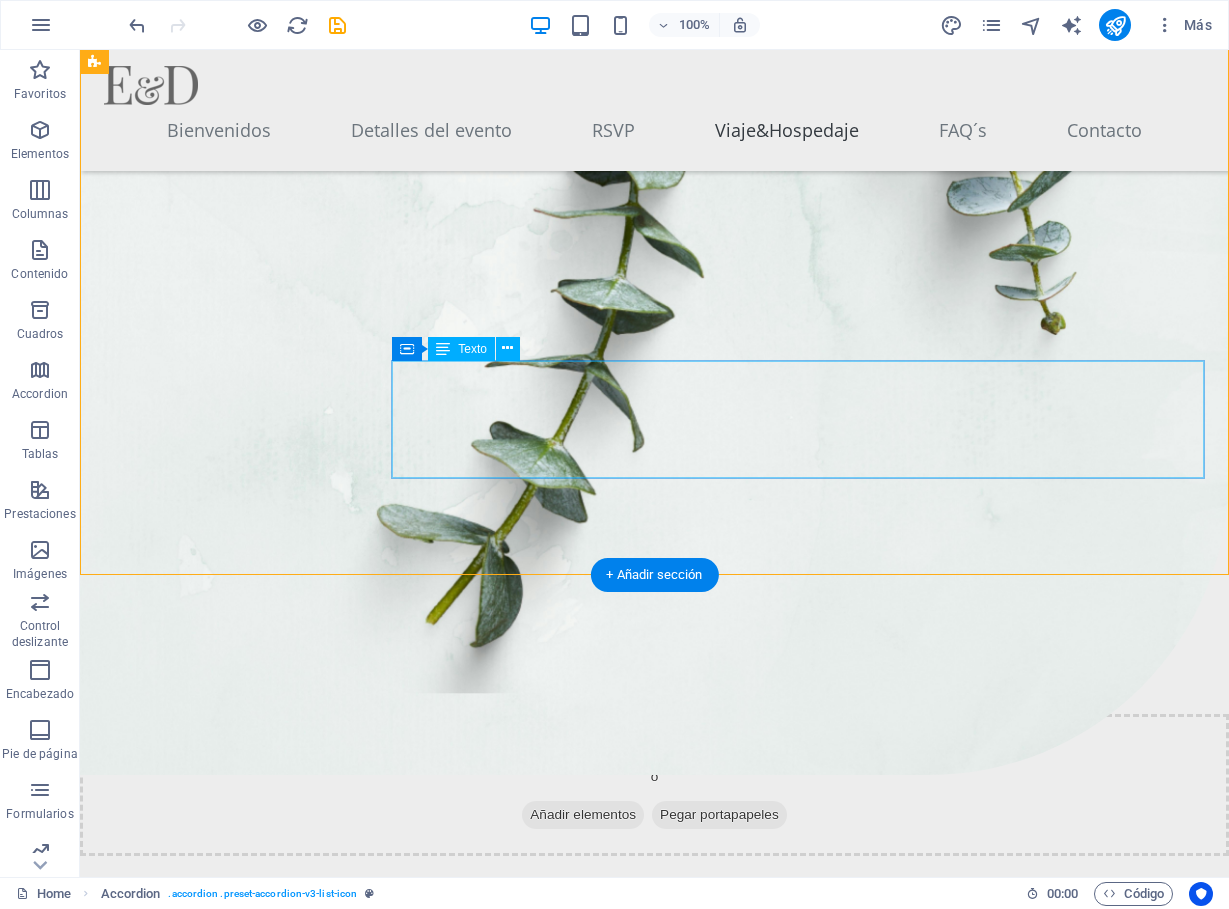 click on "AUTOBUS: La empresa ADO tiene viajes directos de CDMX a [CITY]. Los precios están entre $1,400 a $3,200 redondo, dependiendo de la línea que elijas. Si los boletos se compran con anticipación se encuentran descuentos por viaje anticipado. El tiempo de viaje es de 8 horas aproximadamente." at bounding box center [798, 3794] 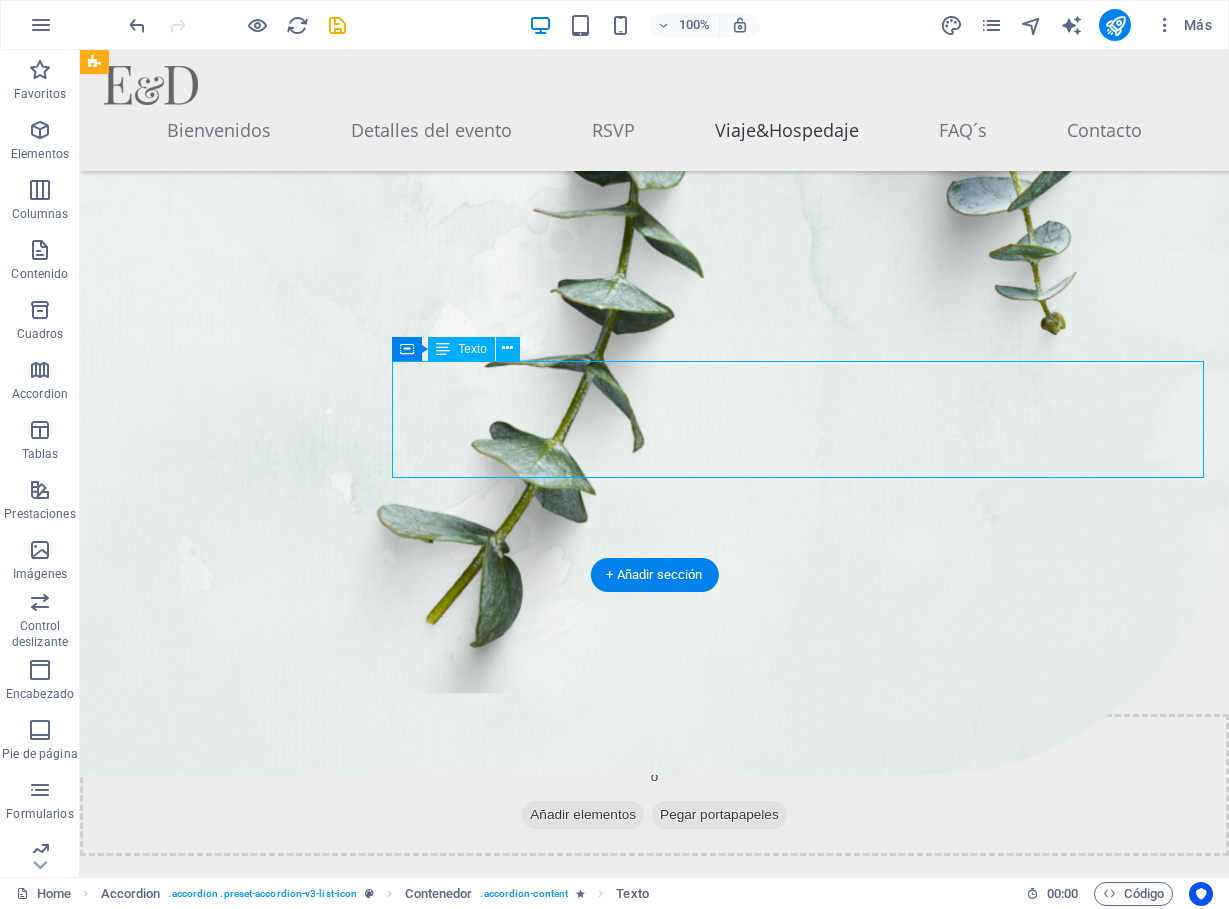 click on "AUTOBUS: La empresa ADO tiene viajes directos de CDMX a [CITY]. Los precios están entre $1,400 a $3,200 redondo, dependiendo de la línea que elijas. Si los boletos se compran con anticipación se encuentran descuentos por viaje anticipado. El tiempo de viaje es de 8 horas aproximadamente." at bounding box center [798, 3794] 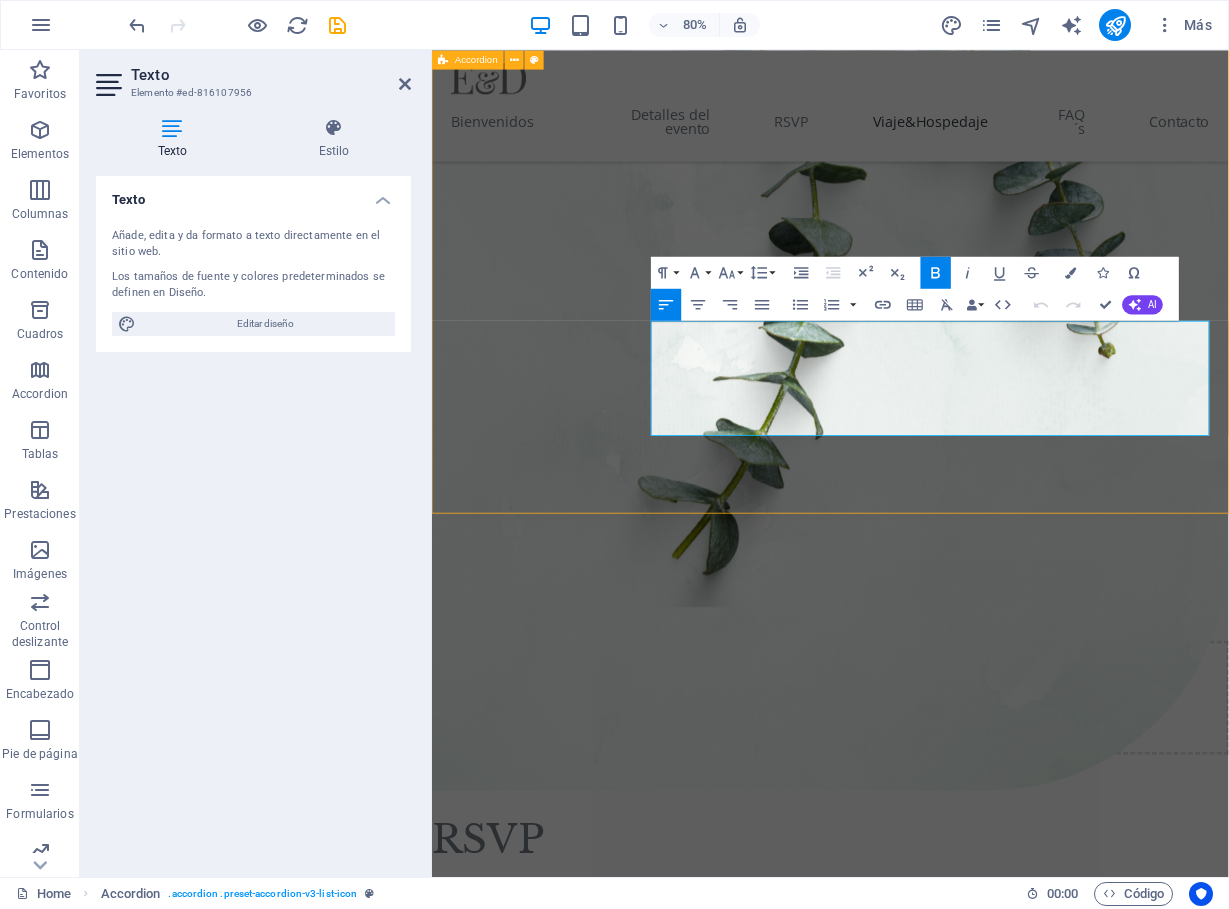 scroll, scrollTop: 6187, scrollLeft: 0, axis: vertical 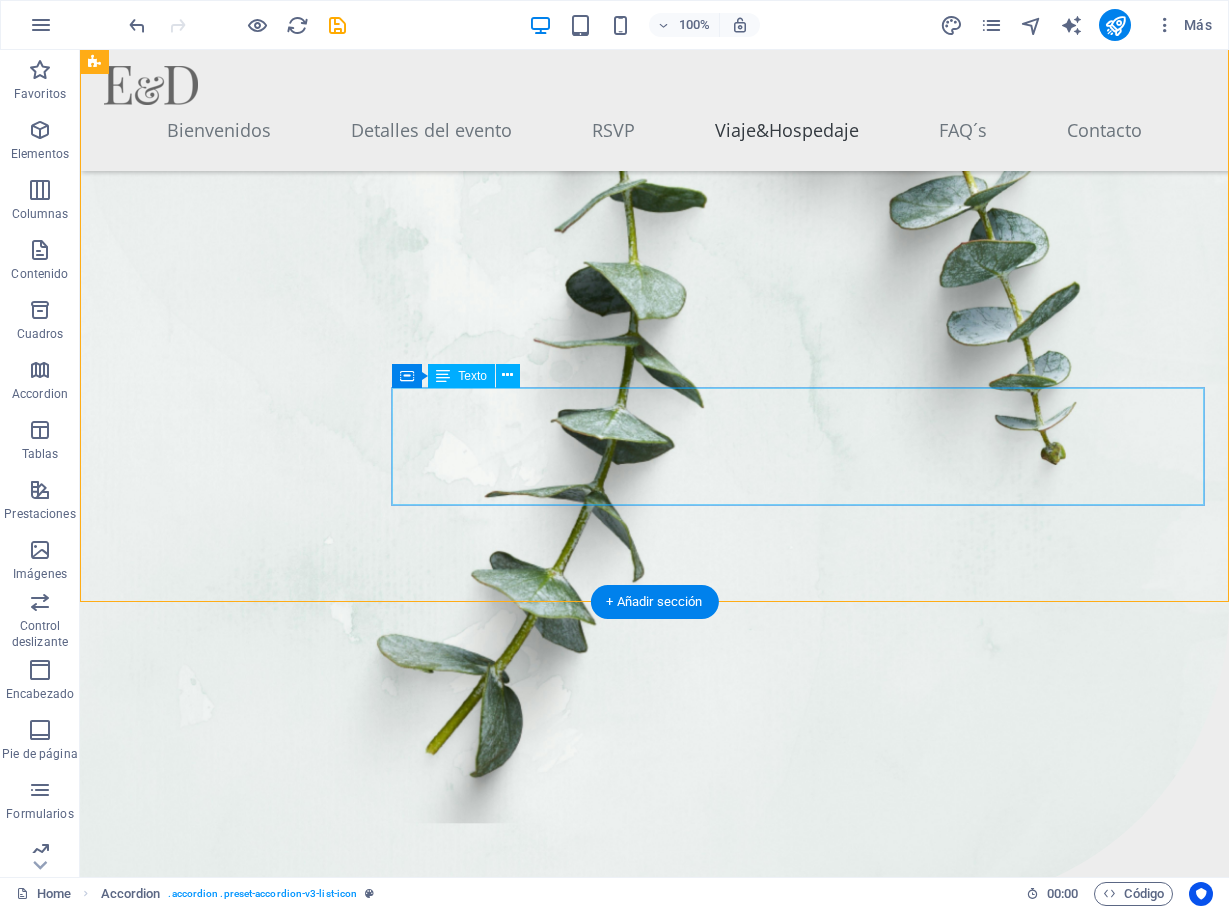 click on "AUTOBUS: La empresa ADO tiene viajes directos de CDMX a [CITY]. Los precios están entre $1,400 a $3,200 redondo, dependiendo de la línea que elijas. Si los boletos se compran con anticipación se encuentran descuentos por viaje anticipado. El tiempo de viaje es de 8 horas aproximadamente." at bounding box center [798, 4005] 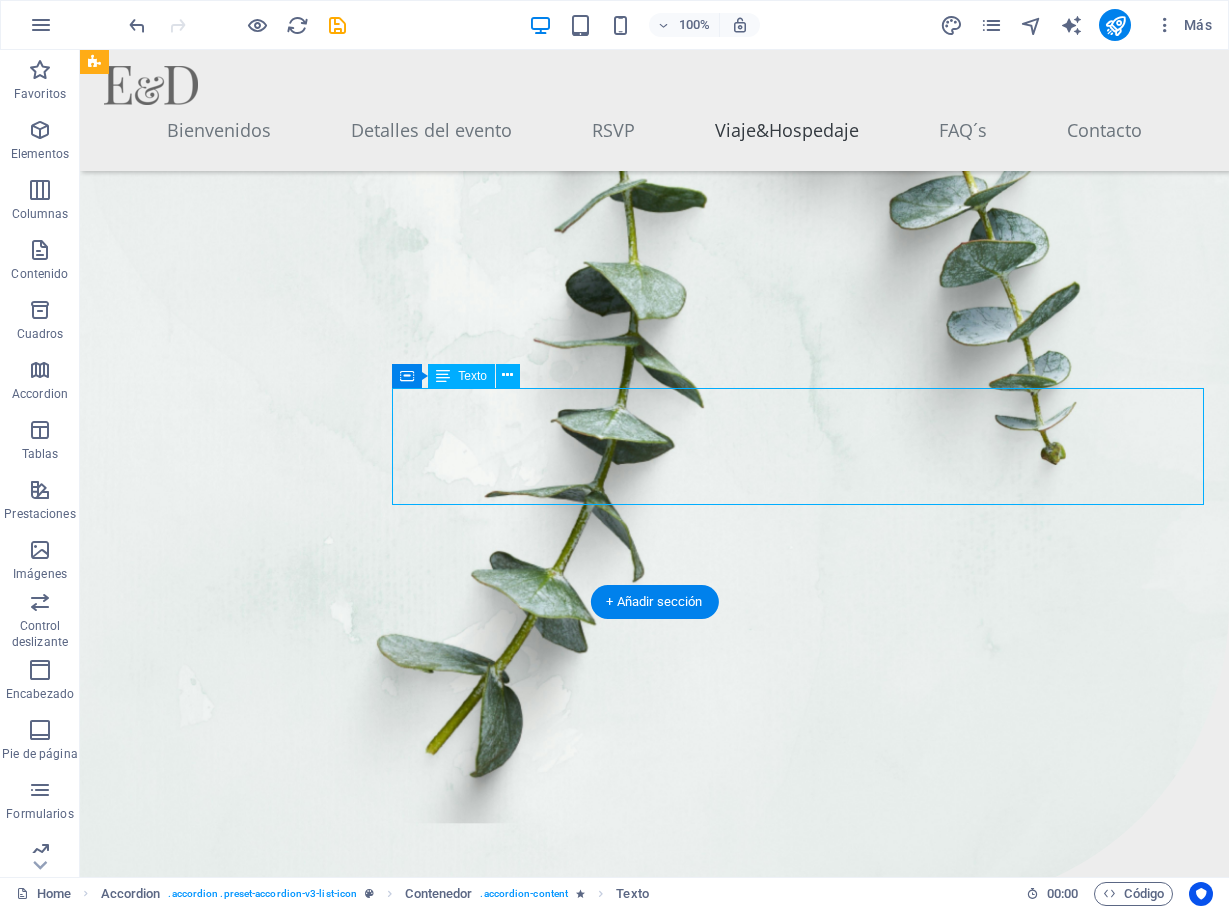 click on "AUTOBUS: La empresa ADO tiene viajes directos de CDMX a [CITY]. Los precios están entre $1,400 a $3,200 redondo, dependiendo de la línea que elijas. Si los boletos se compran con anticipación se encuentran descuentos por viaje anticipado. El tiempo de viaje es de 8 horas aproximadamente." at bounding box center [798, 4005] 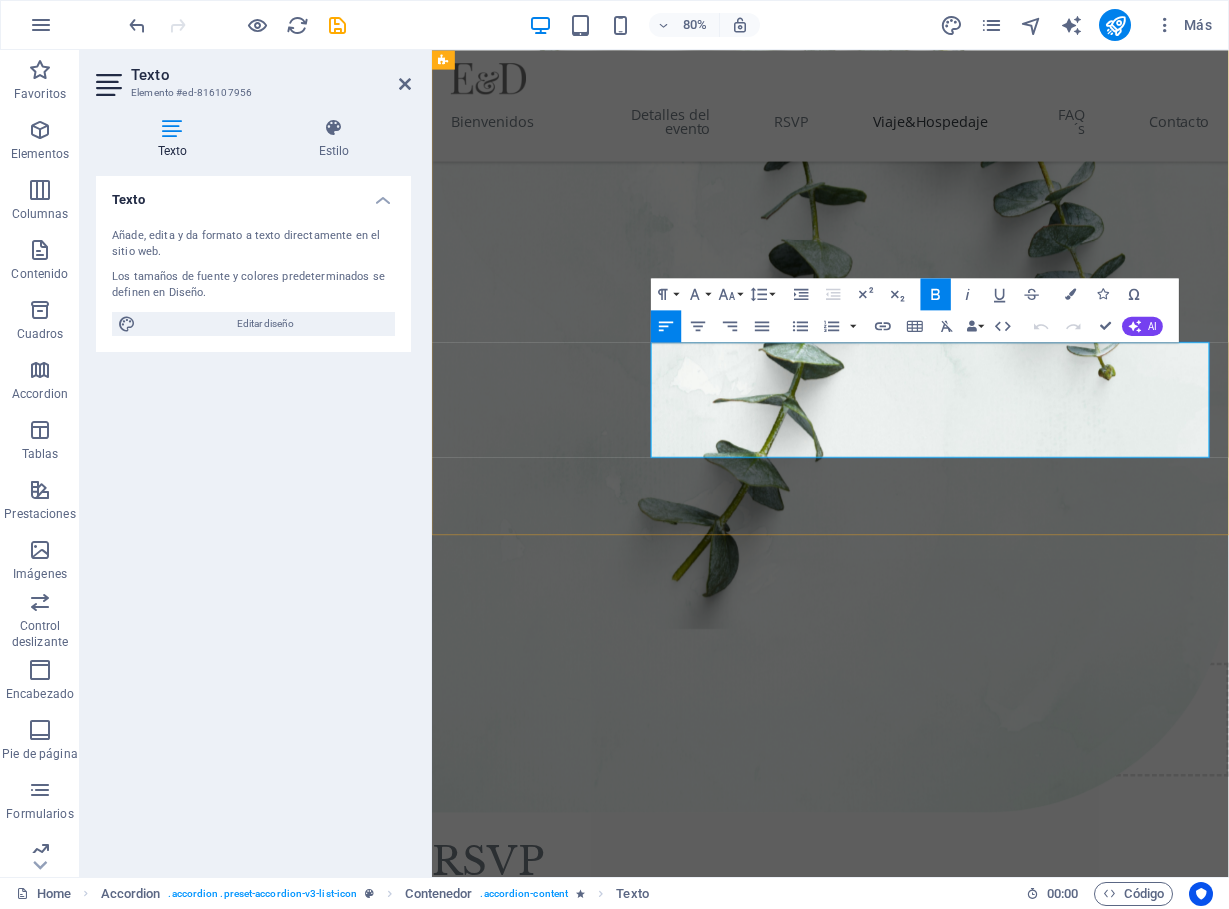 click on "La empresa ADO tiene viajes directos de [CITY] a [CITY]. Los precios están entre $1,400 a $3,200 redondo, dependiendo de la línea que elijas. Si los boletos se compran con anticipación se encuentran descuentos por viaje anticipado. El tiempo de viaje es de 8 horas aproximadamente." at bounding box center (1054, 4035) 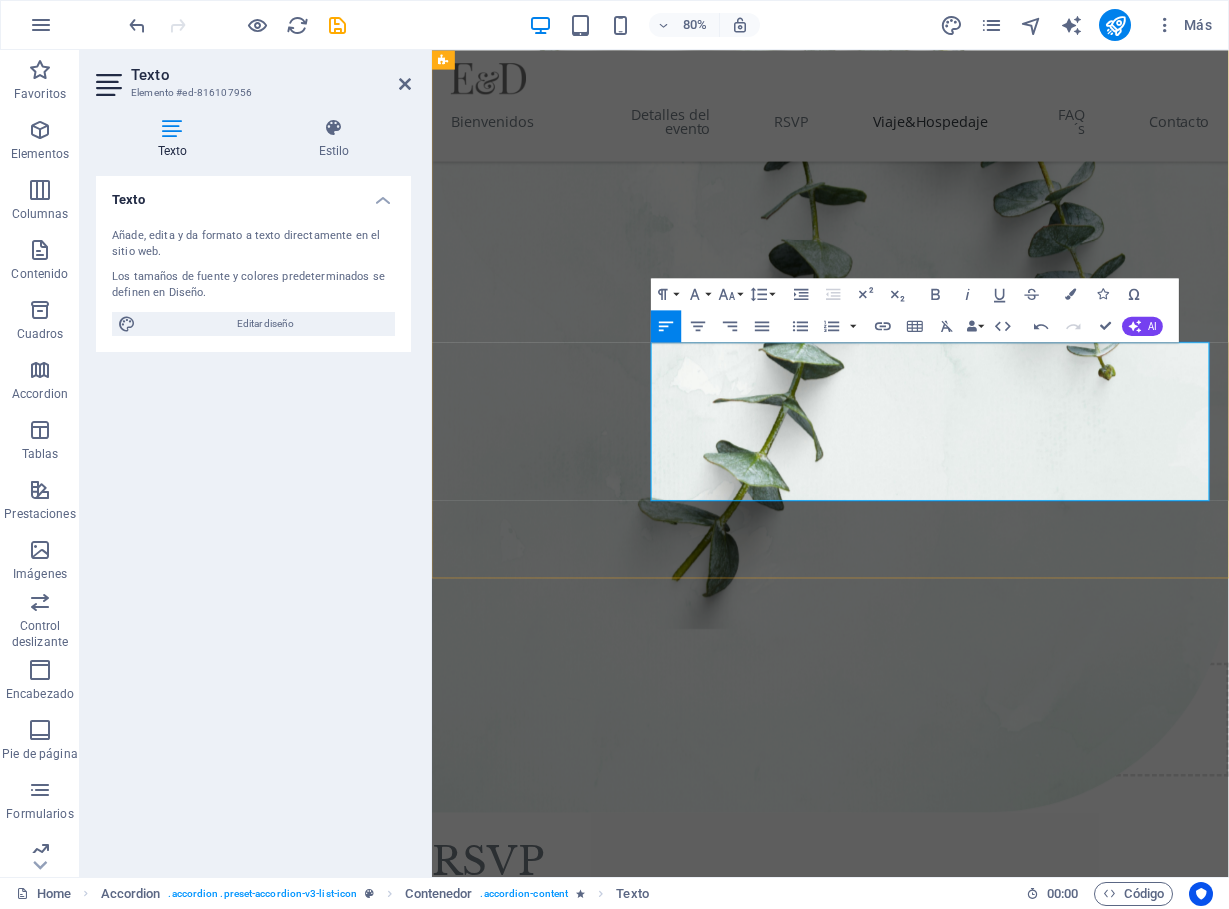 type 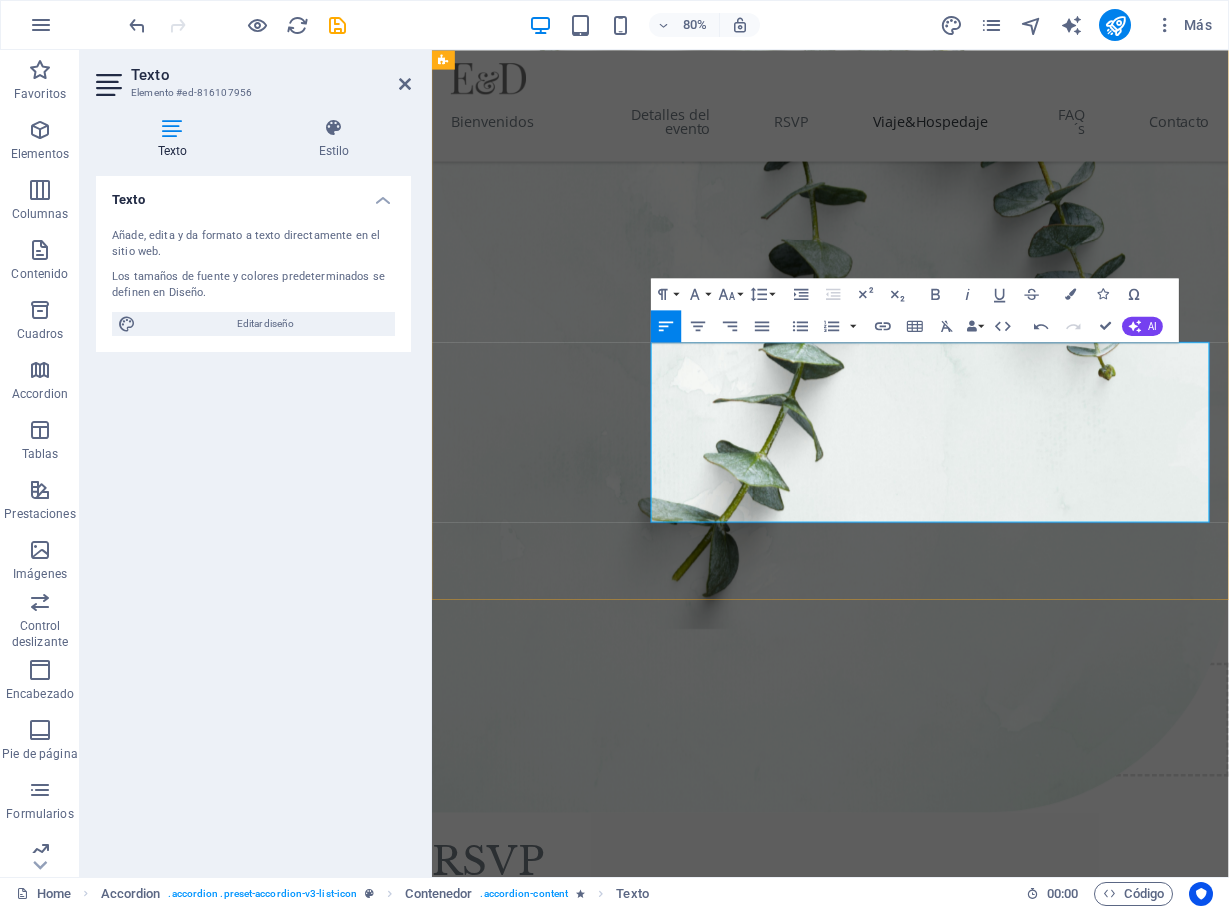 copy on "AUTOBUS: La empresa ADO tiene viajes directos de [CITY] a Xalapa. Los precios están entre $1,400 a $3,200 redondo, dependiendo de la línea que elijas. Si los boletos se compran con anticipación se encuentran descuentos por viaje anticipado. El tiempo de viaje es de 8 horas aproximadamente. También puedes encontrar boletos en  [WEBSITE]  y [WEBSITE]. Son otras líneas de autobuses que no llegan a una terminal sino a una plaza comercial en Xalapa." 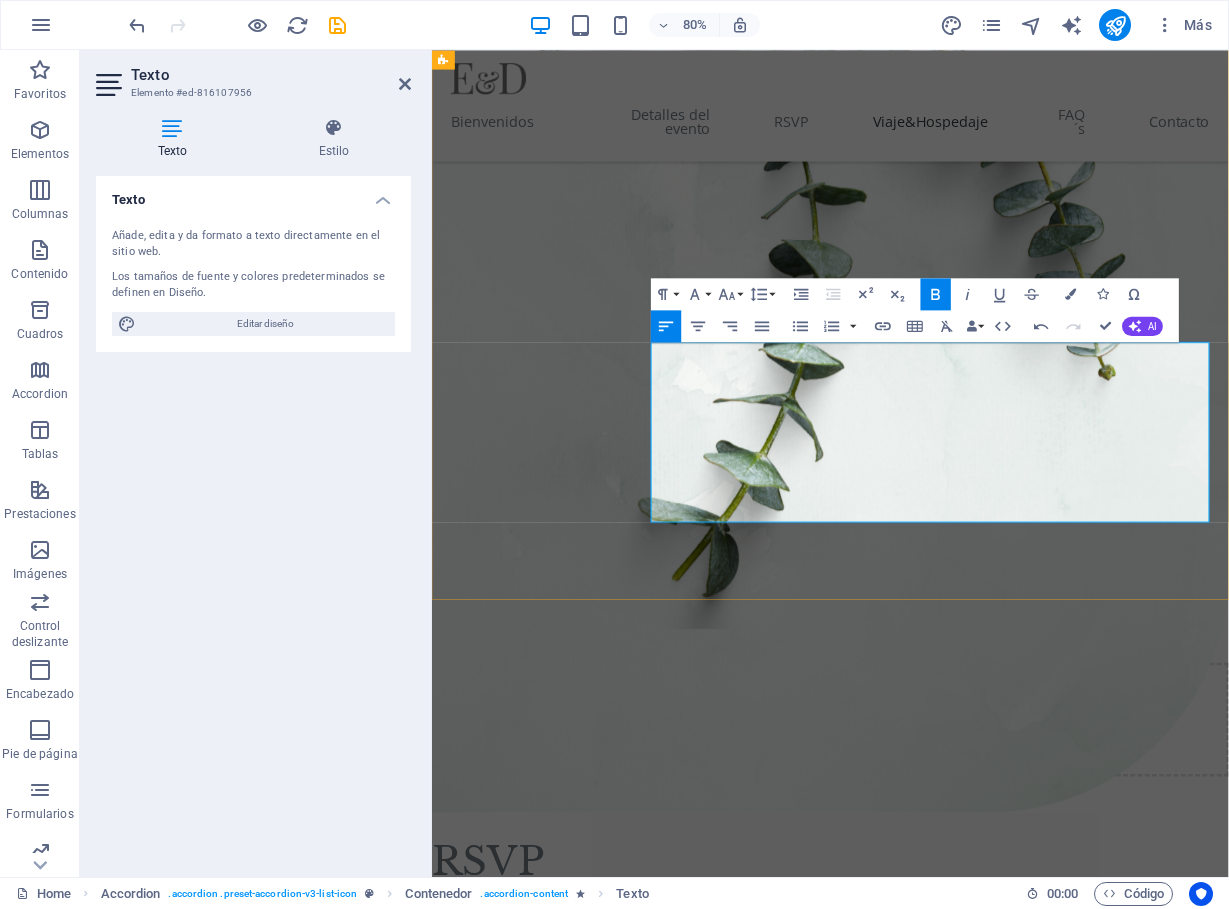 click on "La empresa ADO tiene viajes directos de [CITY] a [CITY]. Los precios están entre $1,400 a $3,200 redondo, dependiendo de la línea que elijas. Si los boletos se compran con anticipación se encuentran descuentos por viaje anticipado. El tiempo de viaje es de 8 horas aproximadamente." at bounding box center (1054, 4035) 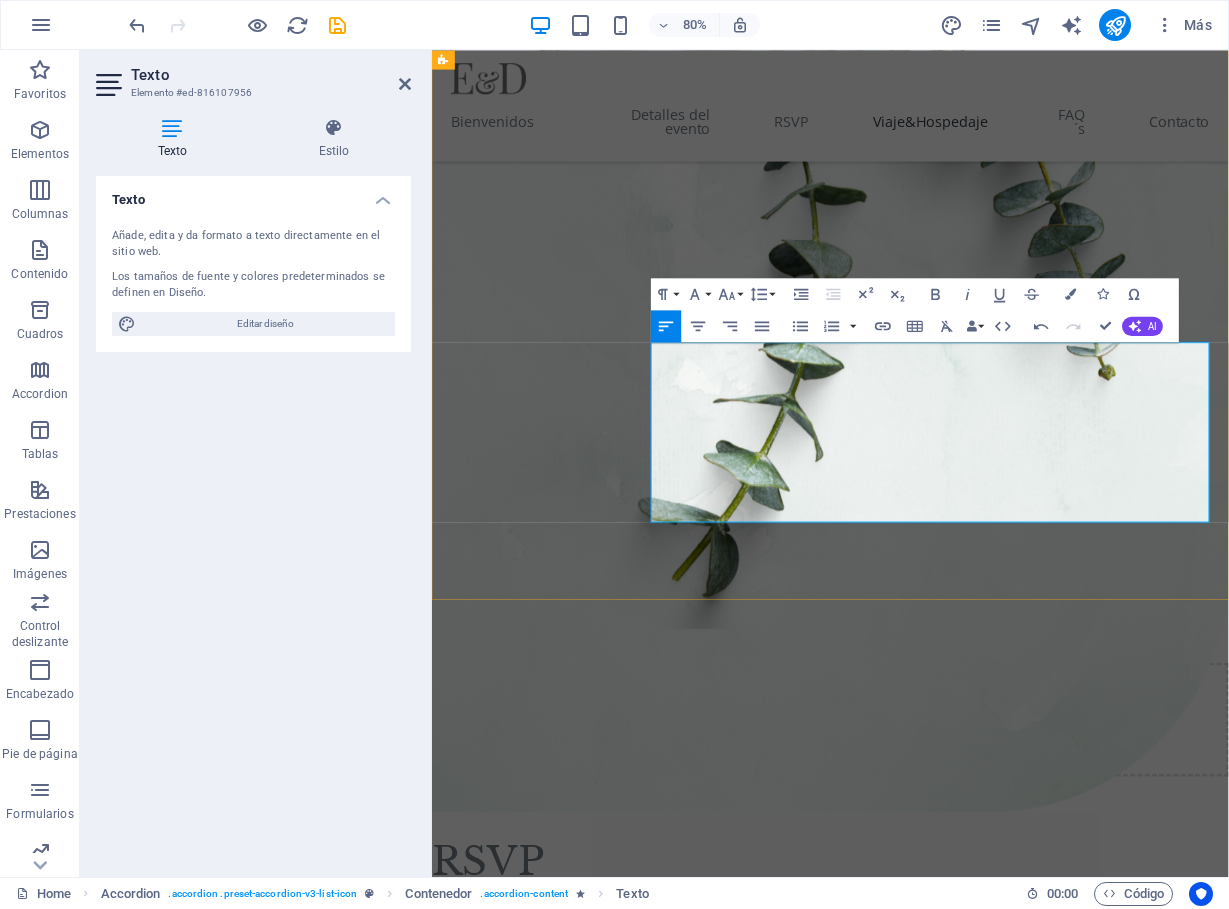 drag, startPoint x: 711, startPoint y: 466, endPoint x: 1352, endPoint y: 619, distance: 659.00684 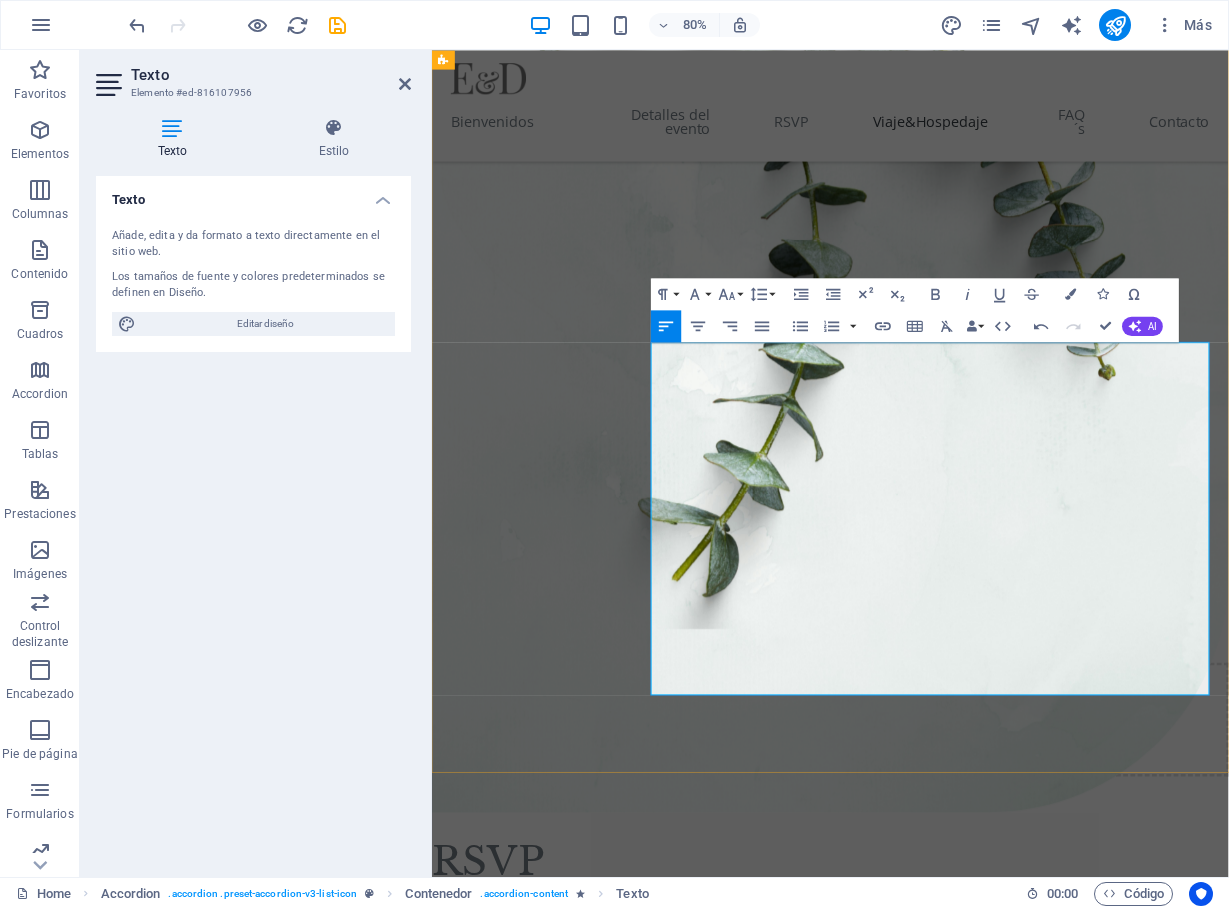 click on "ADO:  La empresa ADO ofrece viajes directos desde la CDMX a [CITY]. Duración:  El tiempo de viaje es de aproximadamente 8 horas. Costo:  Los precios por viaje redondo varían entre $1,400 y $3,200 MXN, dependiendo del tipo de servicio. Recomendación:  Les sugerimos comprar sus boletos con anticipación para aprovechar los descuentos por compra temprana." at bounding box center (1054, 4144) 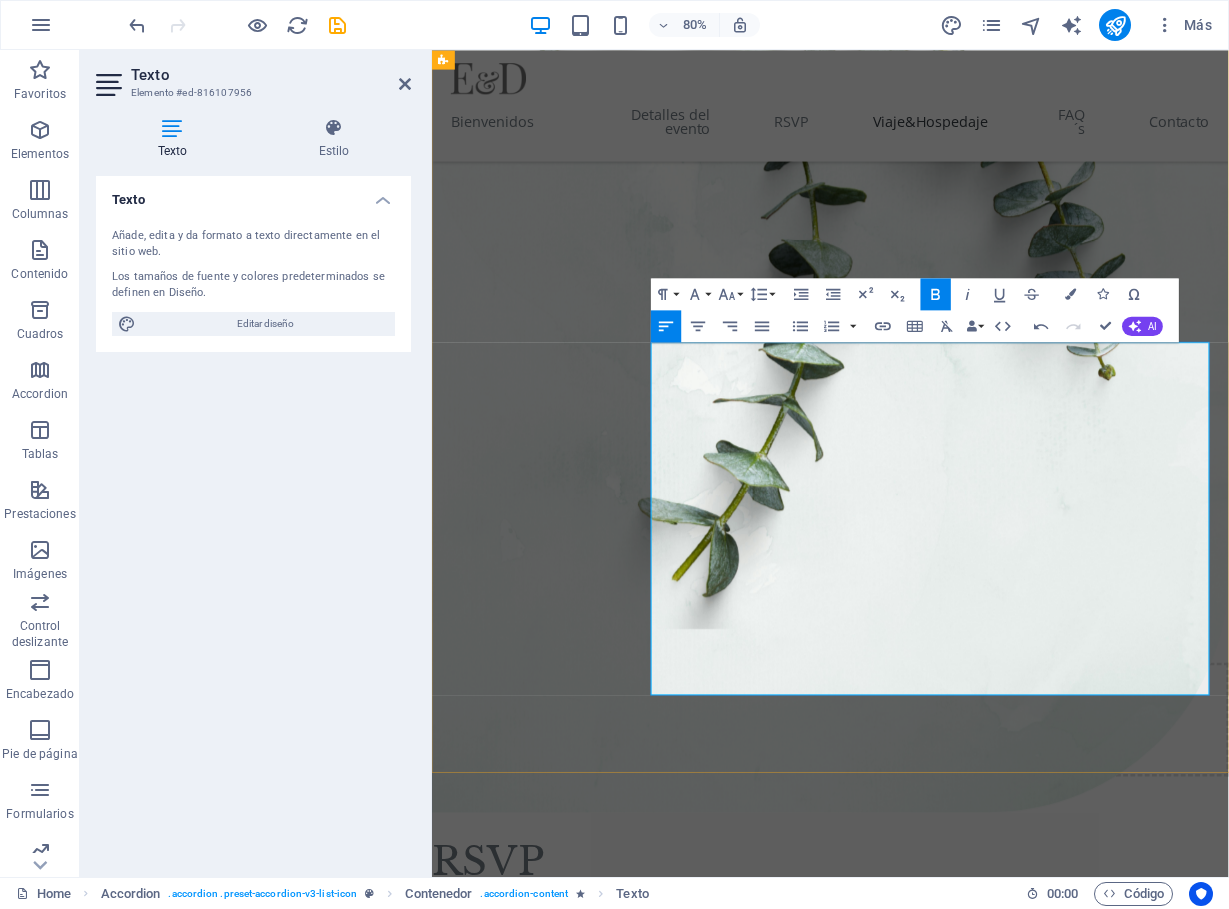 click on "ADO:  La empresa ADO ofrece viajes directos desde la CDMX a [CITY]. Duración:  El tiempo de viaje es de aproximadamente 8 horas. Costo:  Los precios por viaje redondo varían entre $1,400 y $3,200 MXN, dependiendo del tipo de servicio. Recomendación:  Les sugerimos comprar sus boletos con anticipación para aprovechar los descuentos por compra temprana." at bounding box center [1054, 4144] 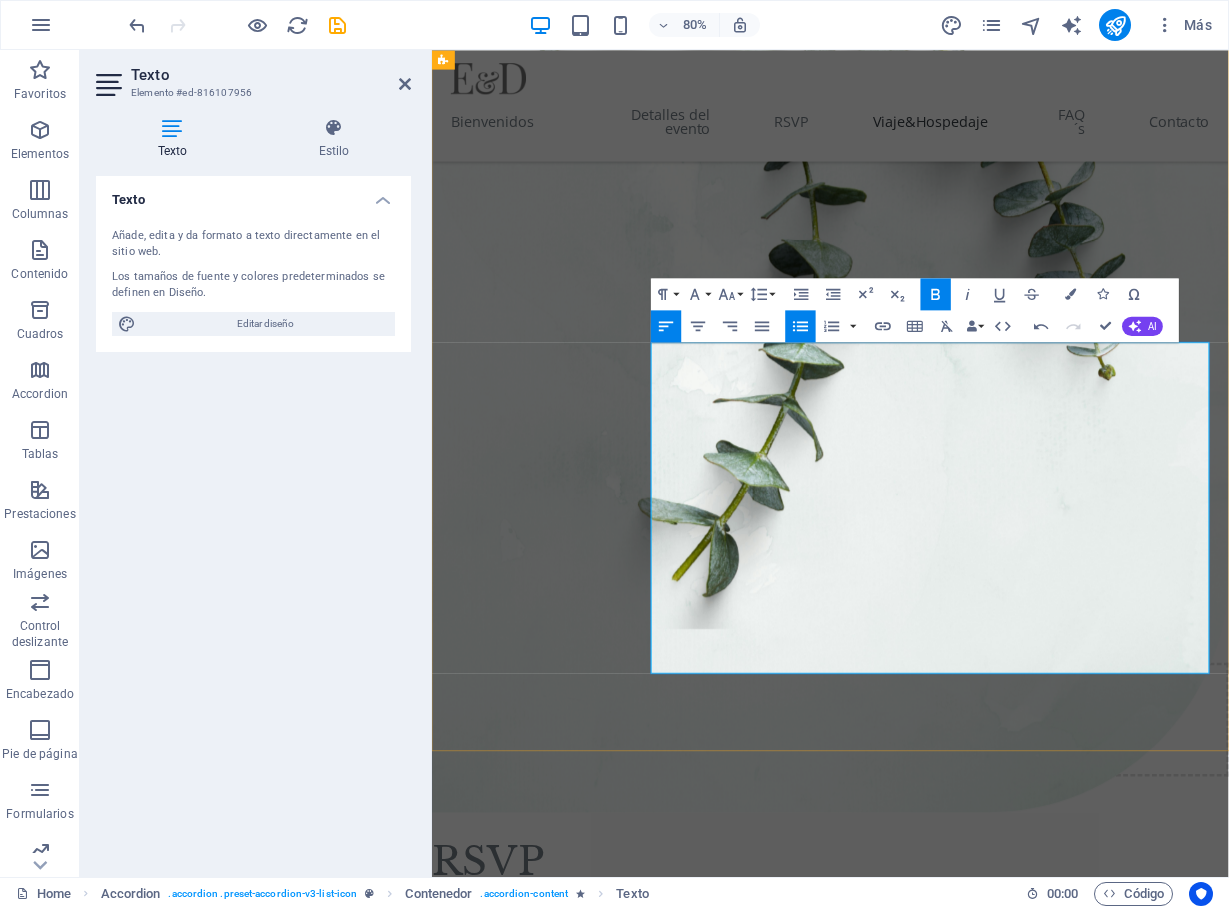 click on "Duración:" at bounding box center [771, 4076] 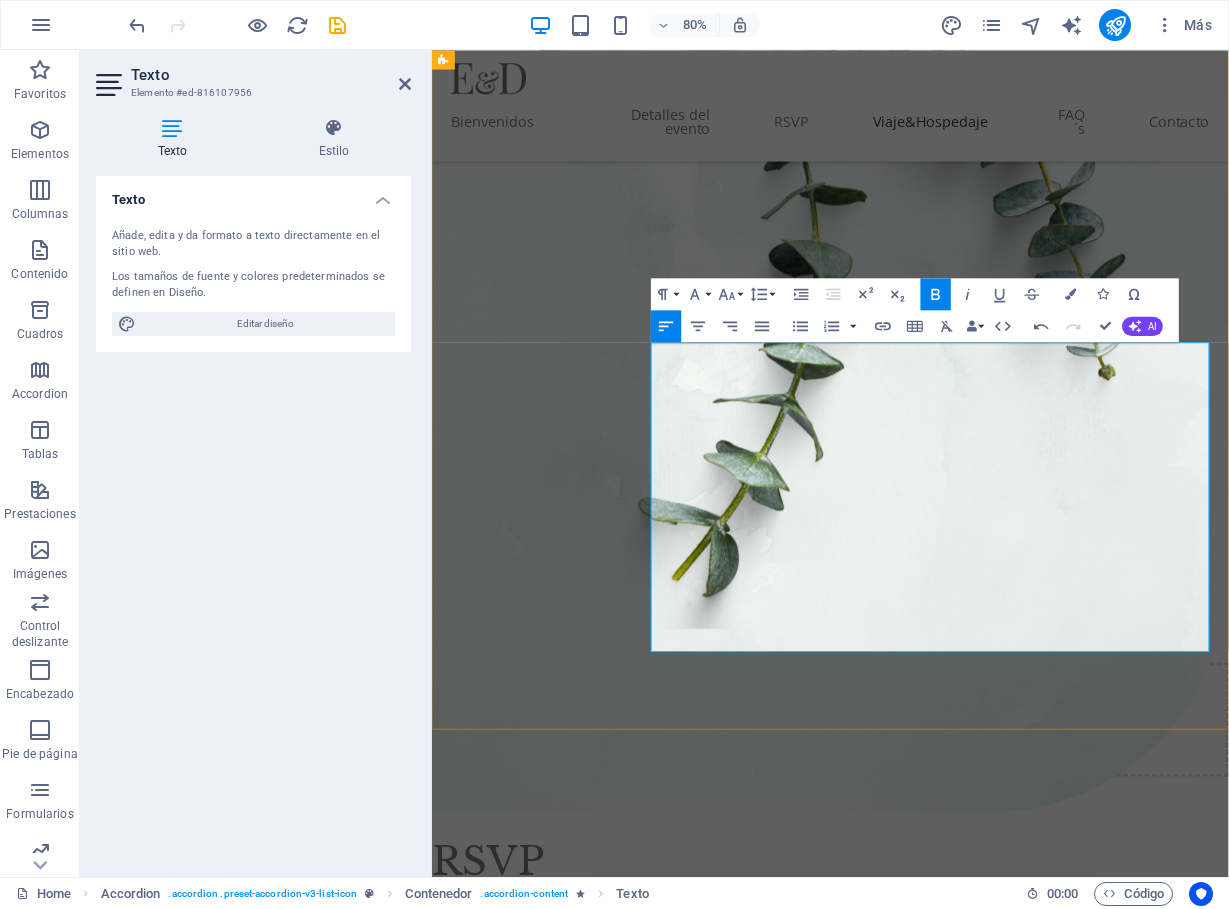 click on "Costo:" at bounding box center (757, 4103) 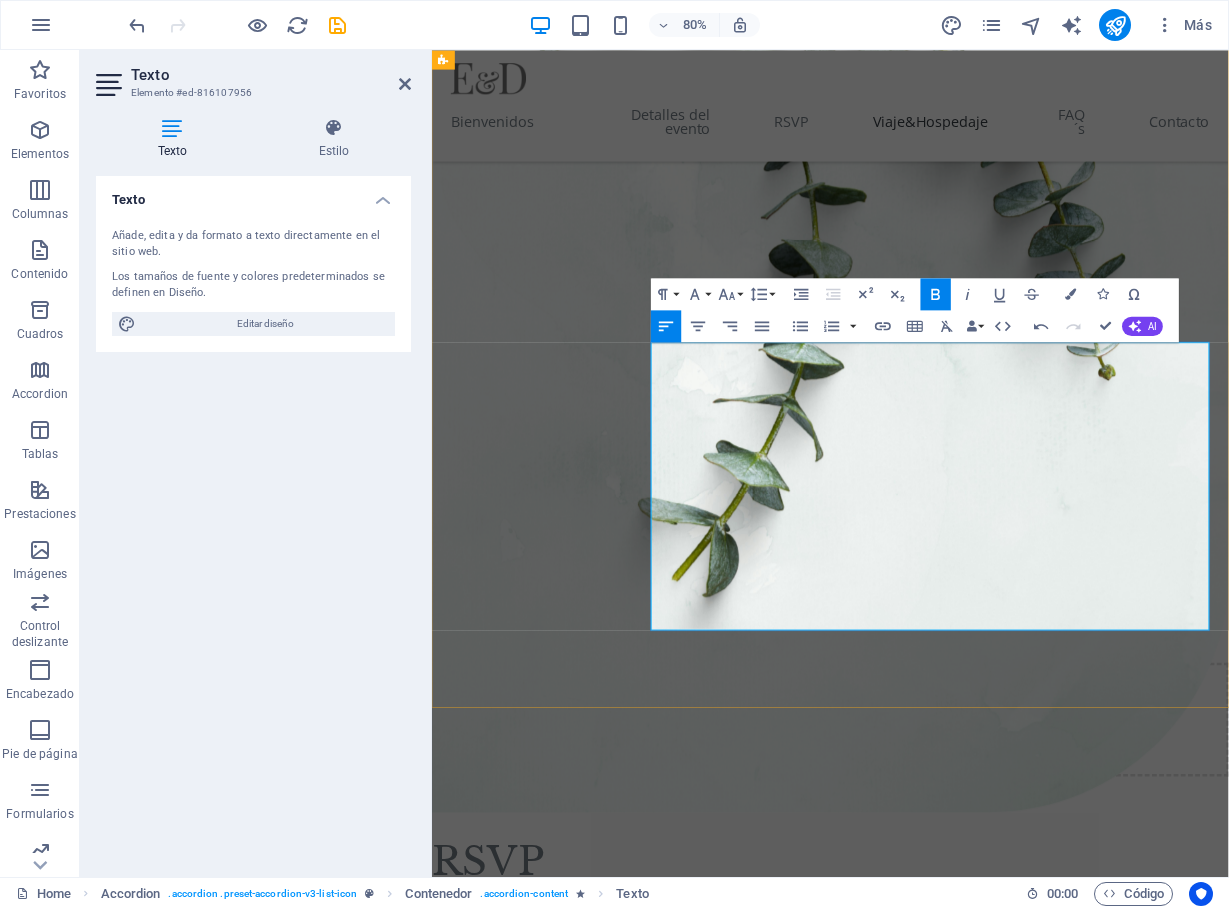click on "Recomendación:" at bounding box center (800, 4157) 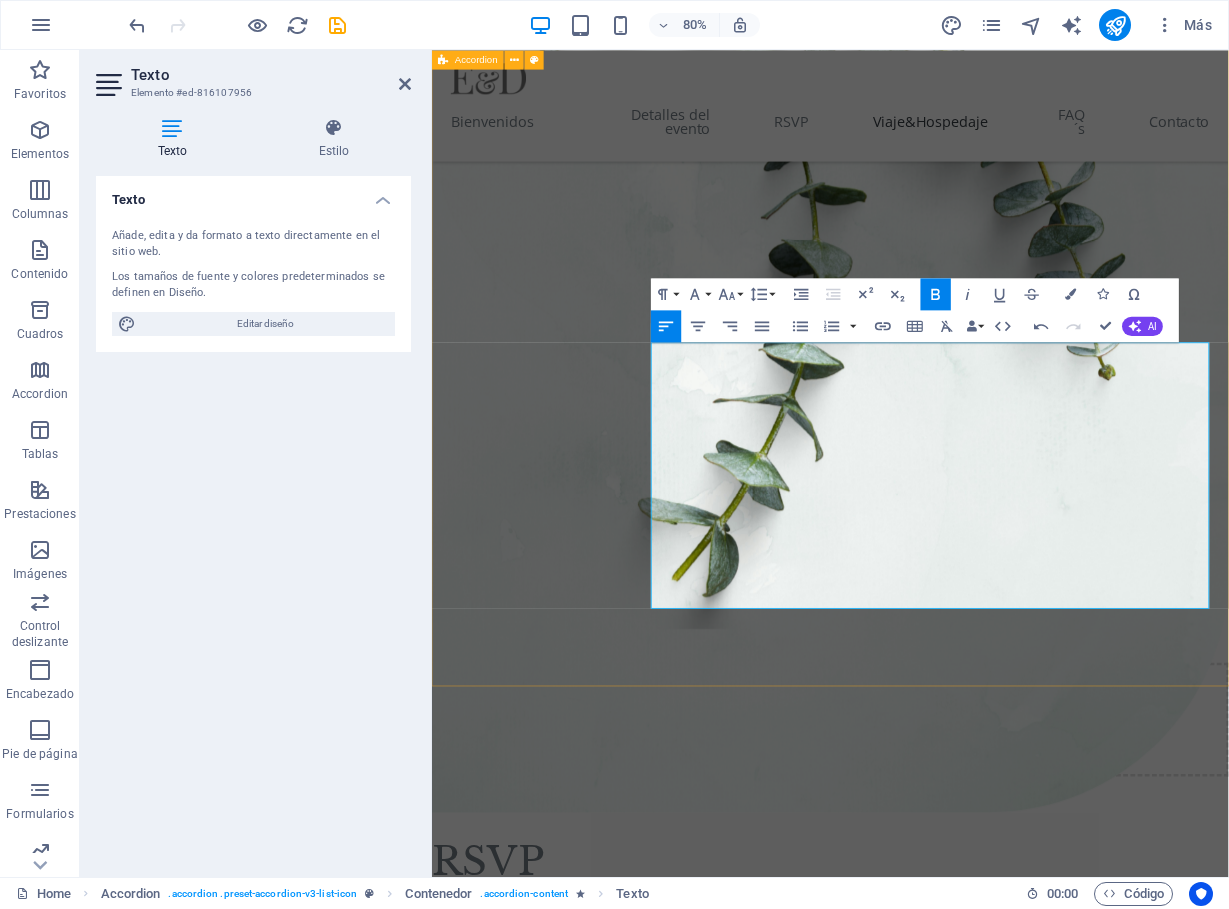 click on "[STATE] Opción 1: Por Carretera Distancia y Duración:  El recorrido es de 566 km, con un tiempo estimado de viaje de 6 horas y 20 minutos. Costos:  El costo aproximado de peajes es de $1,900 MXN por trayecto, lo que suma un total de $3,800 MXN ida y vuelta. Recomendación:  Para reducir costos y hacer el viaje más ameno, les sugerimos rentar una van o "Sprinter" entre varios. ¡Será una excelente manera de viajar juntos! Opción 2: En Autobús El autobús es una alternativa cómoda y directa, sin la necesidad de hacer escalas. Empresa:  La empresa de autobuses ADO ofrece viajes directos desde la Terminal de [CITY] a [CITY]. Duración:  El tiempo de viaje es de aproximadamente 8 horas. Costos:  Los precios por viaje redondo varían entre $1,600 y $3,200 MXN, dependiendo del tipo de servicio (ADO GL, Platino, etc.). Consejo:  Les recomendamos comprar sus boletos con anticipación para aprovechar los descuentos por compra temprana. Opción 3: En Avión A) Vuelo a la [CITY] ([CITY]) + Autobús:" at bounding box center (930, 3194) 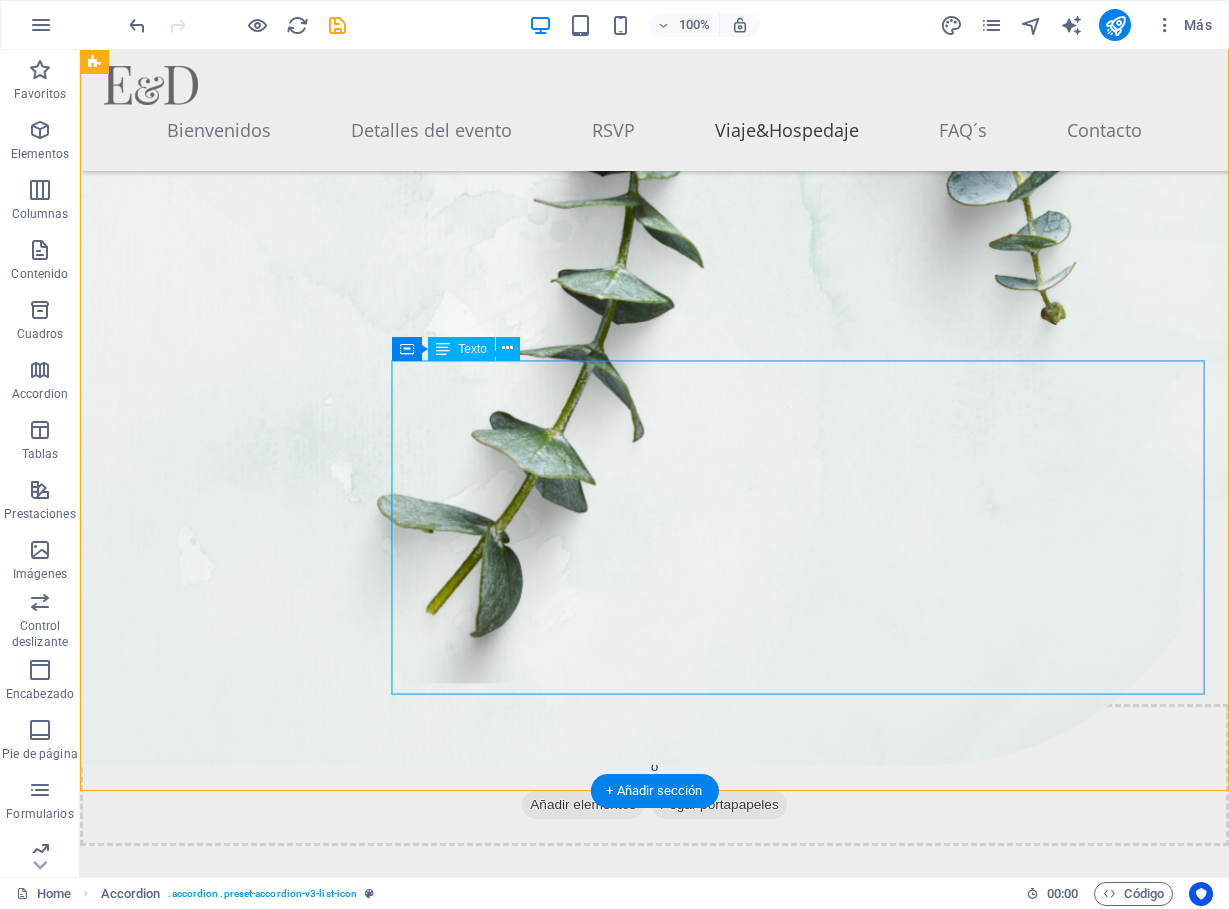 scroll, scrollTop: 6214, scrollLeft: 0, axis: vertical 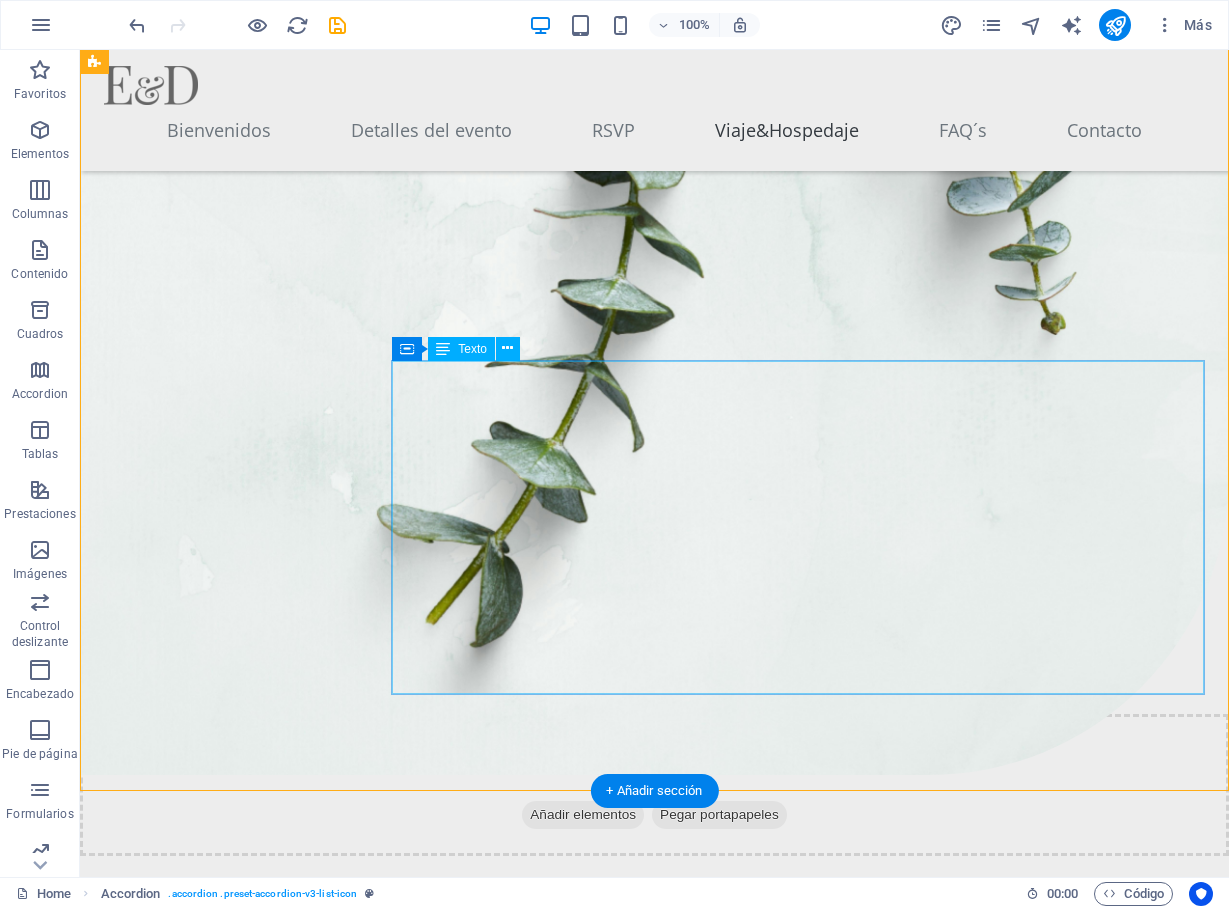 click on "AUTOBUS: ADO:  La empresa ADO ofrece viajes directos desde la [CITY] a Xalapa. Duración:  El tiempo de viaje es de aproximadamente 8 horas. Costo:  Los precios por viaje redondo varían entre $[PRICE] y $[PRICE] [CURRENCY], dependiendo del tipo de servicio. Recomendación:  Les sugerimos comprar sus boletos con anticipación para aprovechar los descuentos por compra temprana. Otras opciones:  También pueden encontrar boletos en las plataformas  Kolors  y  Japi . Estas líneas de autobús suelen tener precios competitivos y llegan a una plaza comercial en Xalapa en lugar de a la terminal de autobuses." at bounding box center [798, 3902] 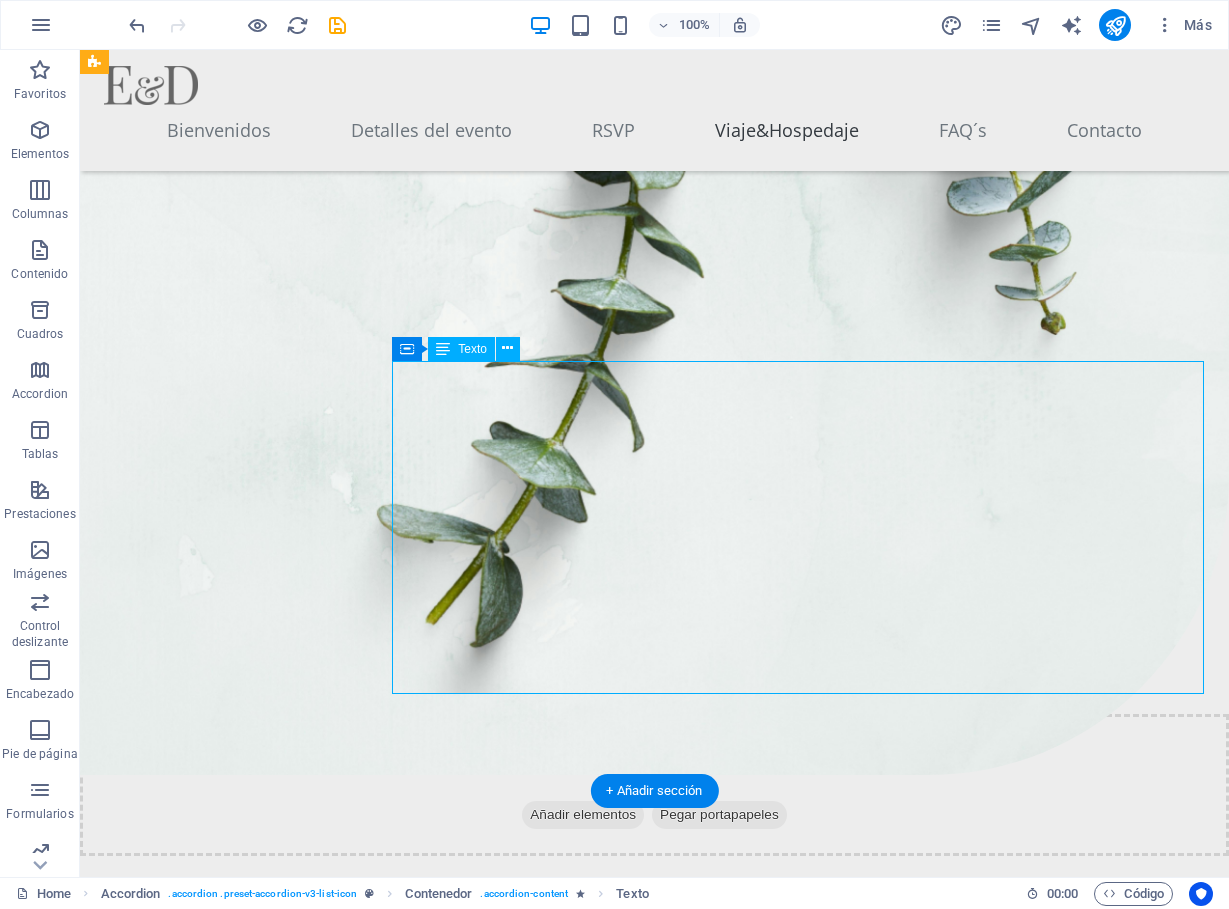 click on "AUTOBUS: ADO:  La empresa ADO ofrece viajes directos desde la [CITY] a Xalapa. Duración:  El tiempo de viaje es de aproximadamente 8 horas. Costo:  Los precios por viaje redondo varían entre $[PRICE] y $[PRICE] [CURRENCY], dependiendo del tipo de servicio. Recomendación:  Les sugerimos comprar sus boletos con anticipación para aprovechar los descuentos por compra temprana. Otras opciones:  También pueden encontrar boletos en las plataformas  Kolors  y  Japi . Estas líneas de autobús suelen tener precios competitivos y llegan a una plaza comercial en Xalapa en lugar de a la terminal de autobuses." at bounding box center (798, 3902) 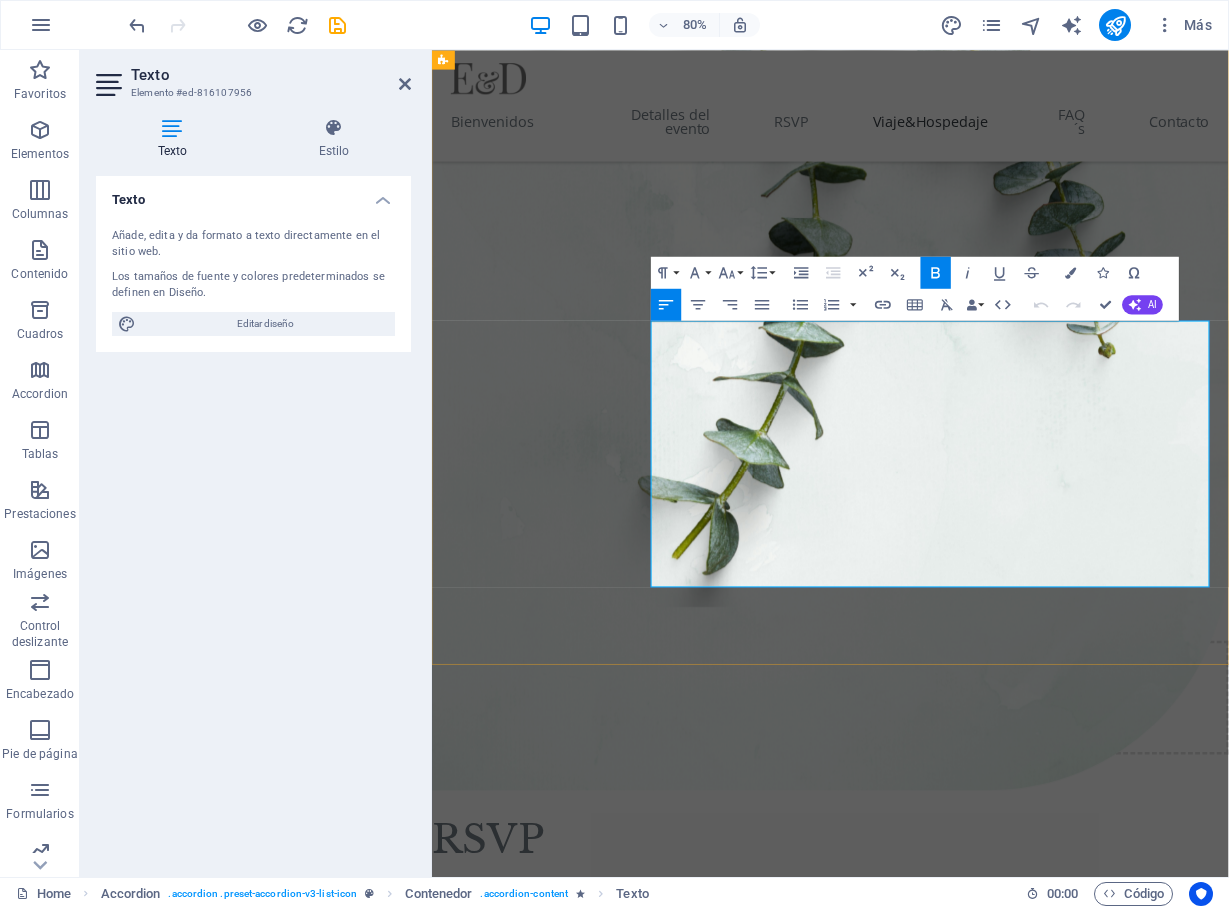 click on "Otras opciones:  También pueden encontrar boletos en las plataformas  [WEBSITE]  y  [WEBSITE] . Estas líneas de autobús suelen tener precios competitivos y llegan a una plaza comercial en Xalapa en lugar de a la terminal de autobuses." at bounding box center [1054, 4210] 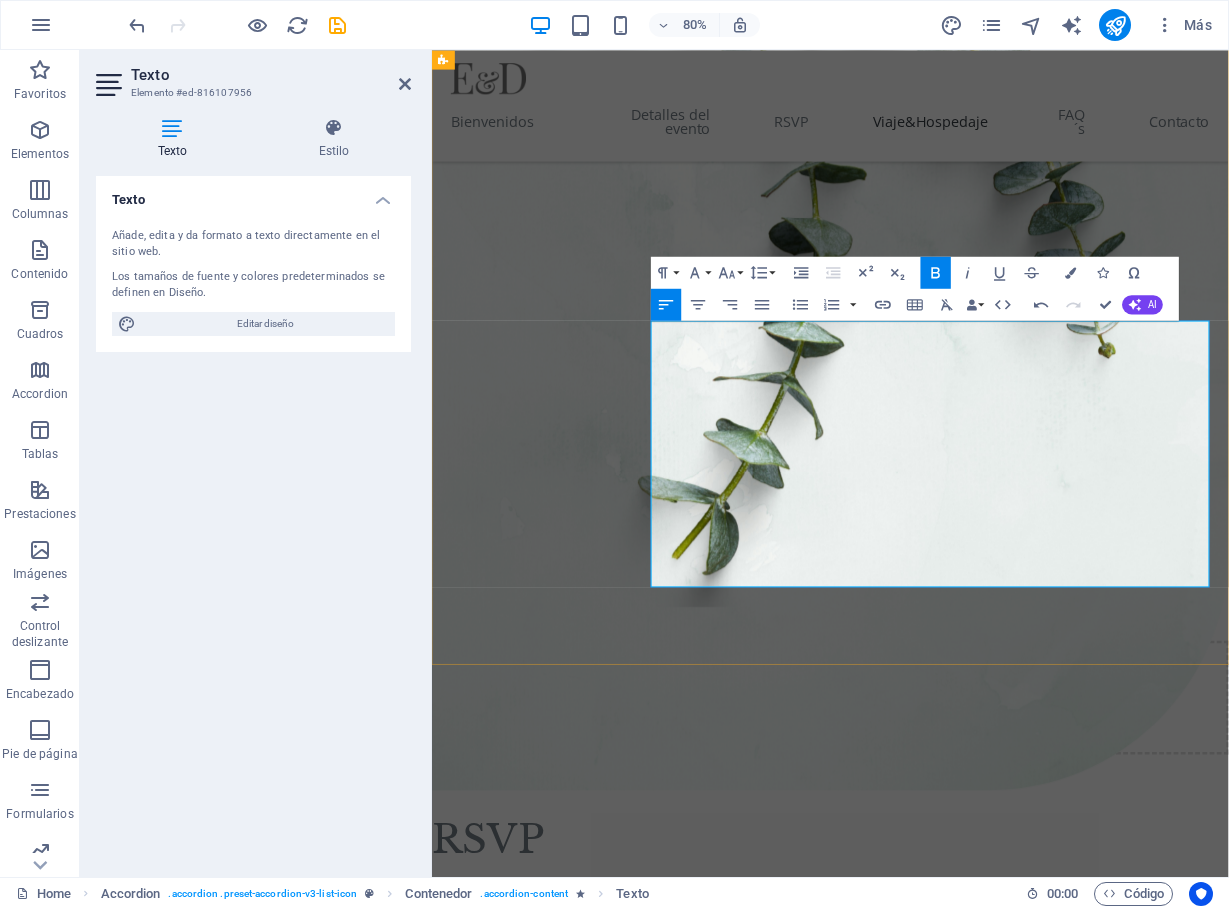 drag, startPoint x: 709, startPoint y: 491, endPoint x: 1150, endPoint y: 599, distance: 454.03195 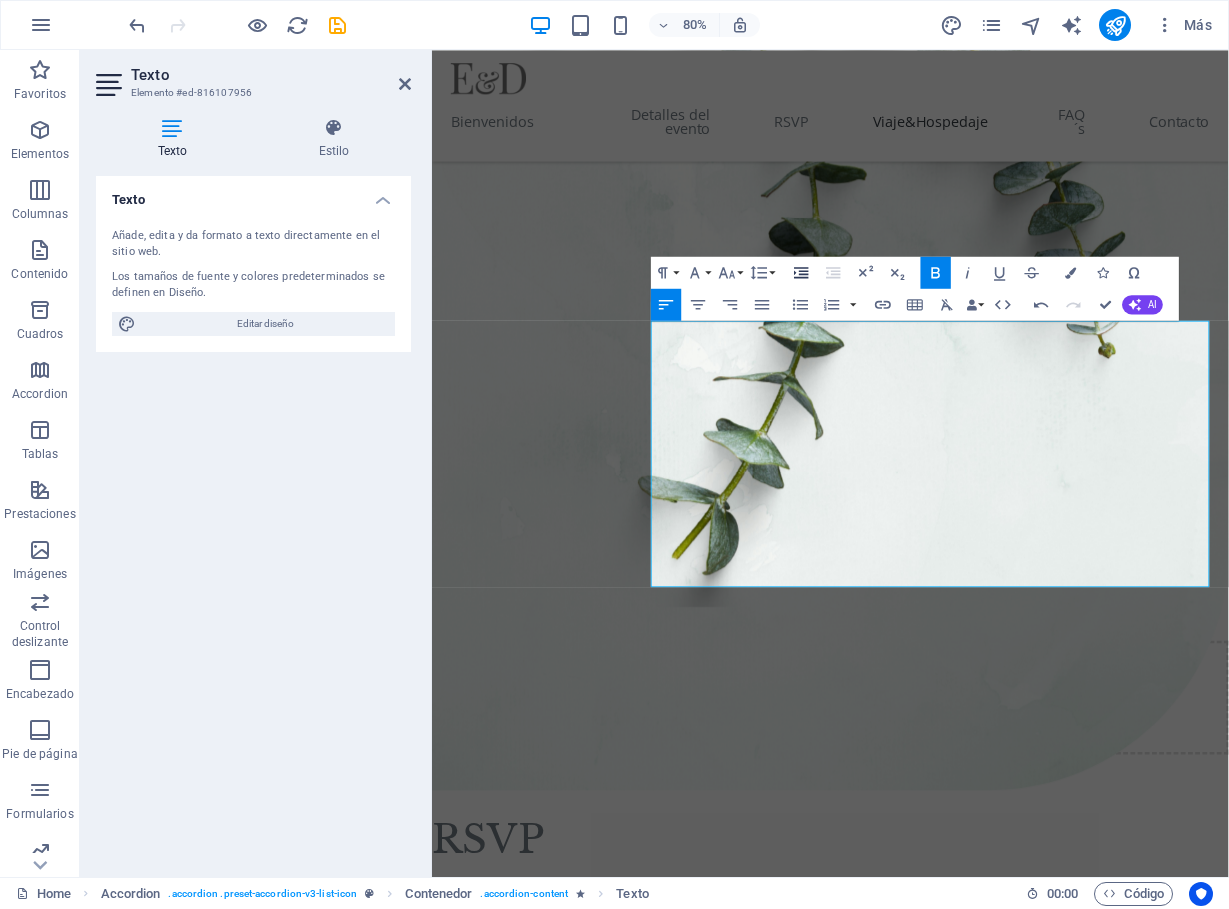 click 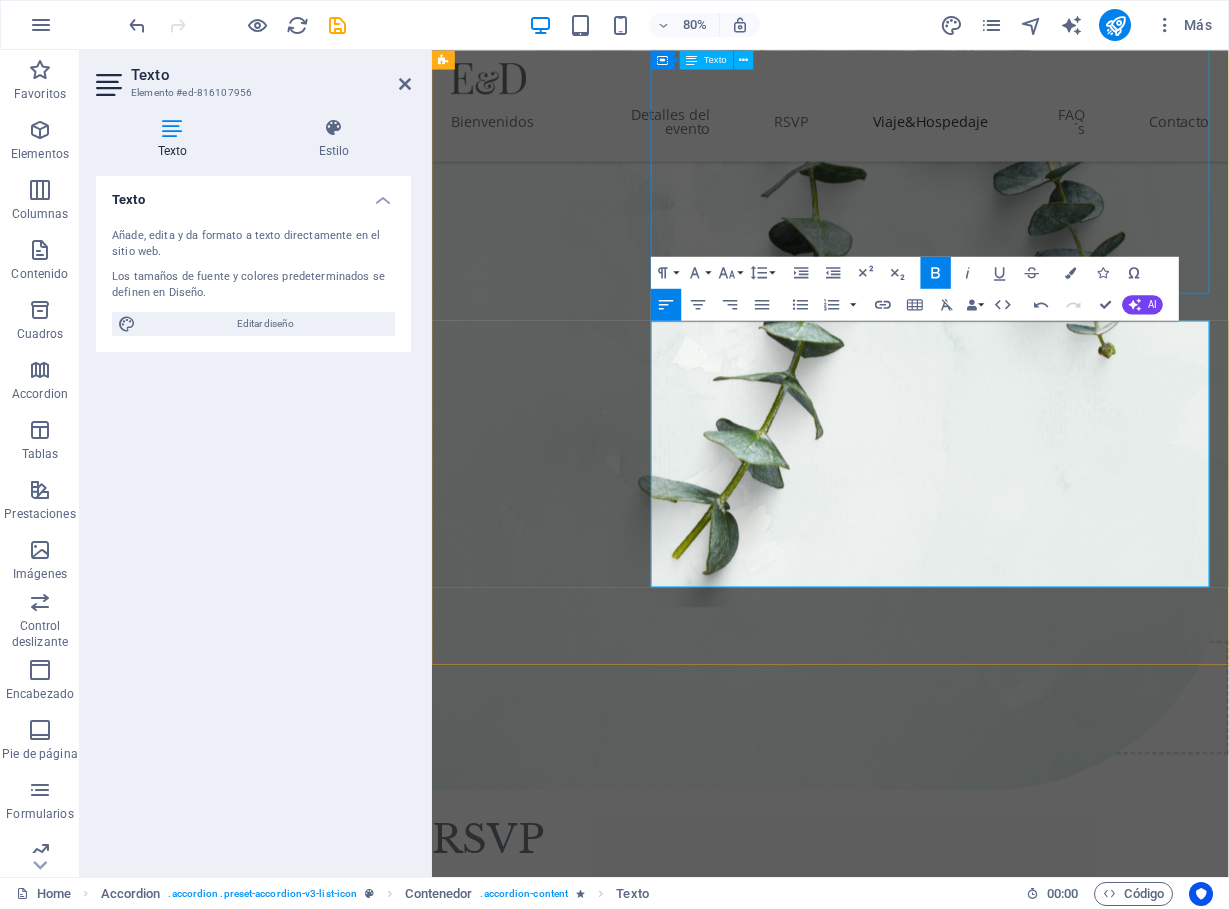 click on "AVIÓN: Vuelo a Veracruz (VER):  Les recomendamos volar al Aeropuerto Internacional de Veracruz. Costo:  El precio del viaje redondo puede variar entre $[PRICE] y $[PRICE] [CURRENCY], dependiendo de la aerolínea y de la antelación con la que compren los boletos. Transporte a Xalapa:  Una vez en el aeropuerto de Veracruz, podrán tomar un taxi o un autobús directamente hacia Xalapa. Costo del Transporte:  El traslado terrestre desde el aeropuerto a Xalapa tiene un costo aproximado de $[PRICE] [CURRENCY] por viaje redondo." at bounding box center [1054, 3690] 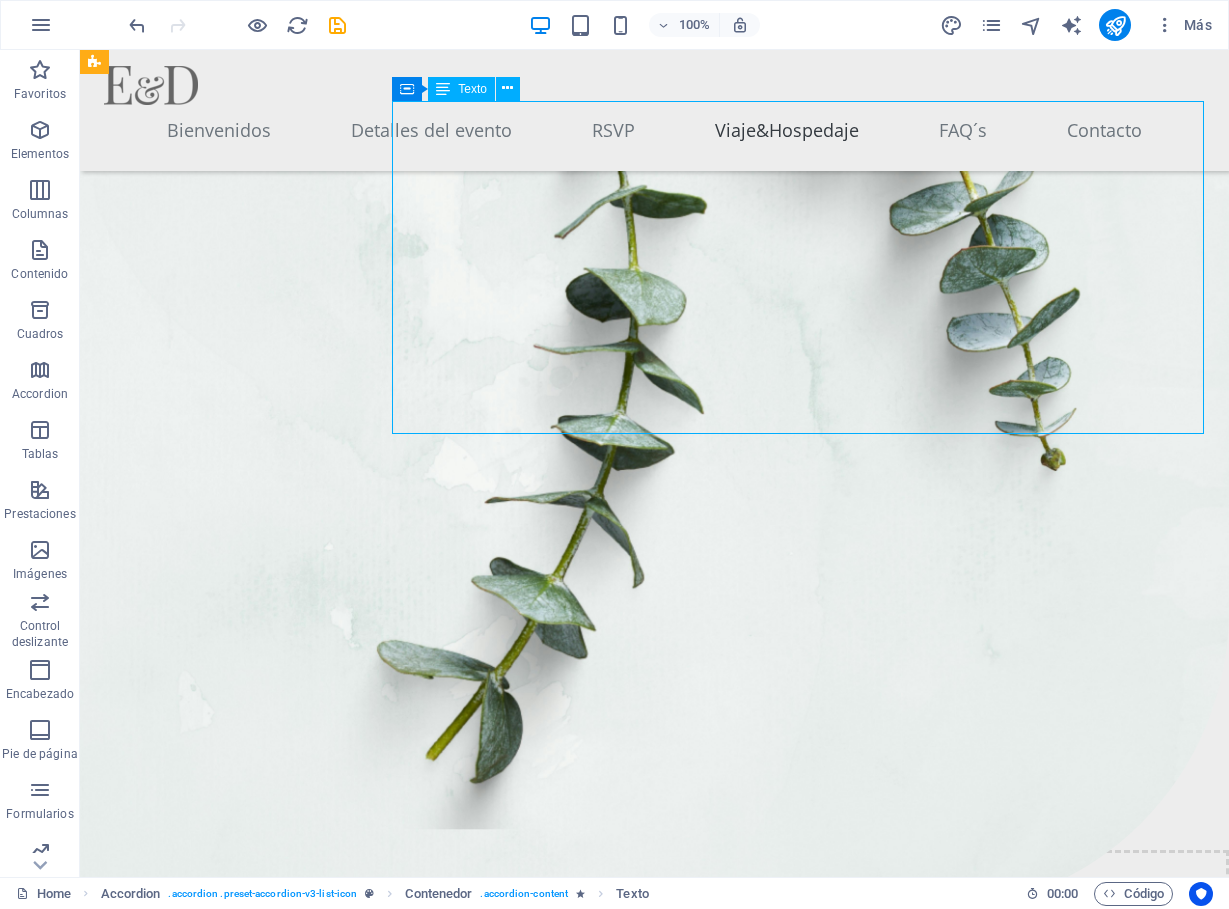 scroll, scrollTop: 6053, scrollLeft: 0, axis: vertical 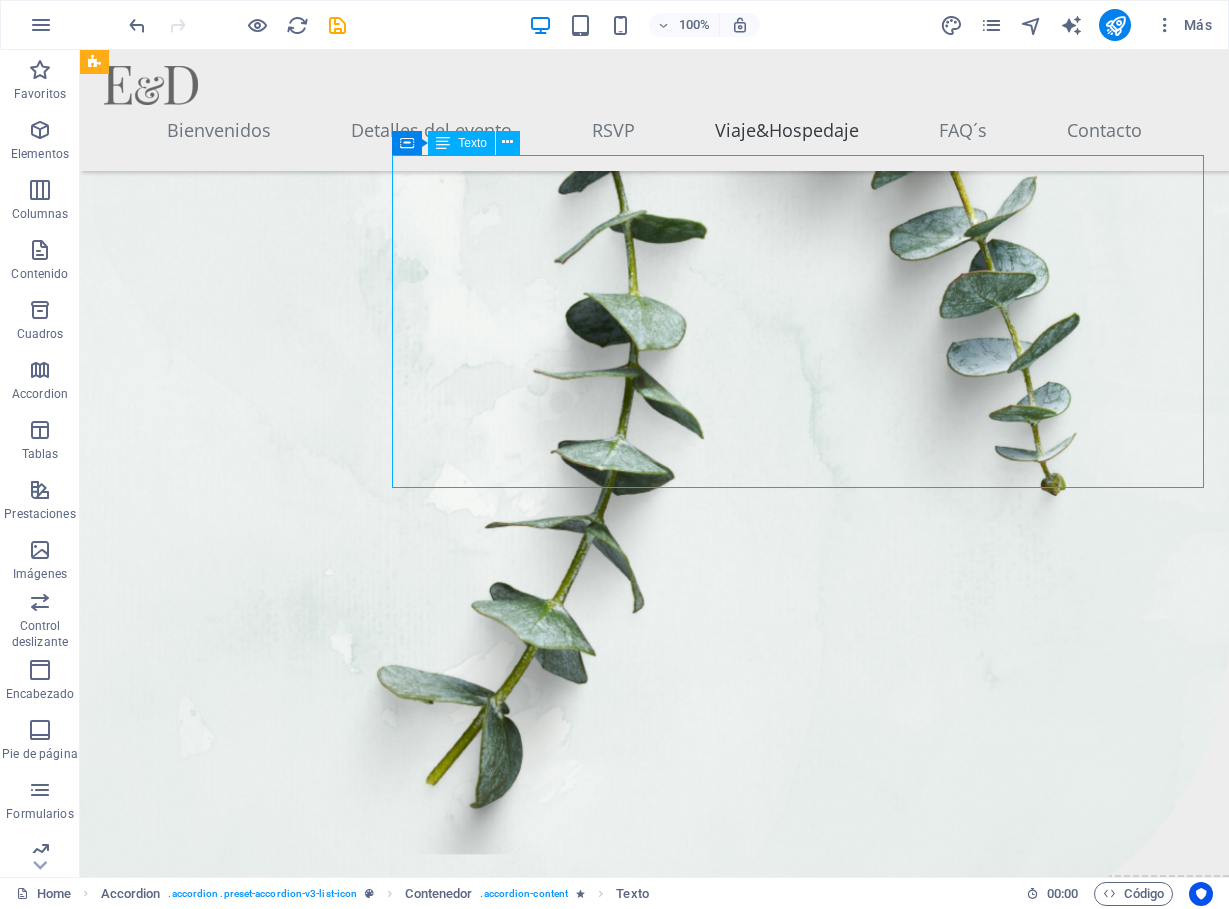 click on "AVIÓN: Vuelo a Veracruz (VER):  Les recomendamos volar al Aeropuerto Internacional de Veracruz. Costo:  El precio del viaje redondo puede variar entre $[PRICE] y $[PRICE] [CURRENCY], dependiendo de la aerolínea y de la antelación con la que compren los boletos. Transporte a Xalapa:  Una vez en el aeropuerto de Veracruz, podrán tomar un taxi o un autobús directamente hacia Xalapa. Costo del Transporte:  El traslado terrestre desde el aeropuerto a Xalapa tiene un costo aproximado de $[PRICE] [CURRENCY] por viaje redondo." at bounding box center (798, 3696) 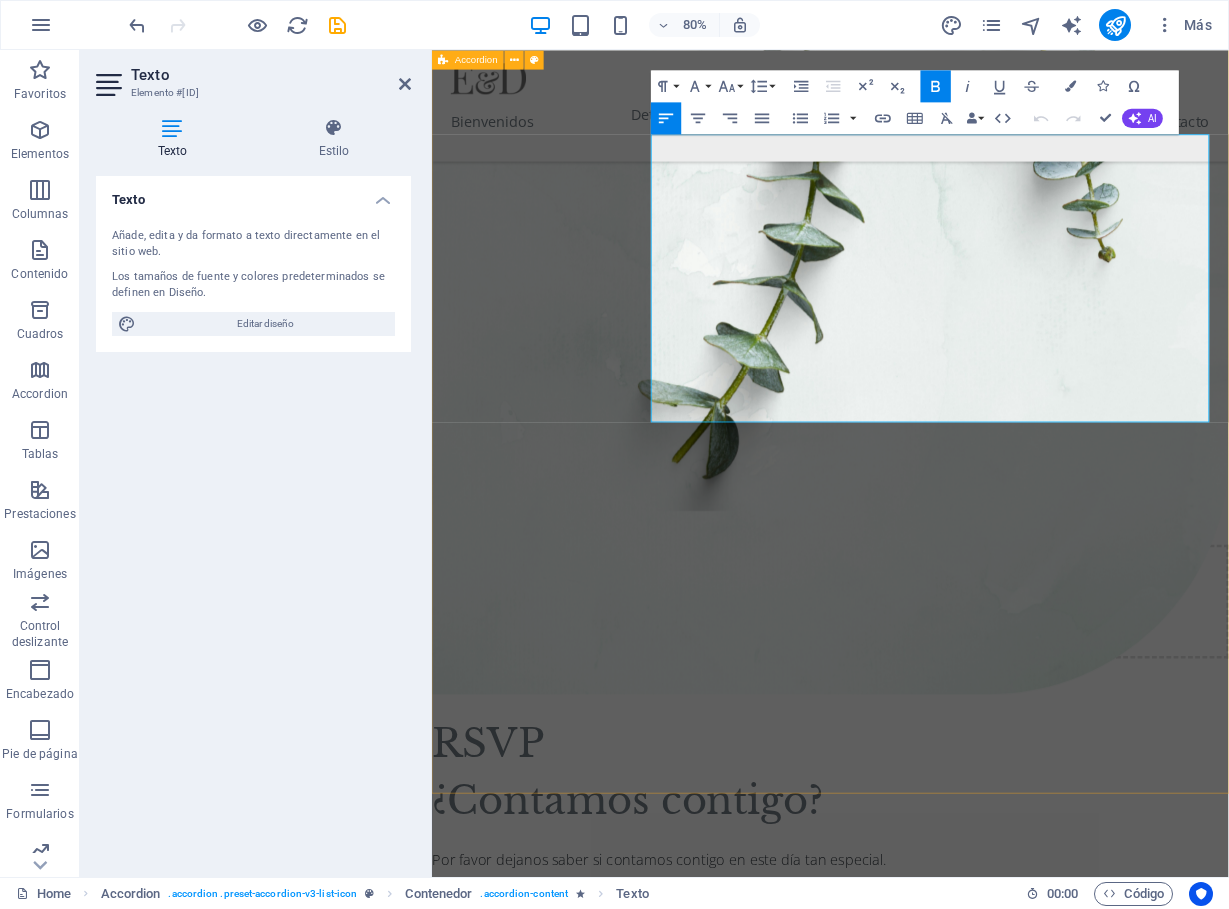 scroll, scrollTop: 5772, scrollLeft: 0, axis: vertical 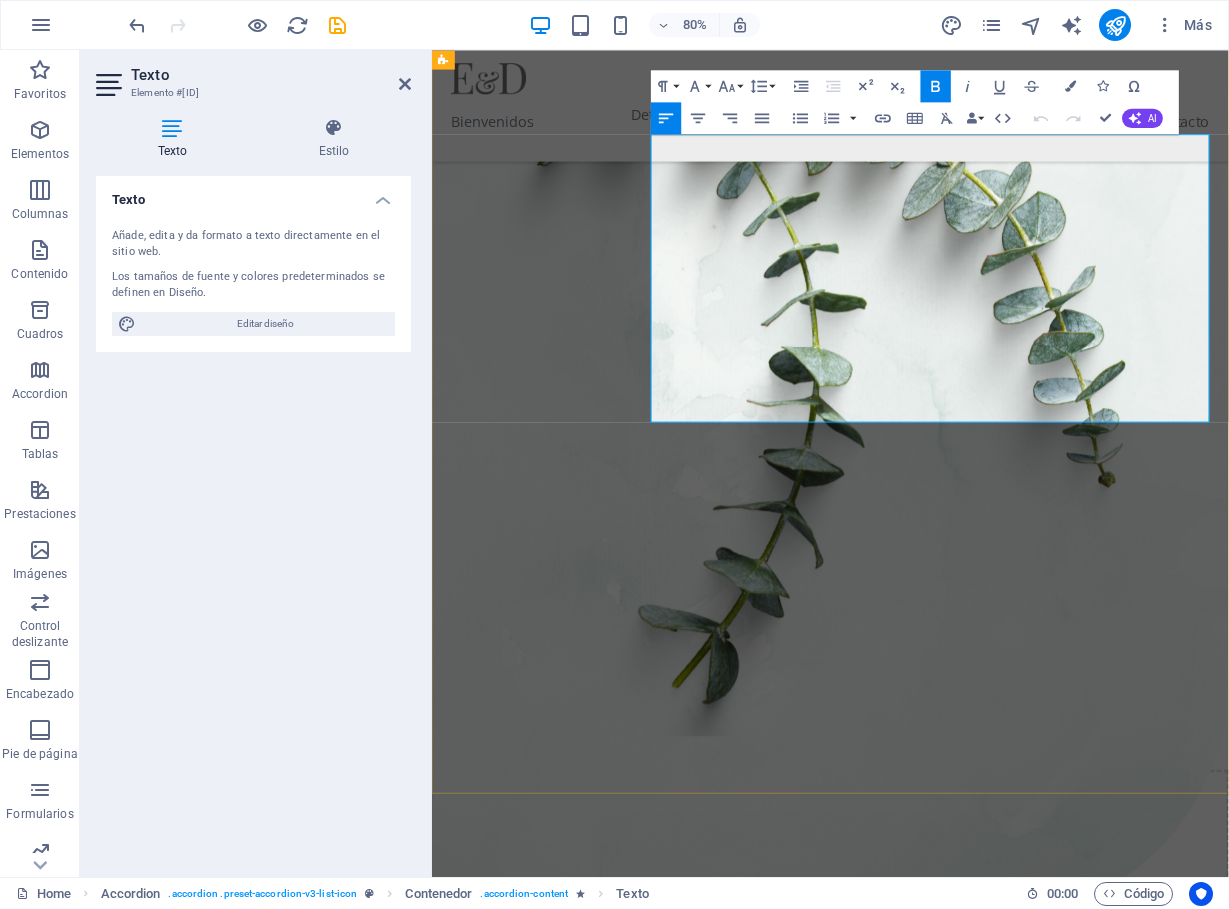 drag, startPoint x: 710, startPoint y: 315, endPoint x: 1204, endPoint y: 517, distance: 533.70404 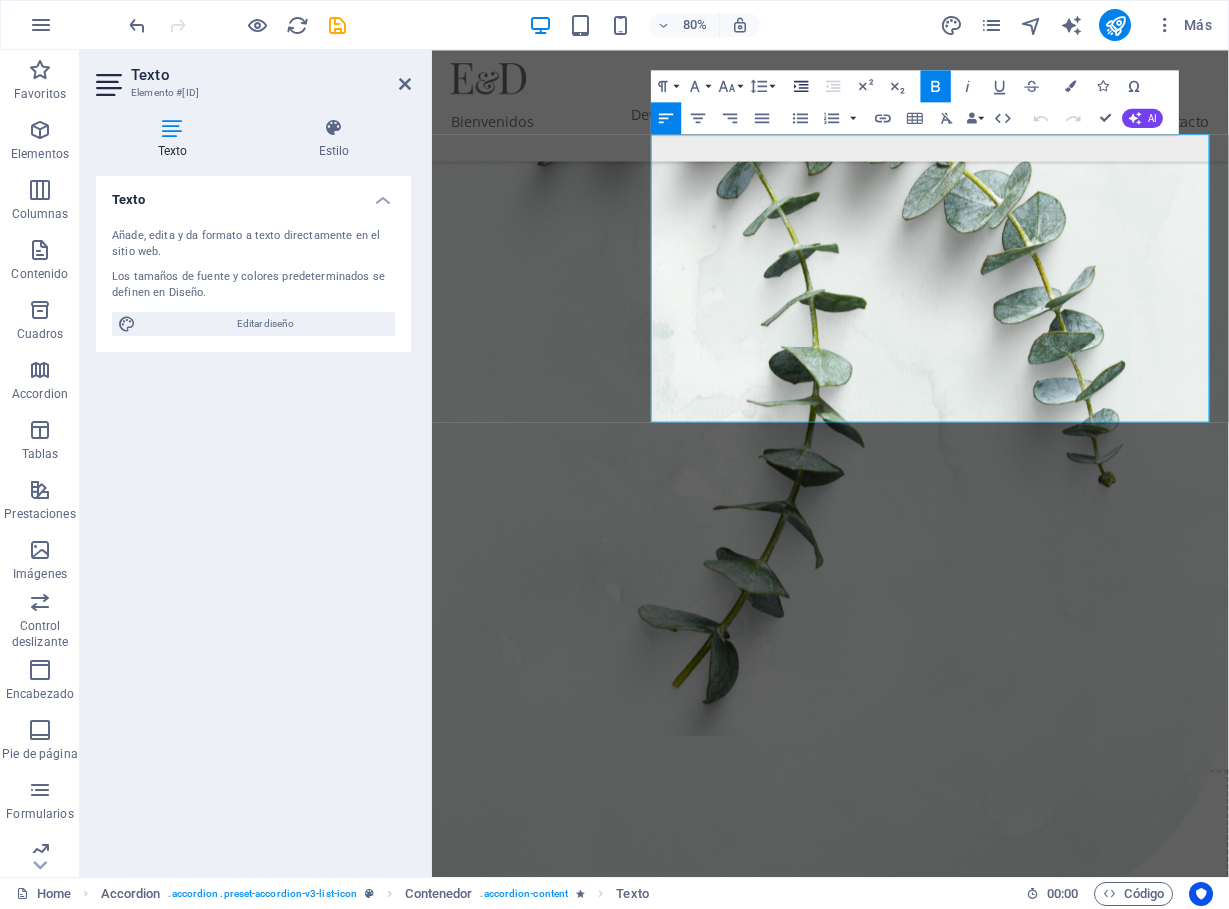 click 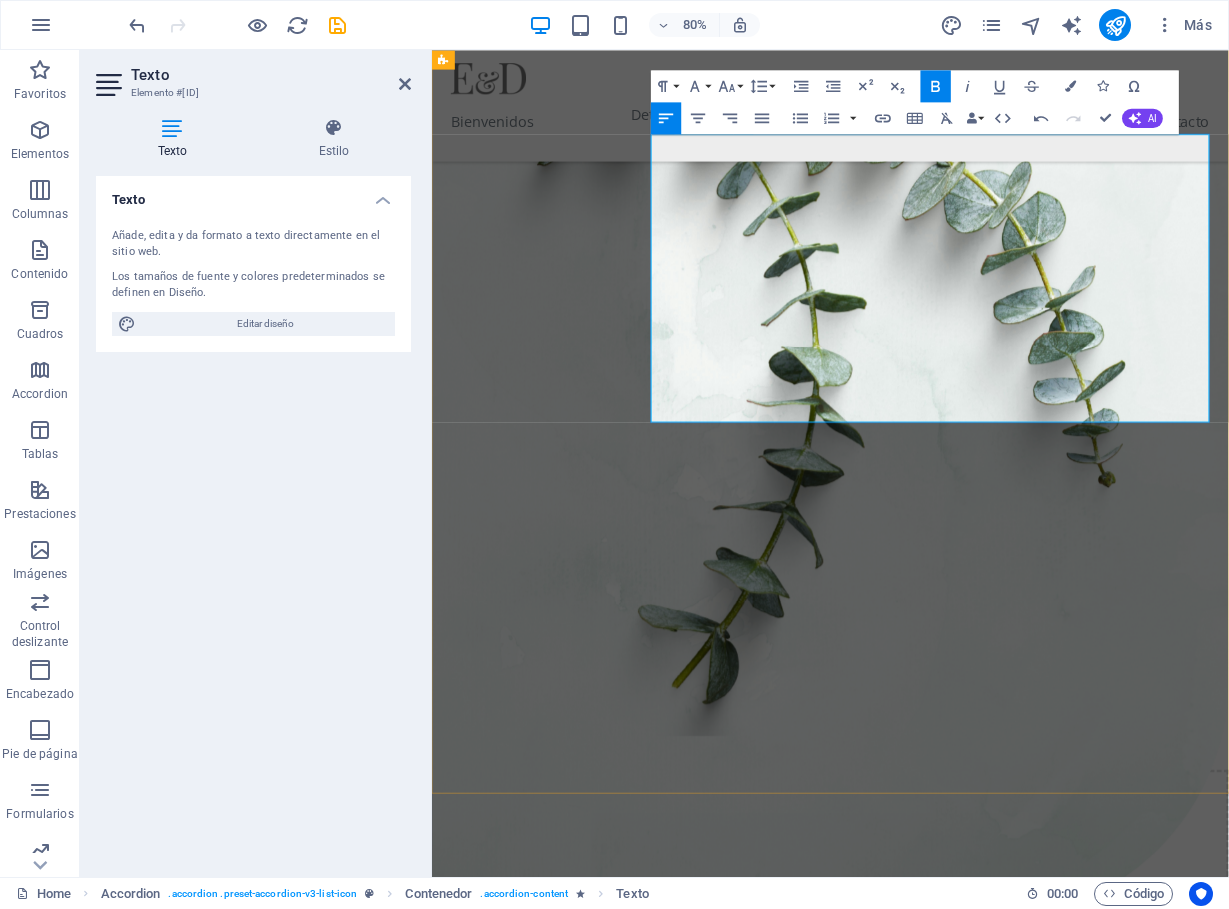 click at bounding box center (1064, 3896) 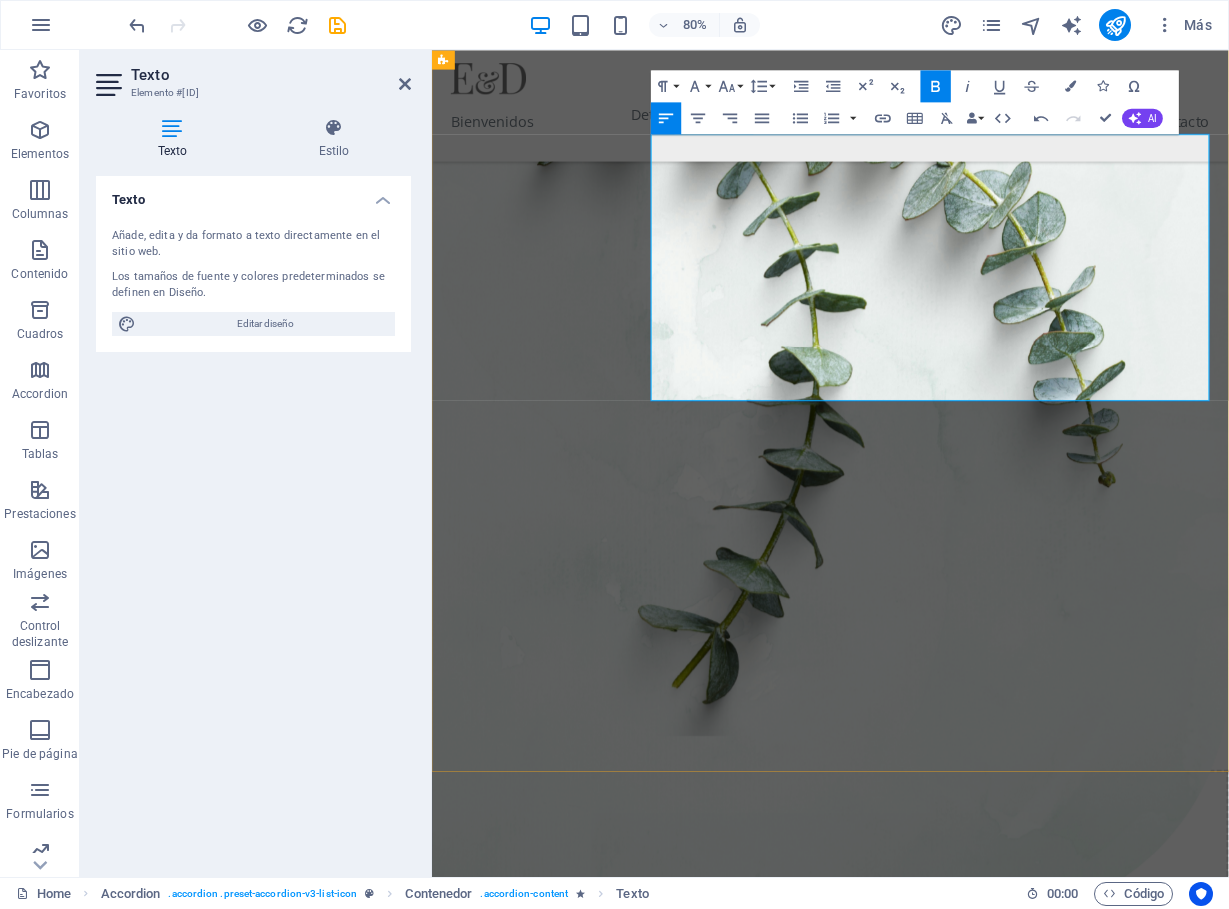click at bounding box center (1064, 3950) 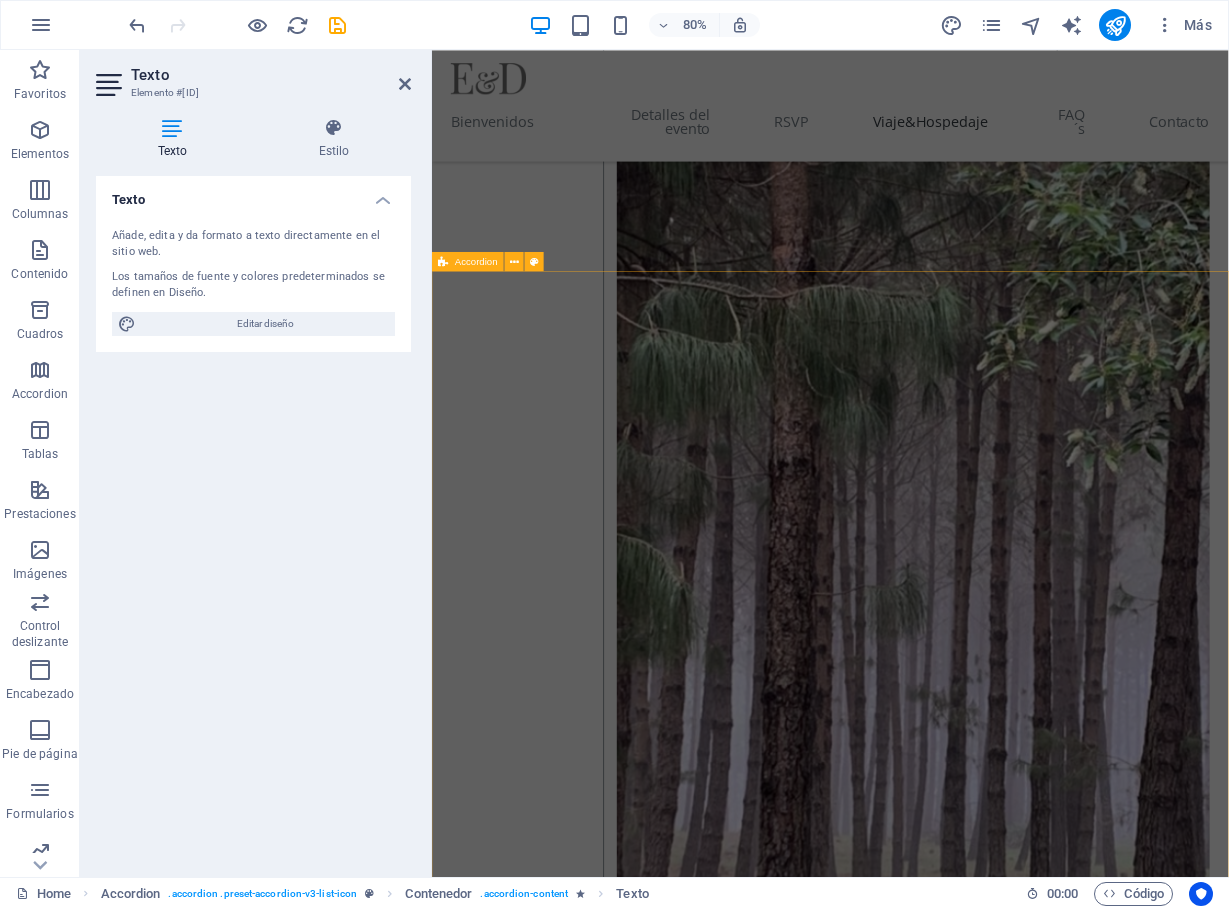 scroll, scrollTop: 4093, scrollLeft: 0, axis: vertical 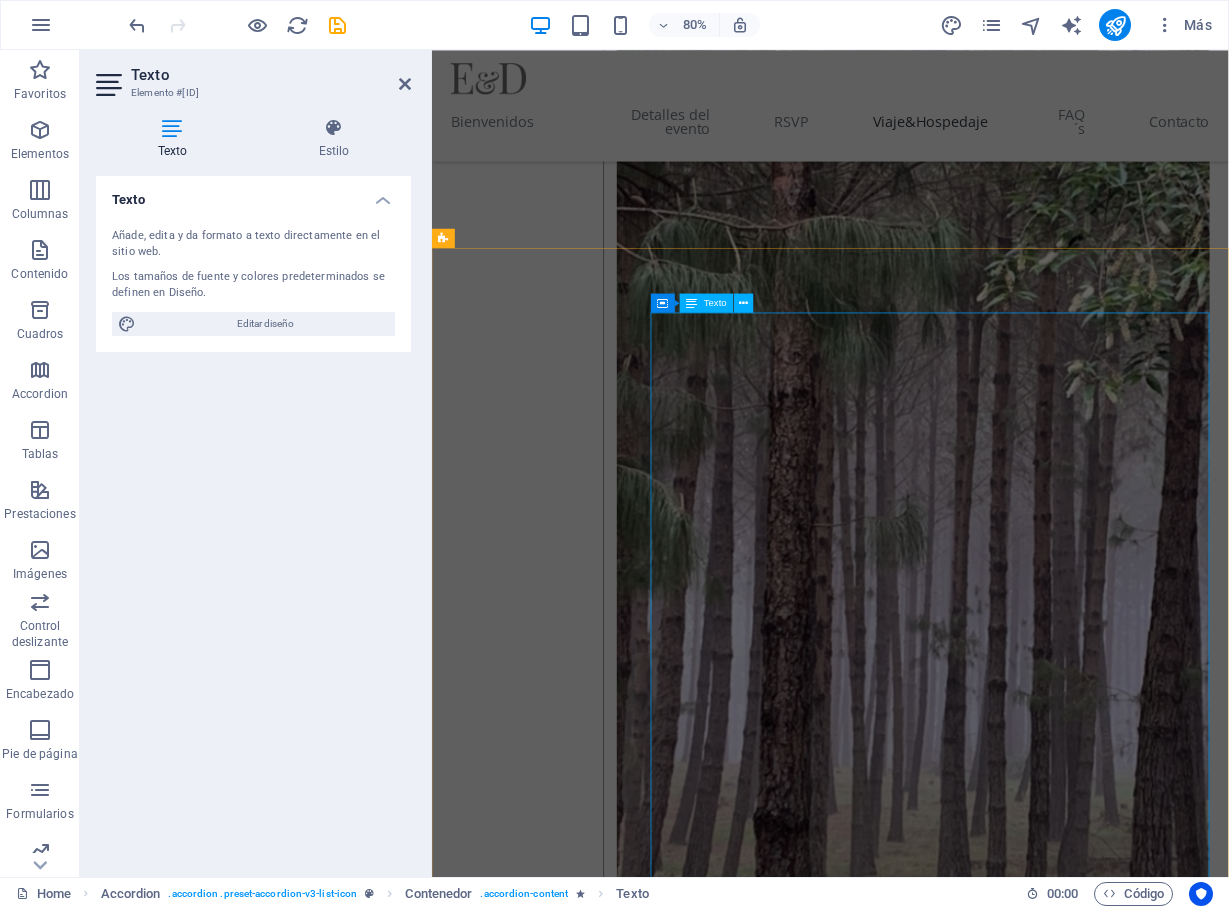 click on "Opción 1: Por Carretera Distancia y Duración:  El recorrido es de 566 km, con un tiempo estimado de viaje de 6 horas y 20 minutos. Costos:  El costo aproximado de peajes es de $1,900 MXN por trayecto, lo que suma un total de $3,800 MXN ida y vuelta. Recomendación:  Para reducir costos y hacer el viaje más ameno, les sugerimos rentar una van o "Sprinter" entre varios. ¡Será una excelente manera de viajar juntos! Opción 2: En Autobús El autobús es una alternativa cómoda y directa, sin la necesidad de hacer escalas. Empresa:  La empresa de autobuses ADO ofrece viajes directos desde la Terminal de [CITY] a [CITY]. Duración:  El tiempo de viaje es de aproximadamente 8 horas. Costos:  Los precios por viaje redondo varían entre $1,600 y $3,200 MXN, dependiendo del tipo de servicio (ADO GL, Platino, etc.). Consejo:  Les recomendamos comprar sus boletos con anticipación para aprovechar los descuentos por compra temprana. Opción 3: En Avión A) Vuelo a la Ciudad de México (CDMX) + Autobús: Vuelo:" at bounding box center [1054, 4592] 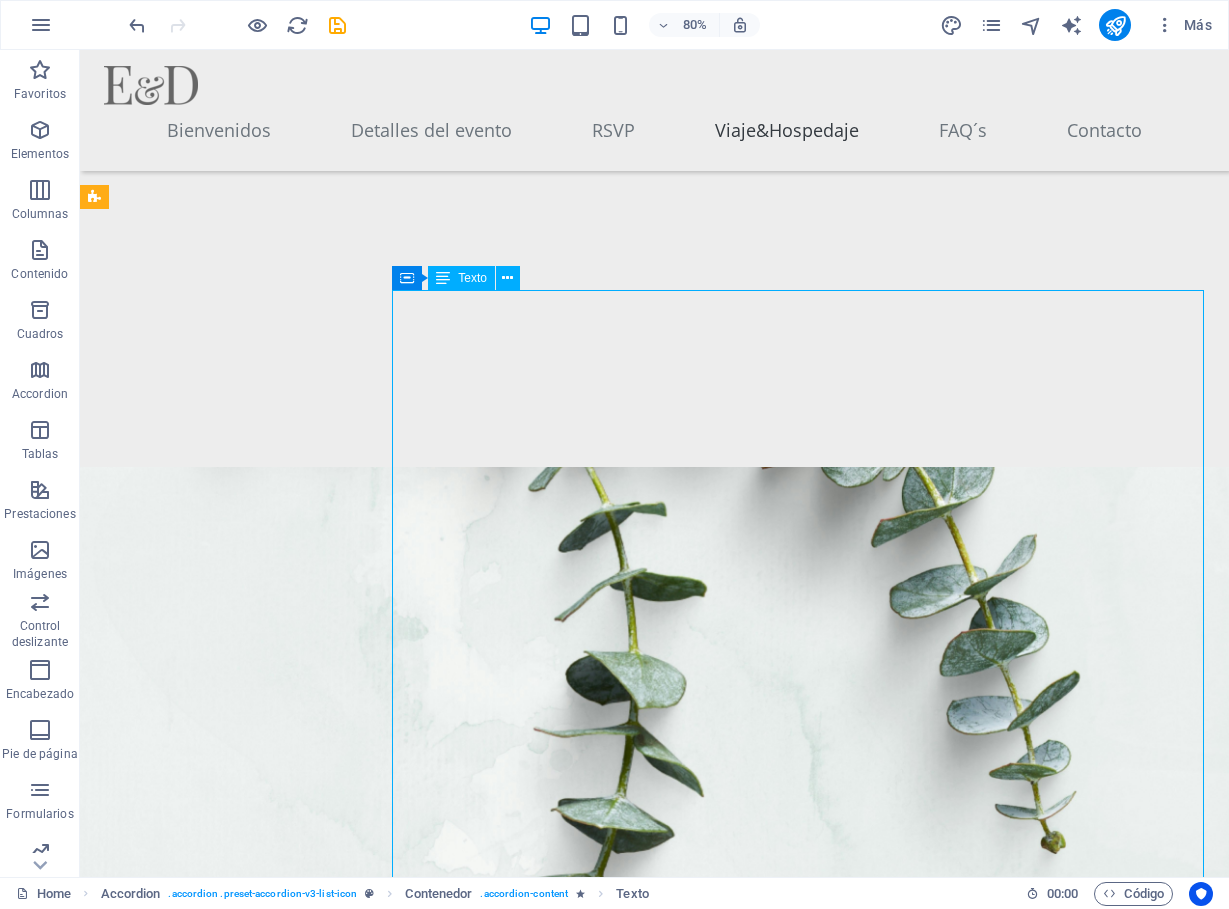 click on "AVIÓN: Vuelo a Veracruz (VER):  Les recomendamos volar al Aeropuerto Internacional de Veracruz. Costo:  El precio del viaje redondo puede variar entre $[PRICE] y $[PRICE] [CURRENCY], dependiendo de la aerolínea y de la antelación con la que compren los boletos. Transporte a Xalapa:  Una vez en el aeropuerto de Veracruz, podrán tomar un taxi o un autobús directamente hacia Xalapa. Costo del Transporte:  El traslado terrestre desde el aeropuerto a Xalapa tiene un costo aproximado de $[PRICE] [CURRENCY] por viaje redondo." at bounding box center (798, 4027) 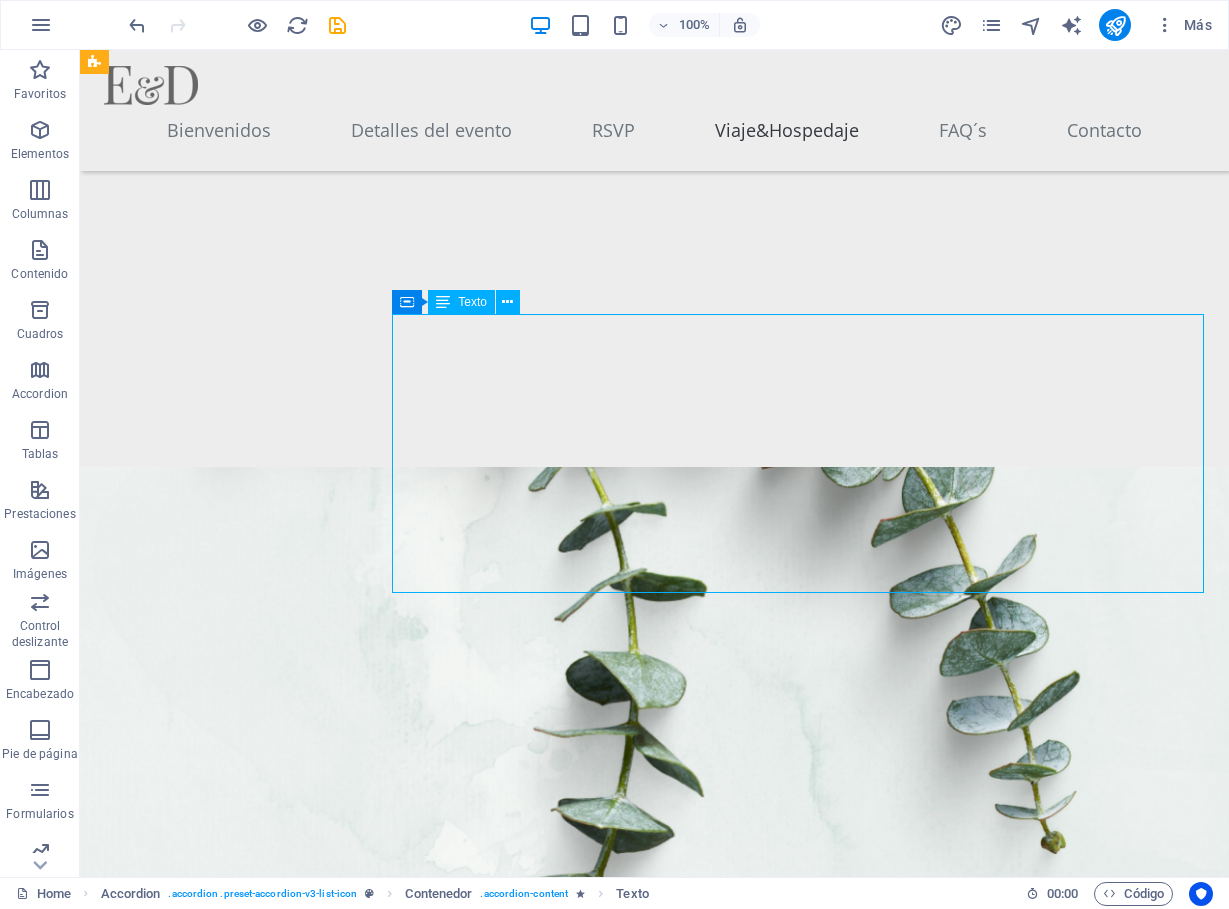 scroll, scrollTop: 5884, scrollLeft: 0, axis: vertical 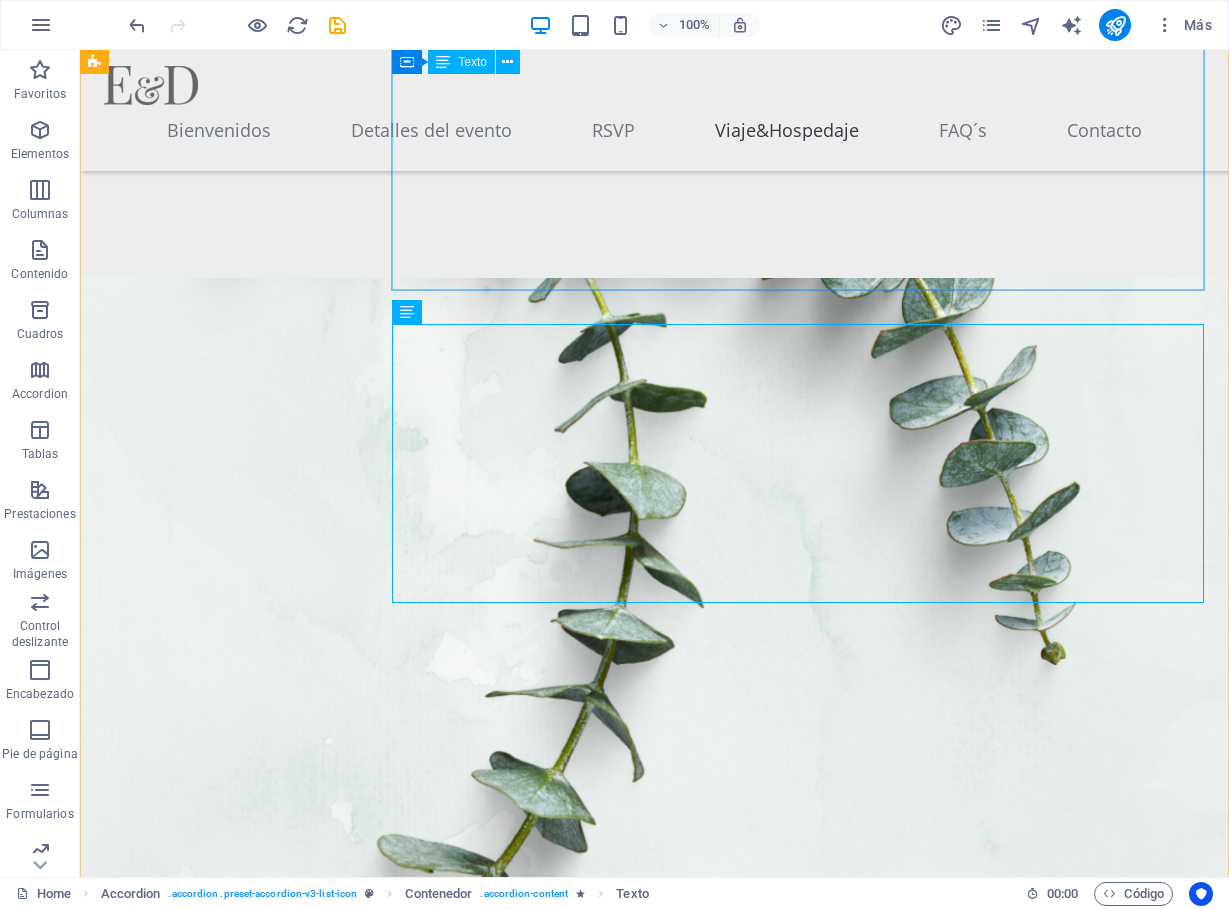 click on "Opción 1: Por Carretera Distancia y Duración:  El recorrido es de 566 km, con un tiempo estimado de viaje de 6 horas y 20 minutos. Costos:  El costo aproximado de peajes es de $1,900 MXN por trayecto, lo que suma un total de $3,800 MXN ida y vuelta. Recomendación:  Para reducir costos y hacer el viaje más ameno, les sugerimos rentar una van o "Sprinter" entre varios. ¡Será una excelente manera de viajar juntos! Opción 2: En Autobús El autobús es una alternativa cómoda y directa, sin la necesidad de hacer escalas. Empresa:  La empresa de autobuses ADO ofrece viajes directos desde la Terminal de [CITY] a [CITY]. Duración:  El tiempo de viaje es de aproximadamente 8 horas. Costos:  Los precios por viaje redondo varían entre $1,600 y $3,200 MXN, dependiendo del tipo de servicio (ADO GL, Platino, etc.). Consejo:  Les recomendamos comprar sus boletos con anticipación para aprovechar los descuentos por compra temprana. Opción 3: En Avión A) Vuelo a la Ciudad de México (CDMX) + Autobús: Vuelo:" at bounding box center (798, 2954) 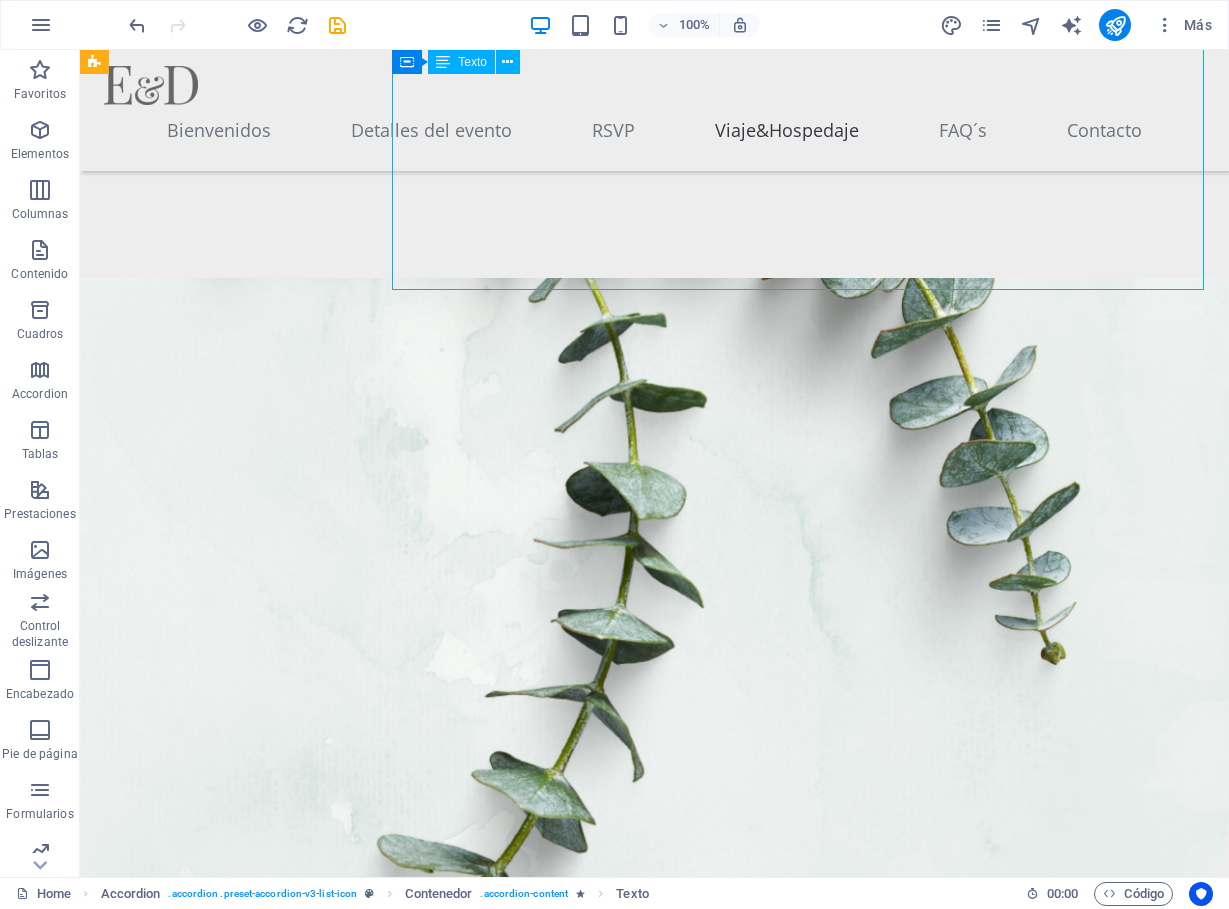 click on "Opción 1: Por Carretera Distancia y Duración:  El recorrido es de 566 km, con un tiempo estimado de viaje de 6 horas y 20 minutos. Costos:  El costo aproximado de peajes es de $1,900 MXN por trayecto, lo que suma un total de $3,800 MXN ida y vuelta. Recomendación:  Para reducir costos y hacer el viaje más ameno, les sugerimos rentar una van o "Sprinter" entre varios. ¡Será una excelente manera de viajar juntos! Opción 2: En Autobús El autobús es una alternativa cómoda y directa, sin la necesidad de hacer escalas. Empresa:  La empresa de autobuses ADO ofrece viajes directos desde la Terminal de [CITY] a [CITY]. Duración:  El tiempo de viaje es de aproximadamente 8 horas. Costos:  Los precios por viaje redondo varían entre $1,600 y $3,200 MXN, dependiendo del tipo de servicio (ADO GL, Platino, etc.). Consejo:  Les recomendamos comprar sus boletos con anticipación para aprovechar los descuentos por compra temprana. Opción 3: En Avión A) Vuelo a la Ciudad de México (CDMX) + Autobús: Vuelo:" at bounding box center [798, 2954] 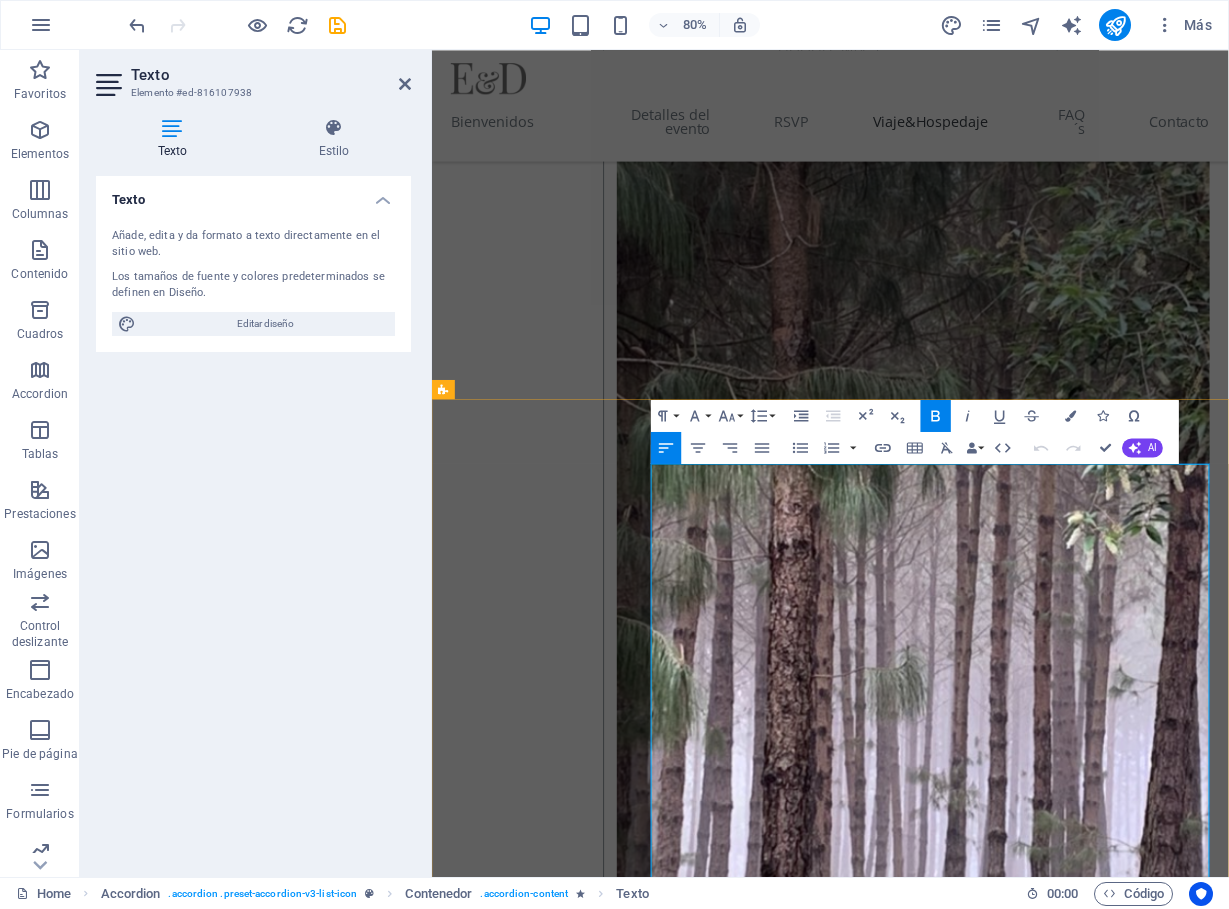 click on "Costos:  El costo aproximado de peajes es de $[PRICE] MXN por trayecto, lo que suma un total de $[PRICE] MXN ida y vuelta." at bounding box center [1054, 4224] 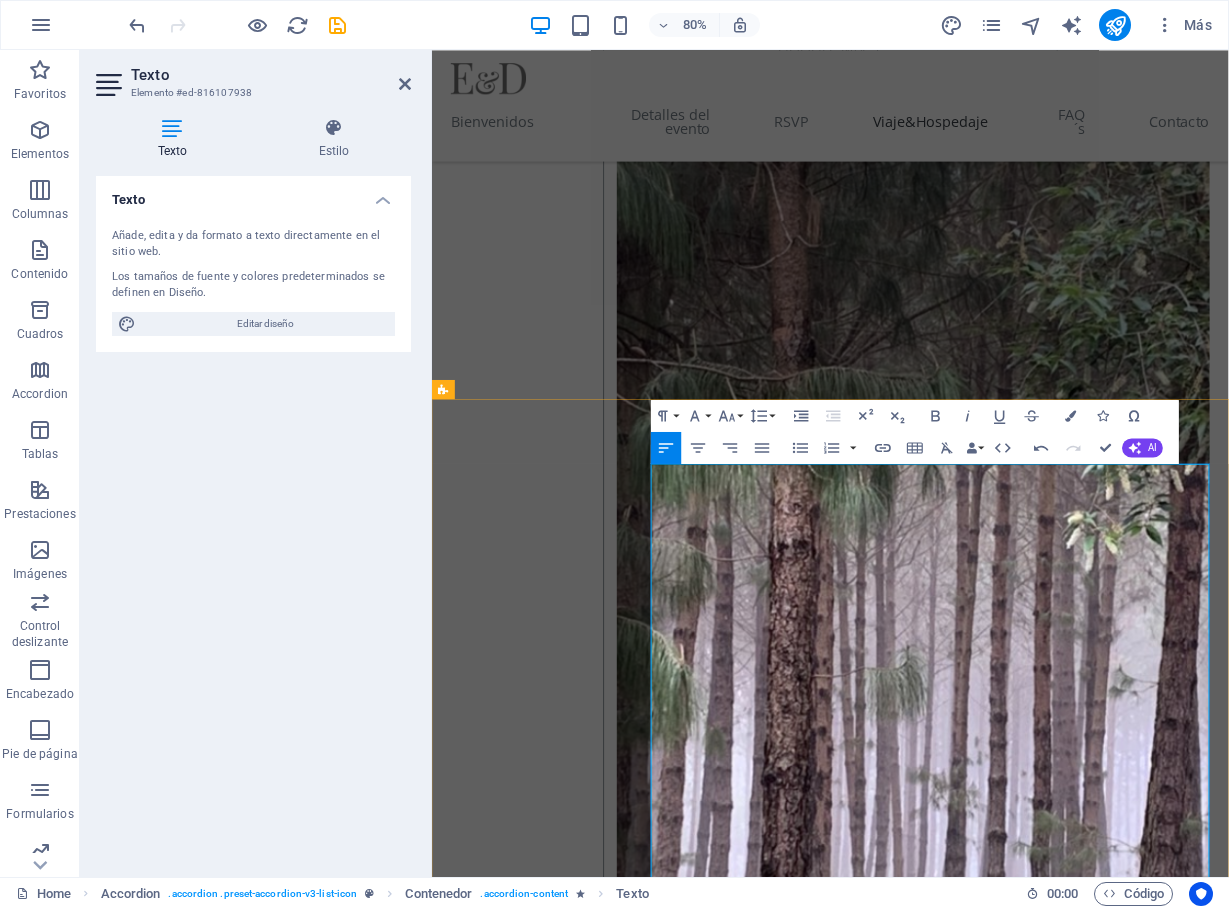 click on "Recomendación:  Para reducir costos y hacer el viaje más ameno, les sugerimos rentar una van o "Sprinter" entre varios. ¡Será una excelente manera de viajar juntos!" at bounding box center [1054, 4278] 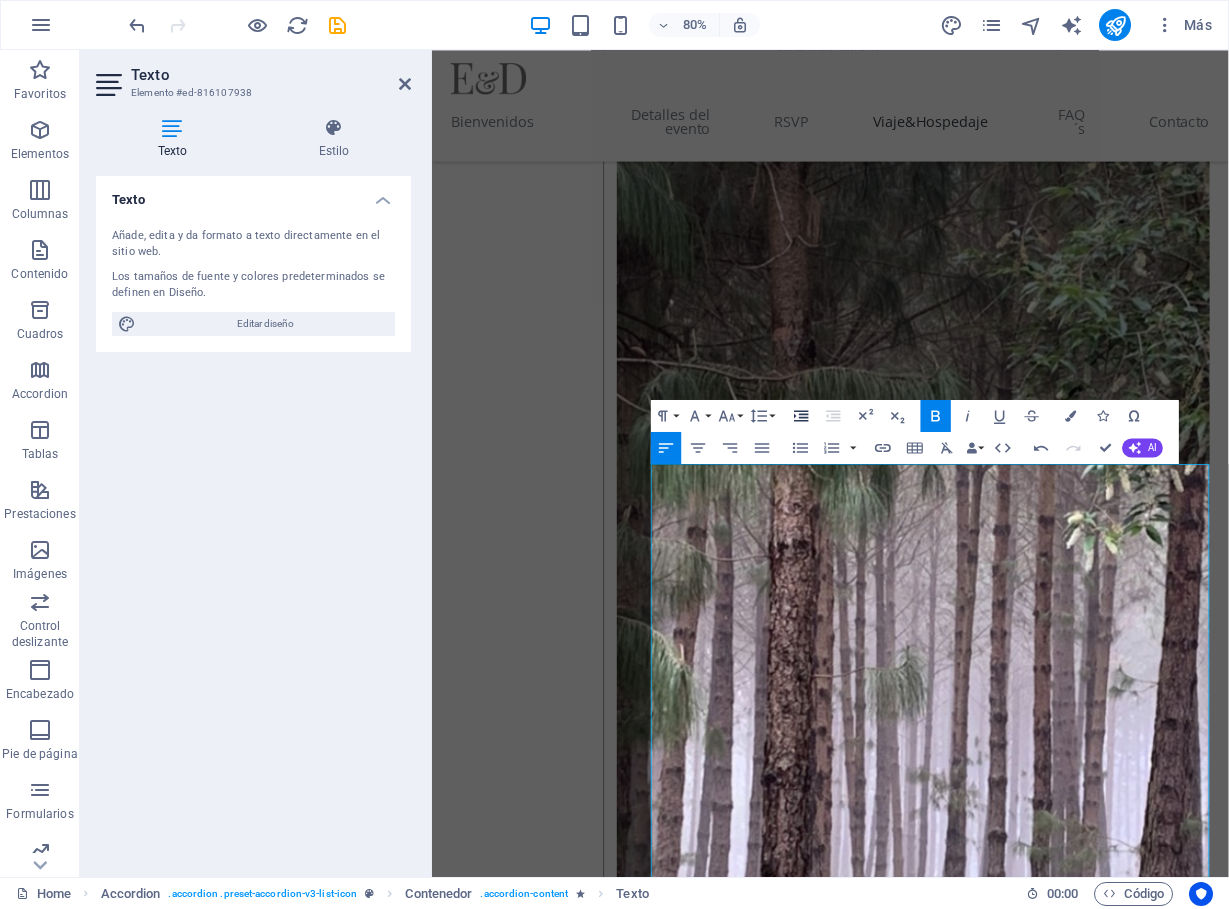 click 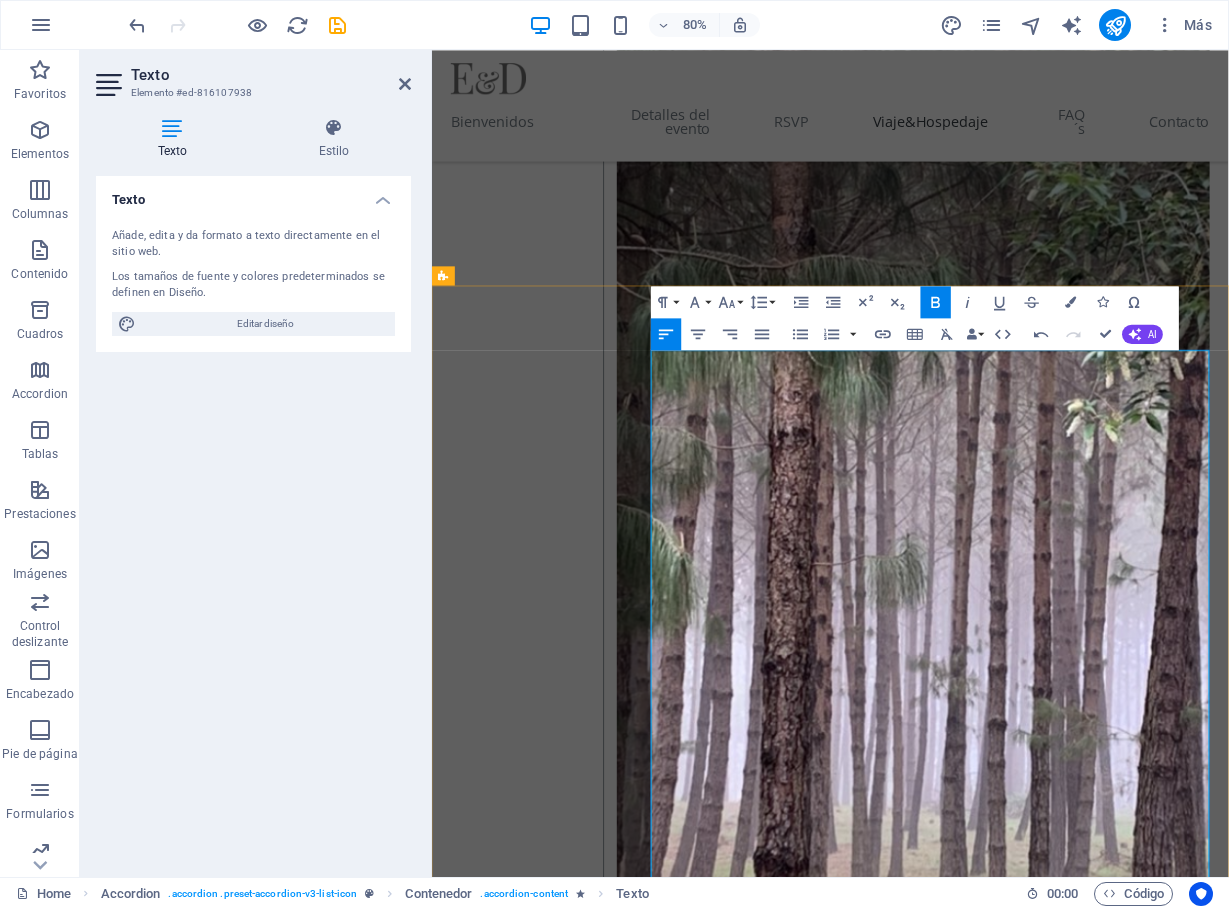 scroll, scrollTop: 4047, scrollLeft: 0, axis: vertical 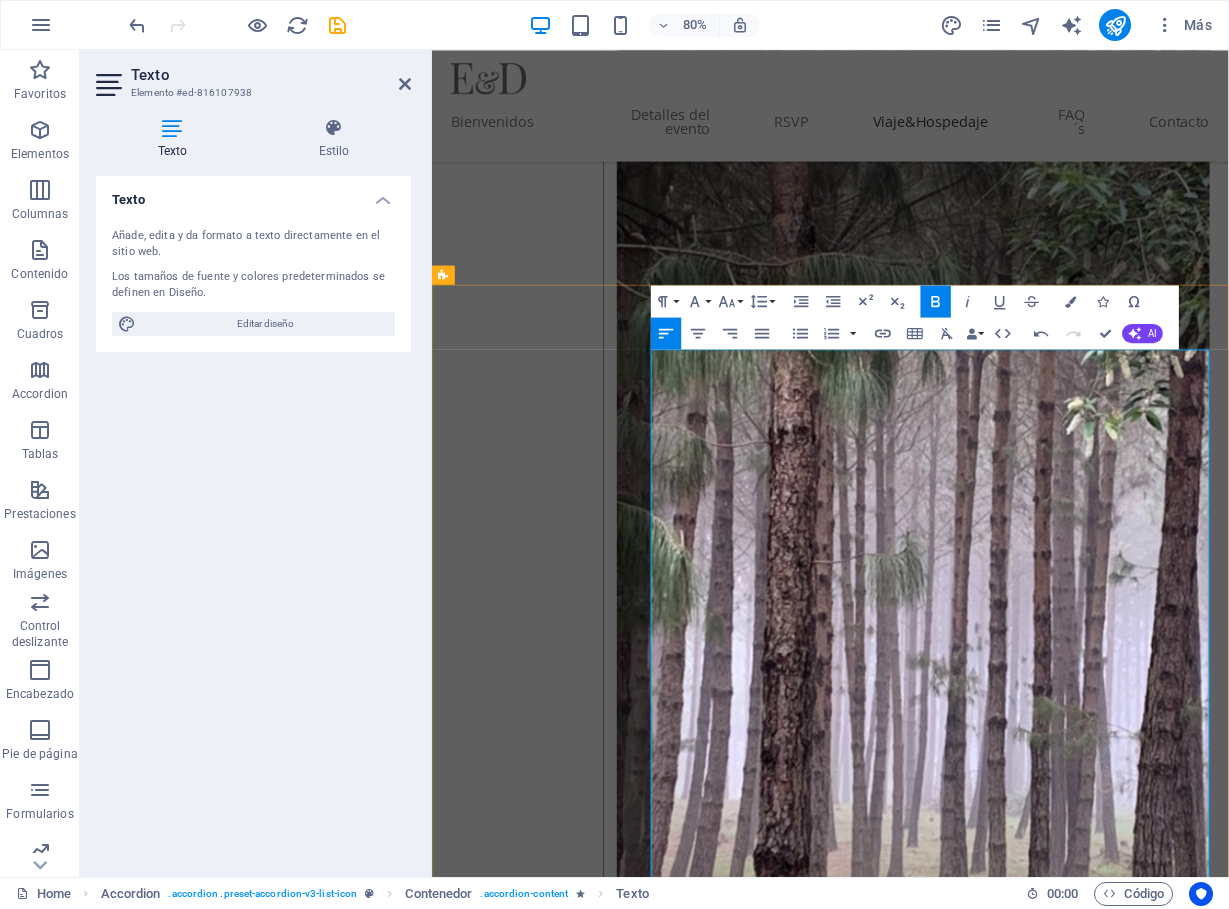 click on "Duración:  El tiempo de viaje es de aproximadamente 8 horas." at bounding box center (1054, 4398) 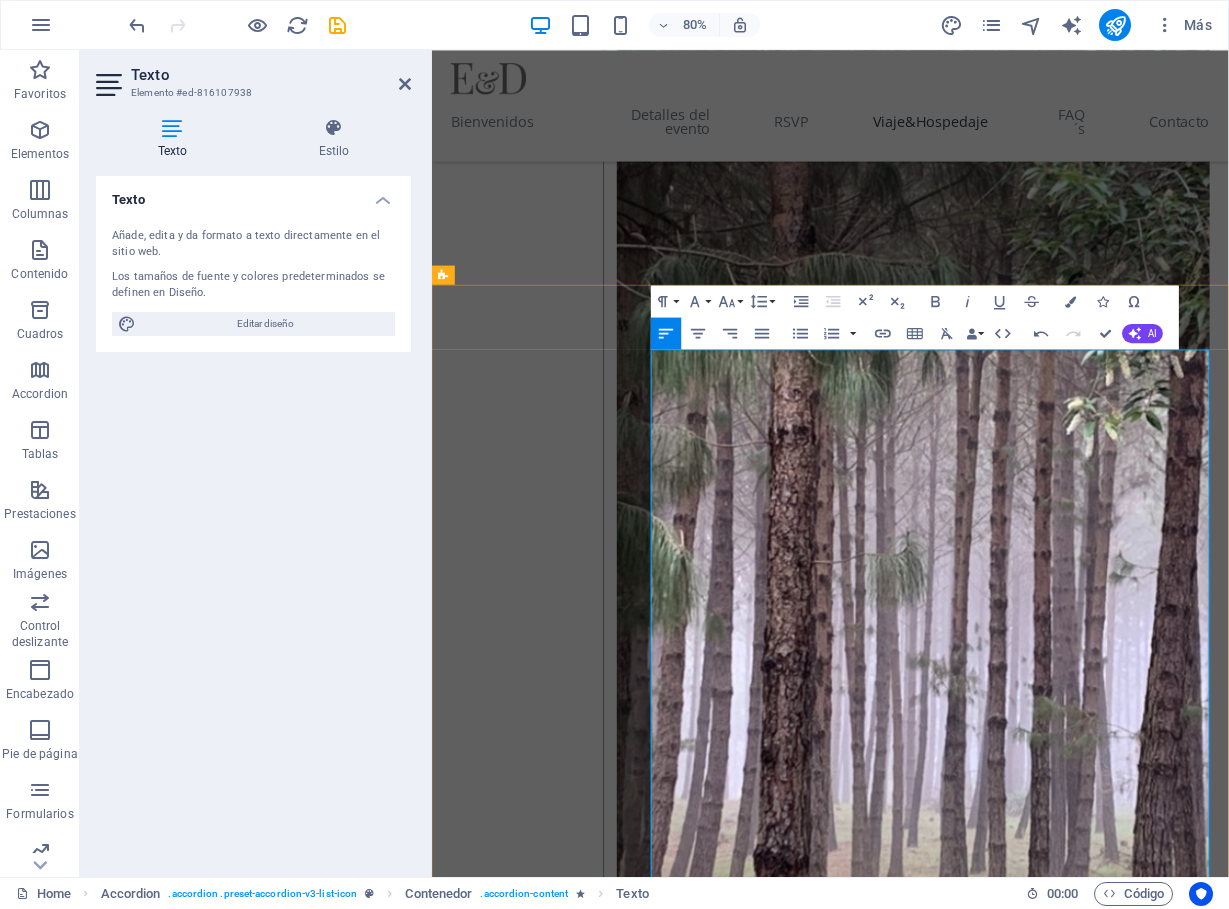 click on "Duración:  El tiempo de viaje es de aproximadamente 8 horas." at bounding box center [1054, 4398] 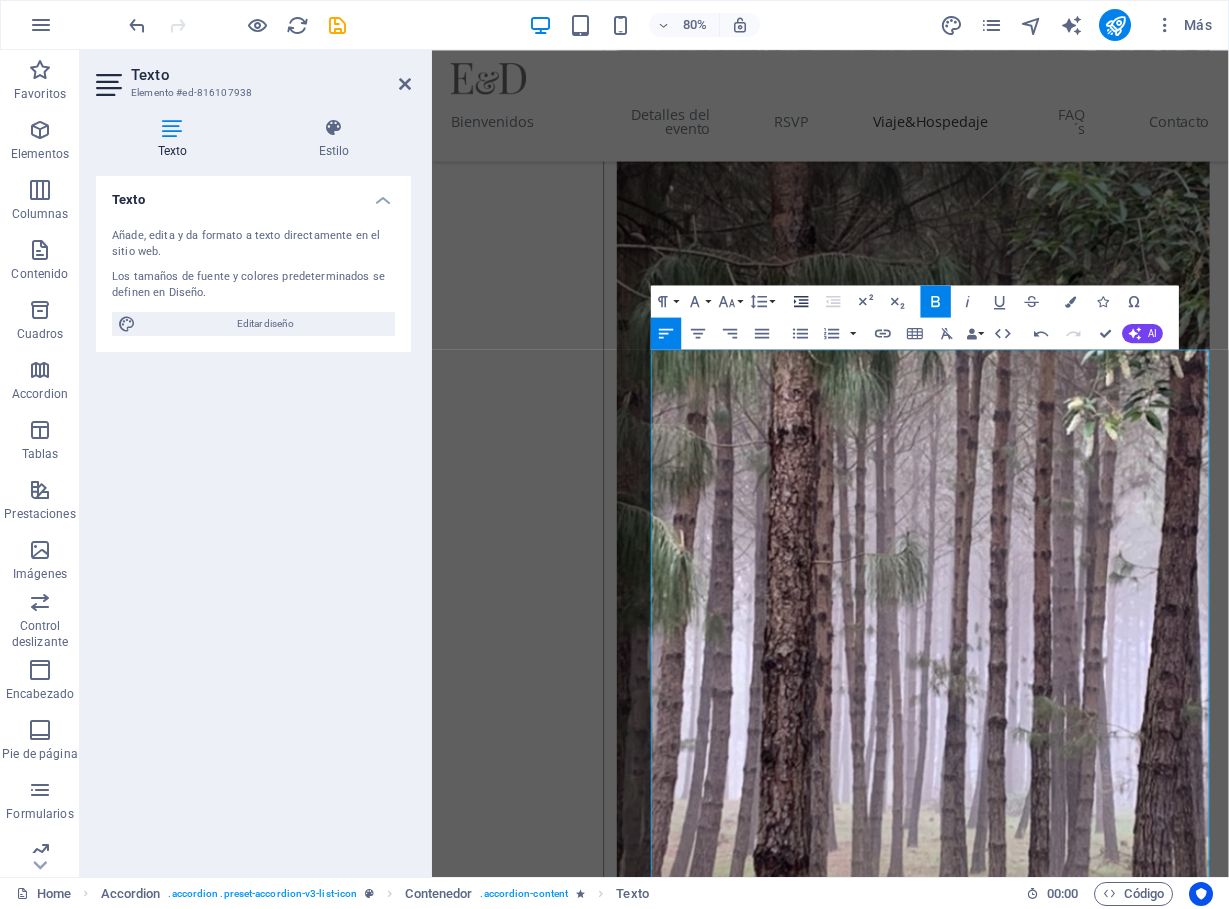 click 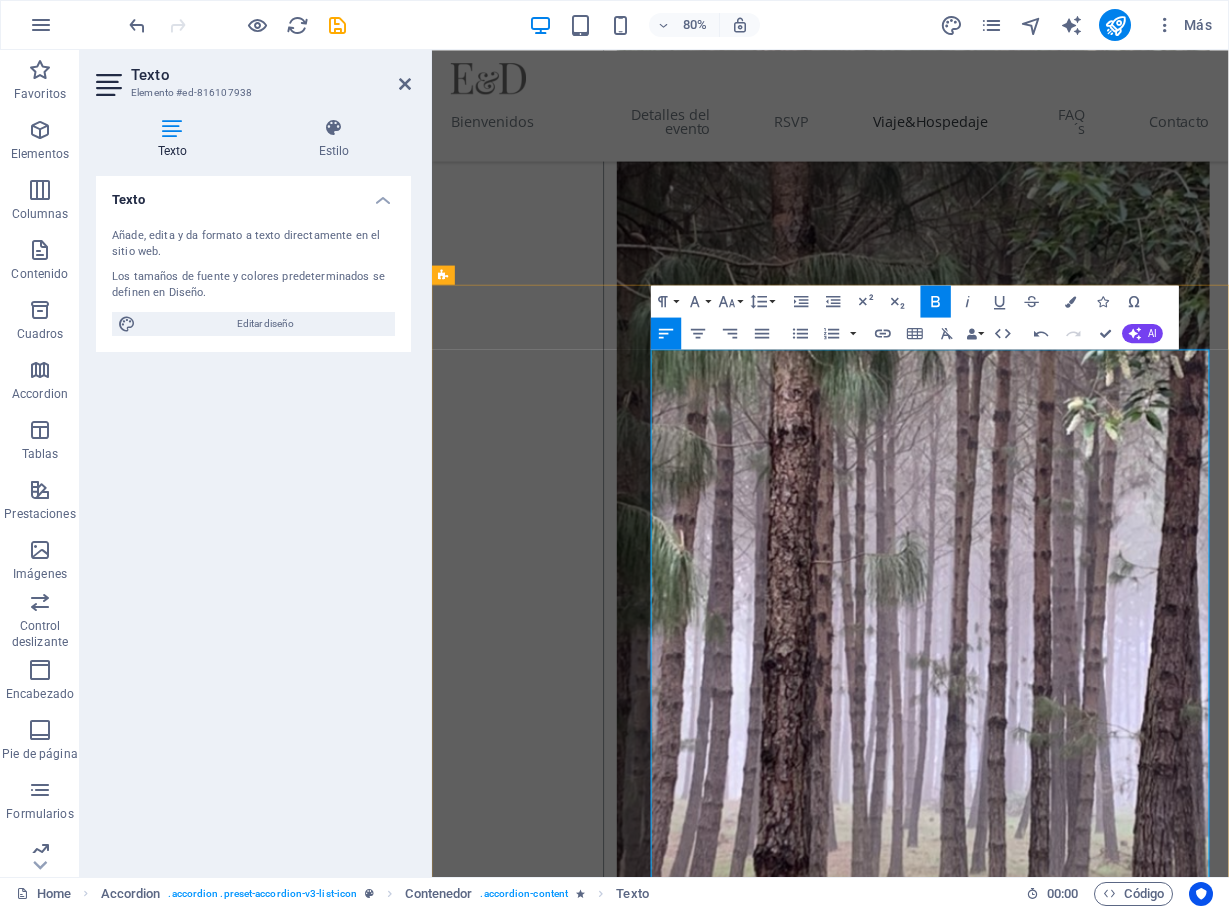 click at bounding box center [1054, 4249] 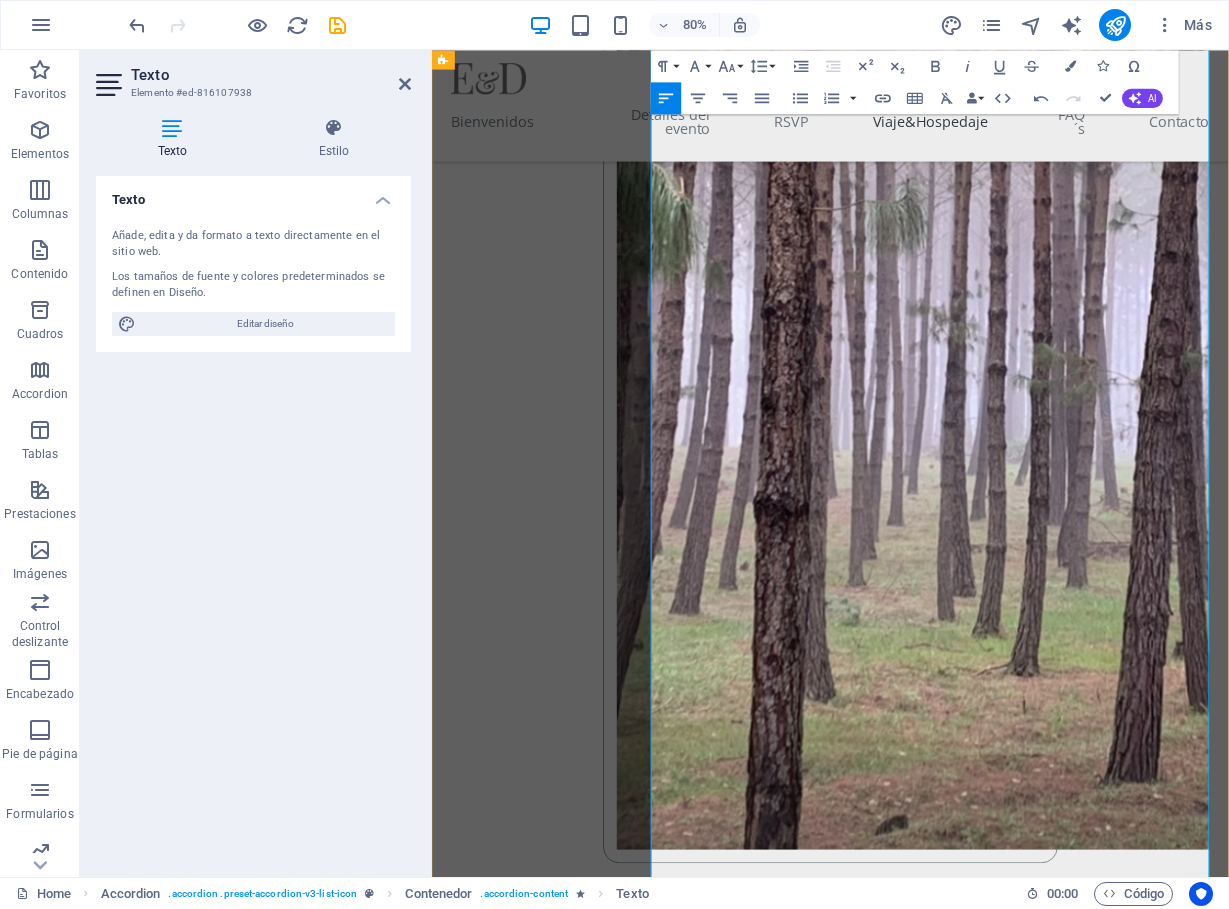 scroll, scrollTop: 4494, scrollLeft: 0, axis: vertical 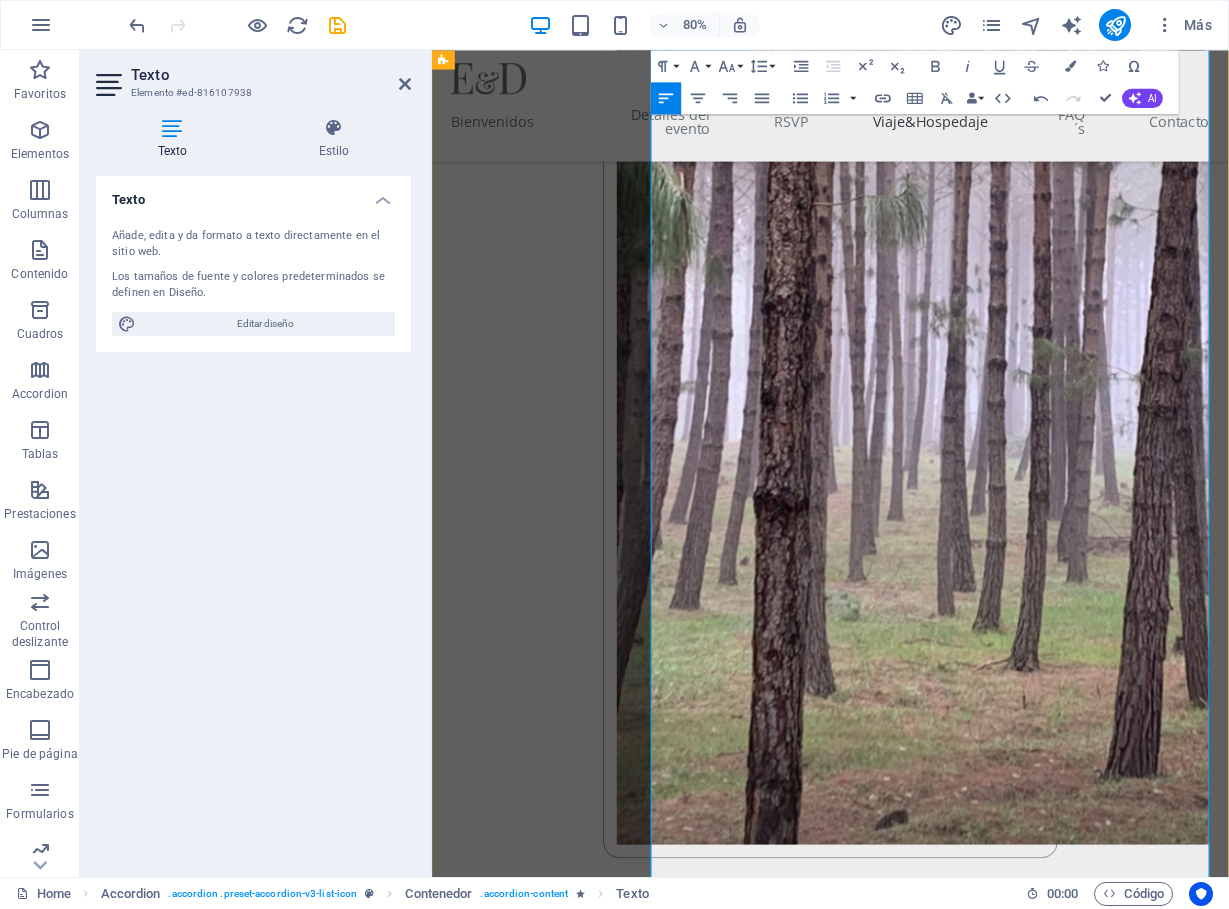 click on "Vuelo:  Pueden volar a la Ciudad de [CITY] con un costo aproximado de $3,500 MXN por viaje redondo." at bounding box center [1054, 4321] 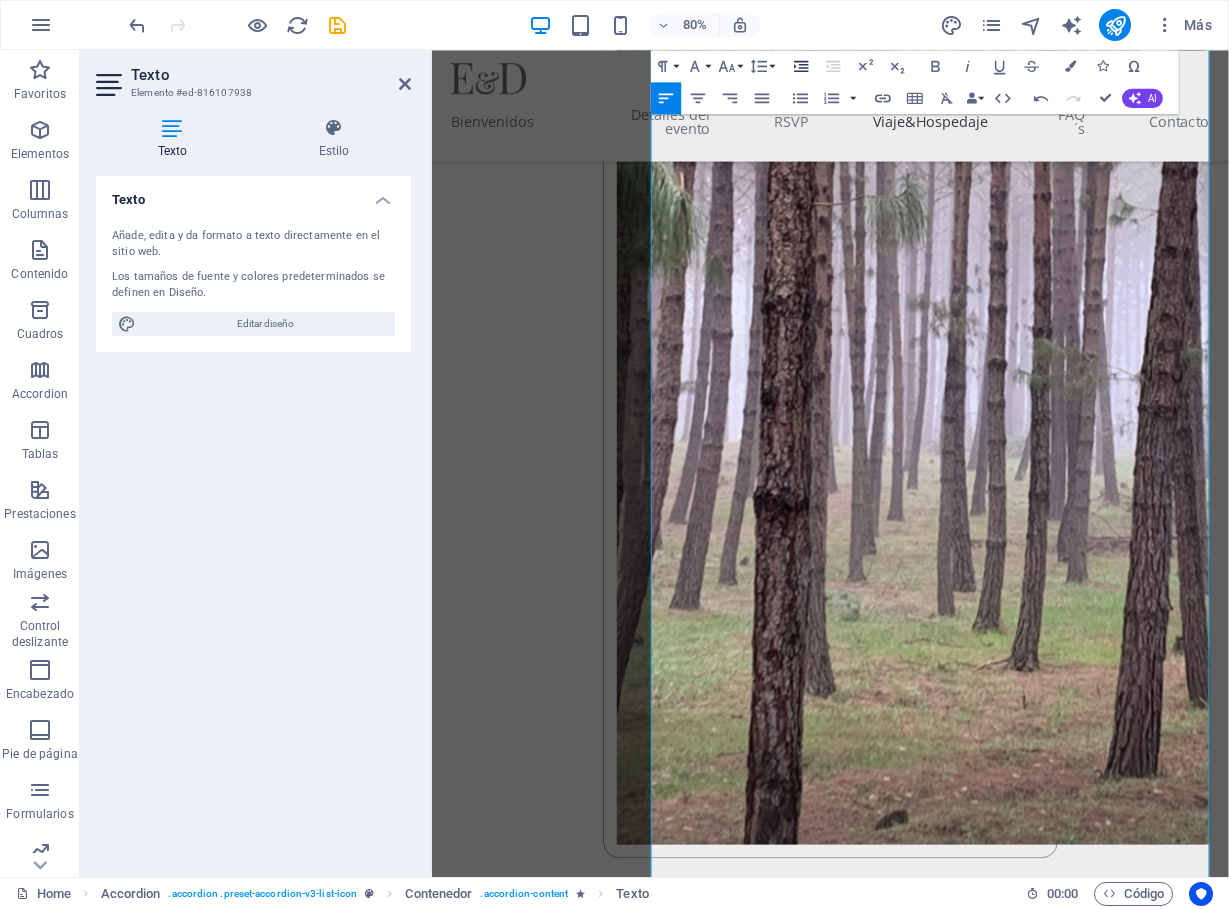 click 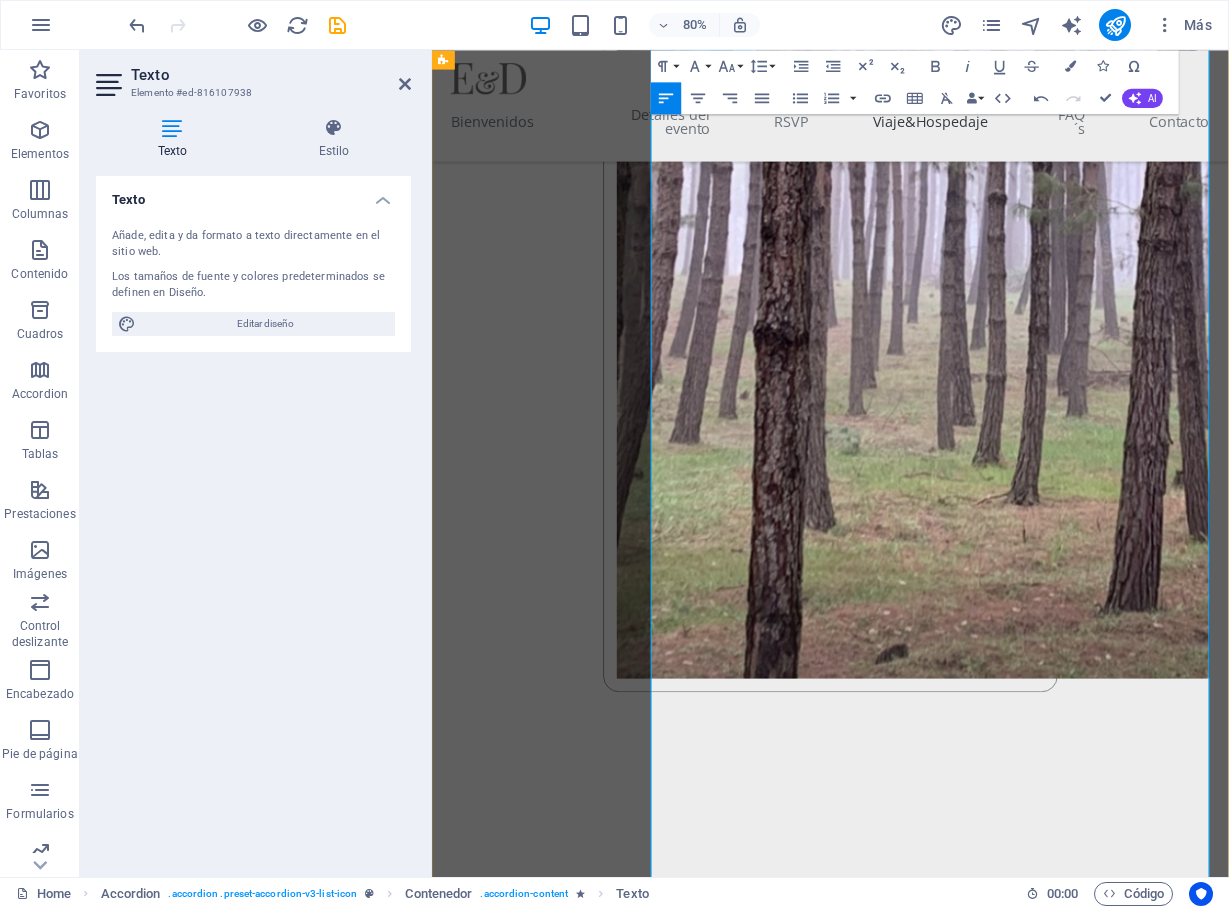 scroll, scrollTop: 4715, scrollLeft: 0, axis: vertical 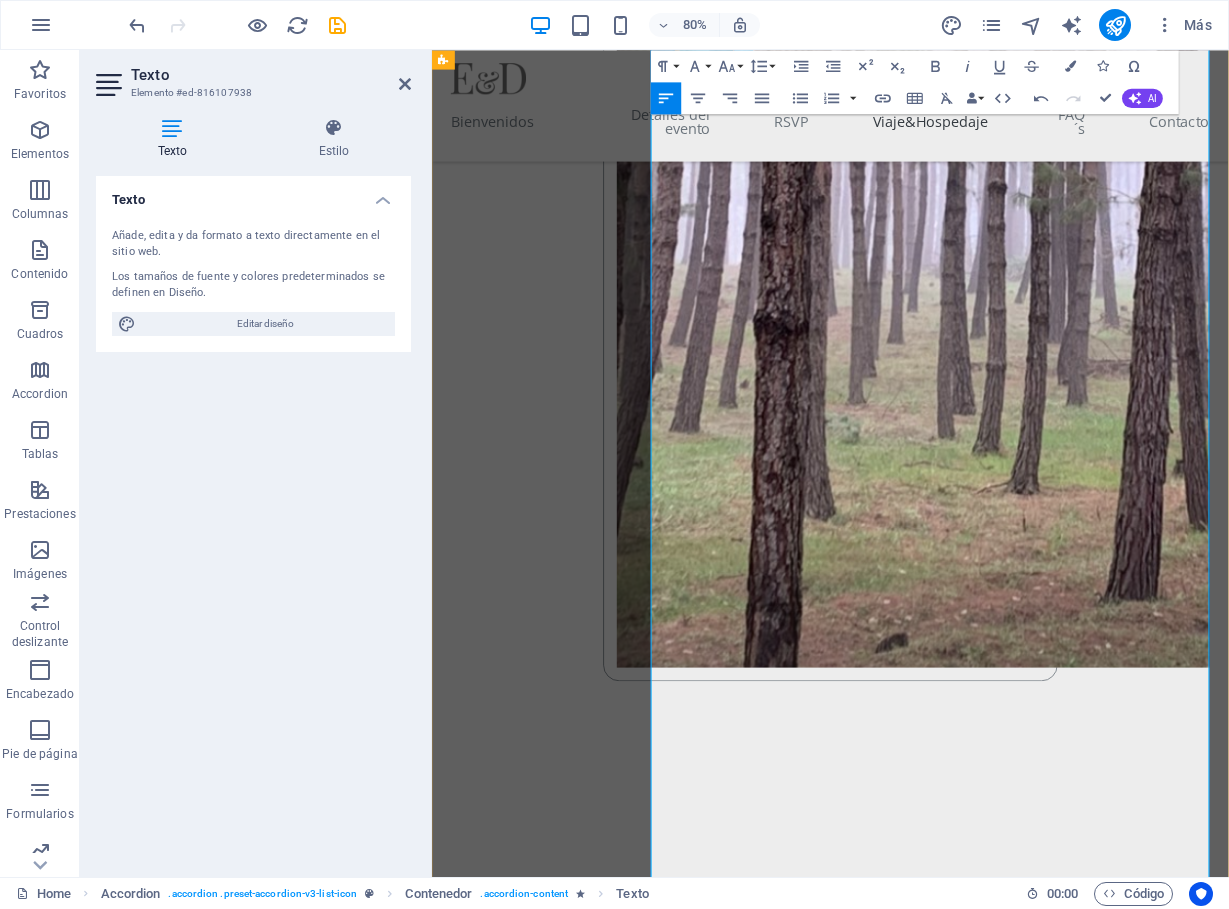 click on "Autobús a Xalapa:  Desde la Terminal 1 del aeropuerto de la [CITY], pueden tomar un autobús directo a Xalapa. El tiempo de viaje es de aproximadamente 4 horas." at bounding box center (1064, 4181) 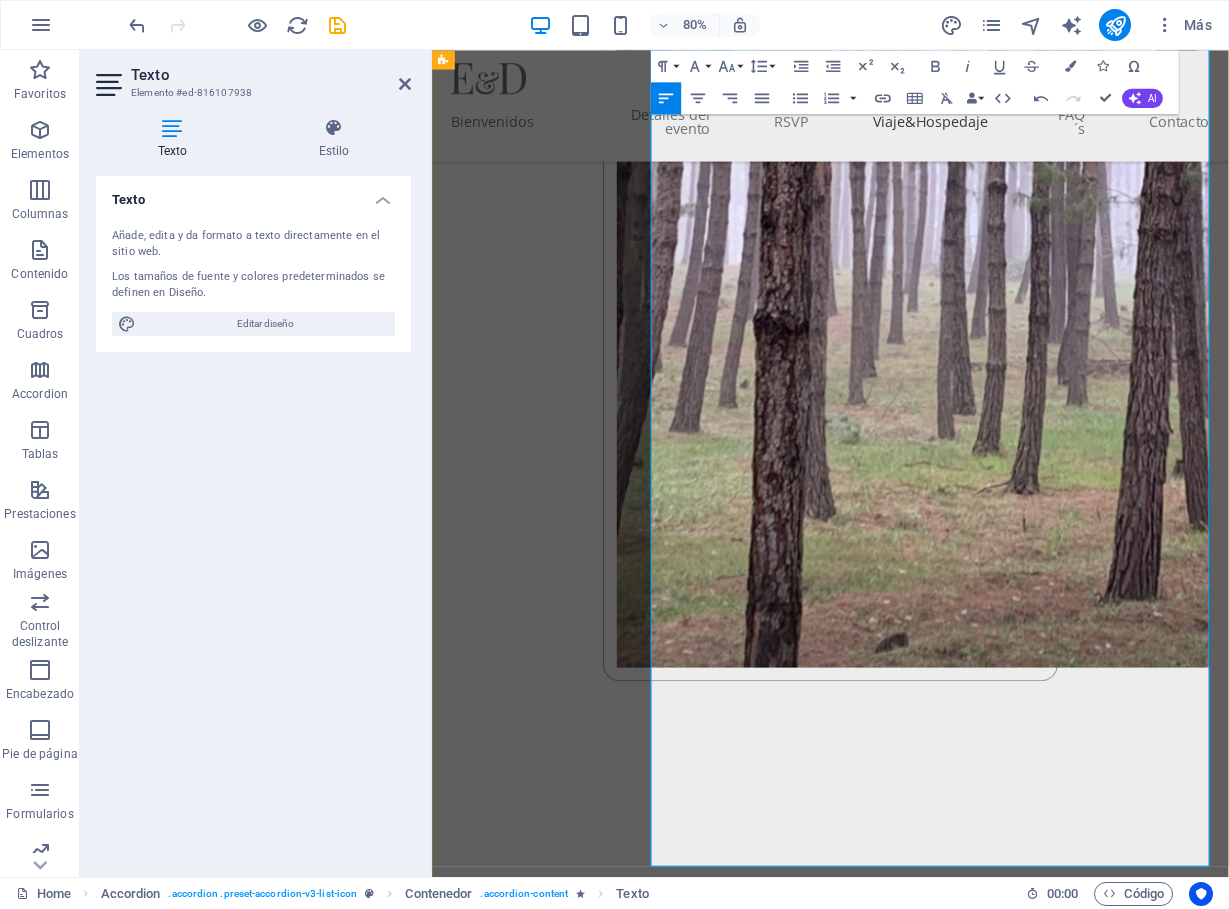 click on "Costo del Autobús:  El precio del viaje redondo en autobús desde el aeropuerto a [CITY] es de alrededor de $1,500 MXN." at bounding box center (1064, 4235) 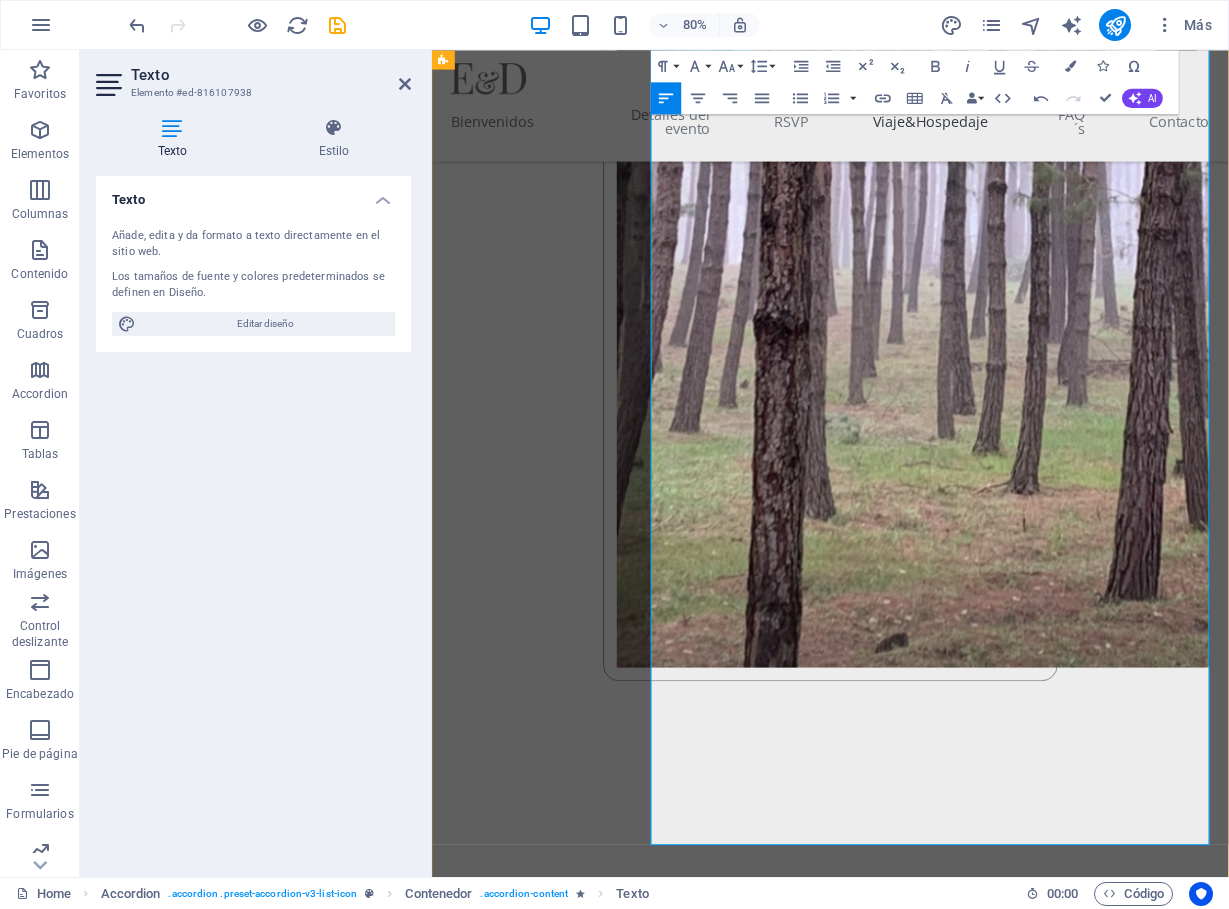 drag, startPoint x: 711, startPoint y: 839, endPoint x: 945, endPoint y: 1033, distance: 303.9605 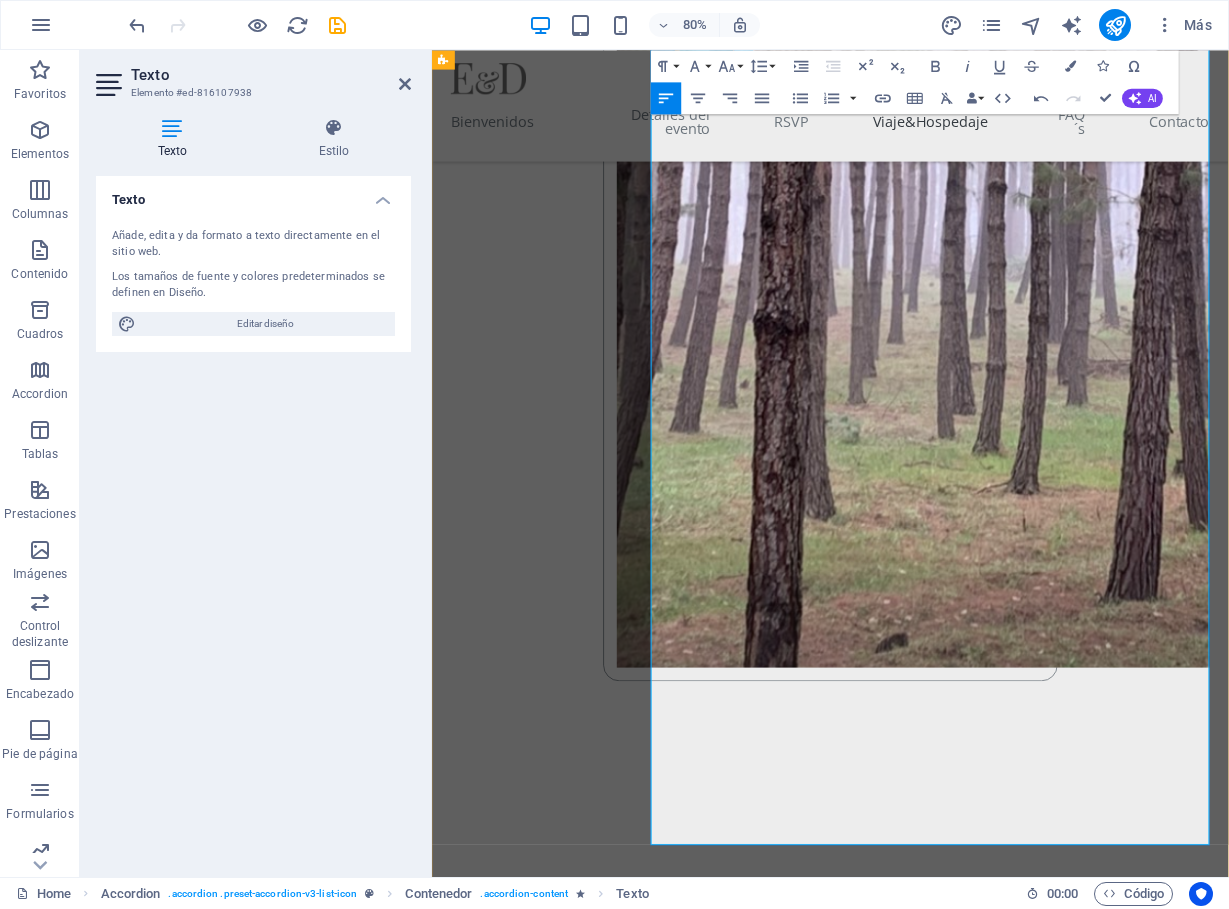 click on "Vuelo:" at bounding box center (732, 4343) 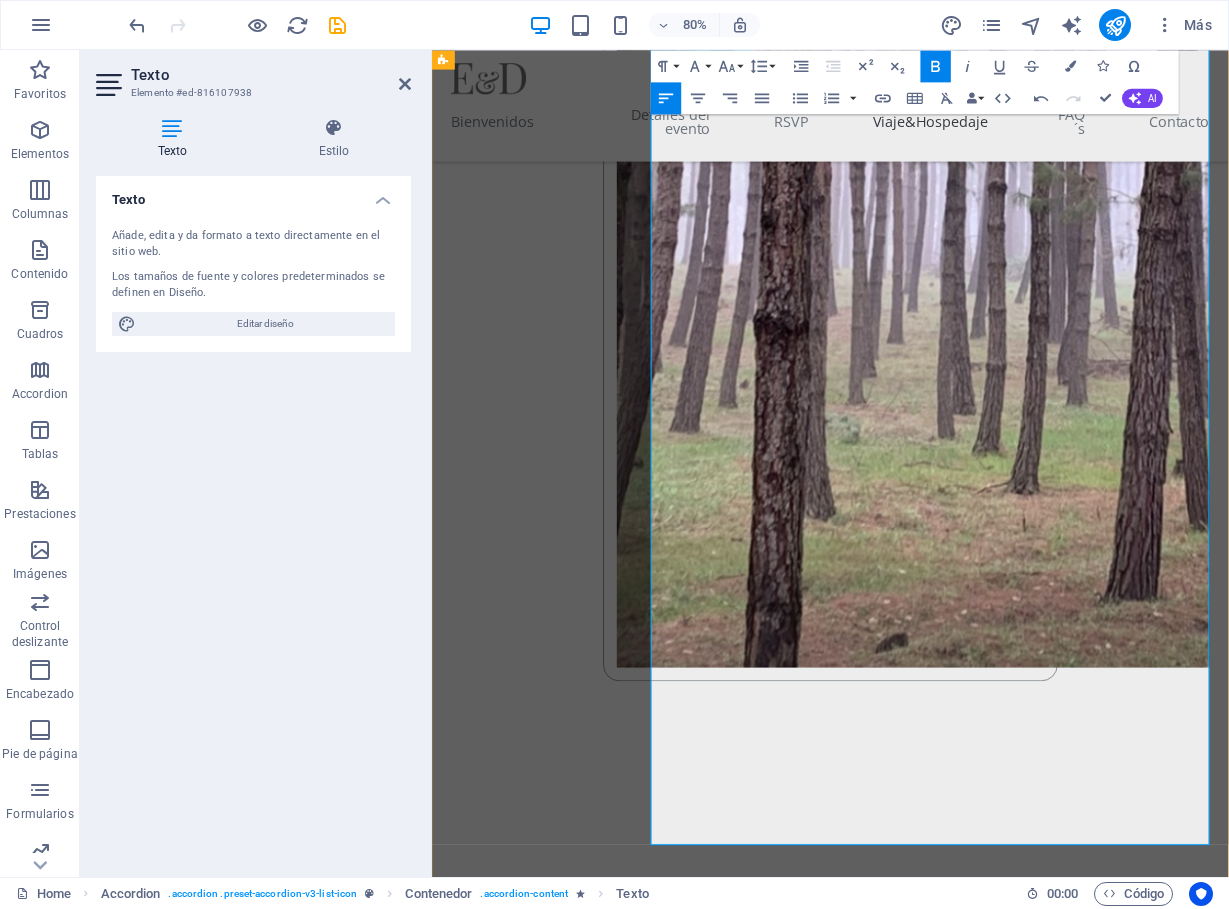 click on "Vuelo:" at bounding box center (732, 4343) 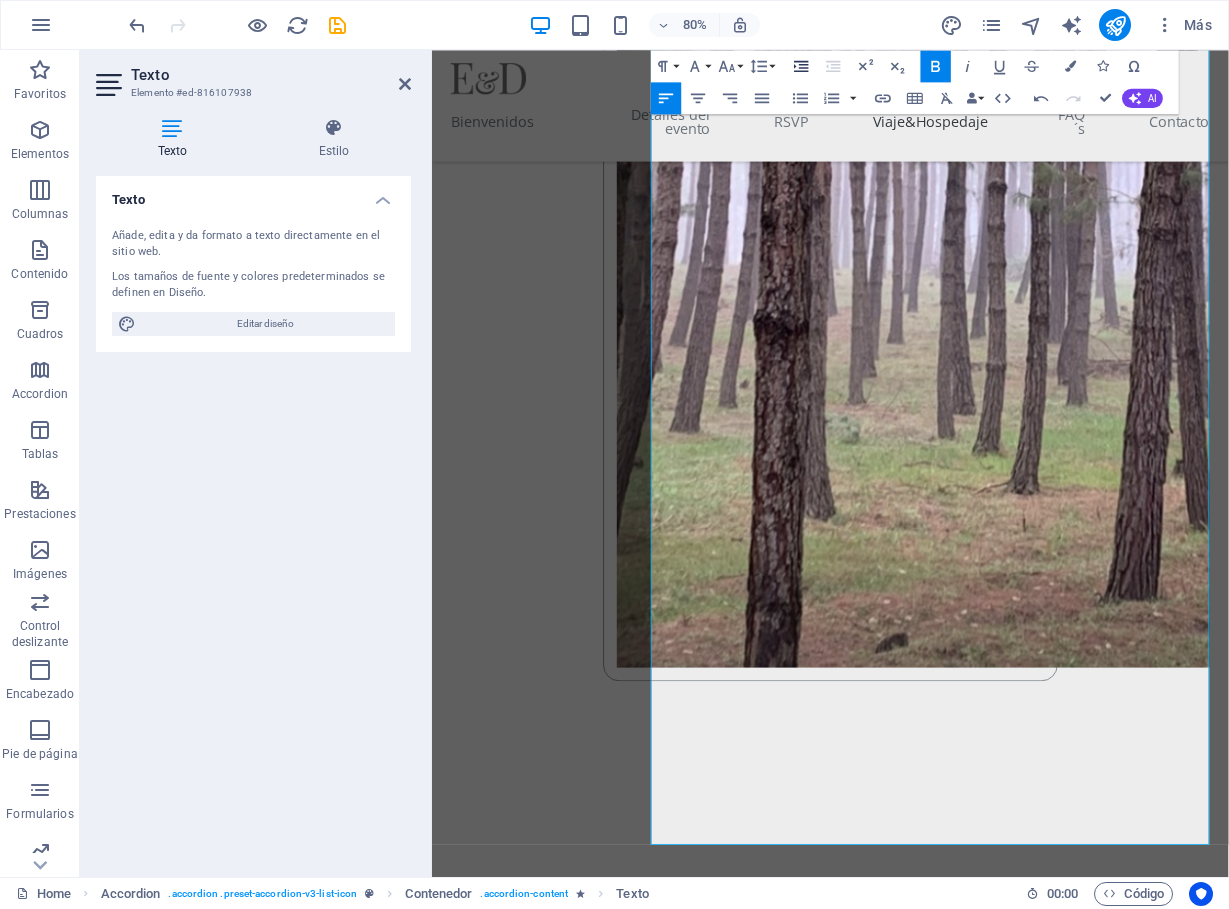 click 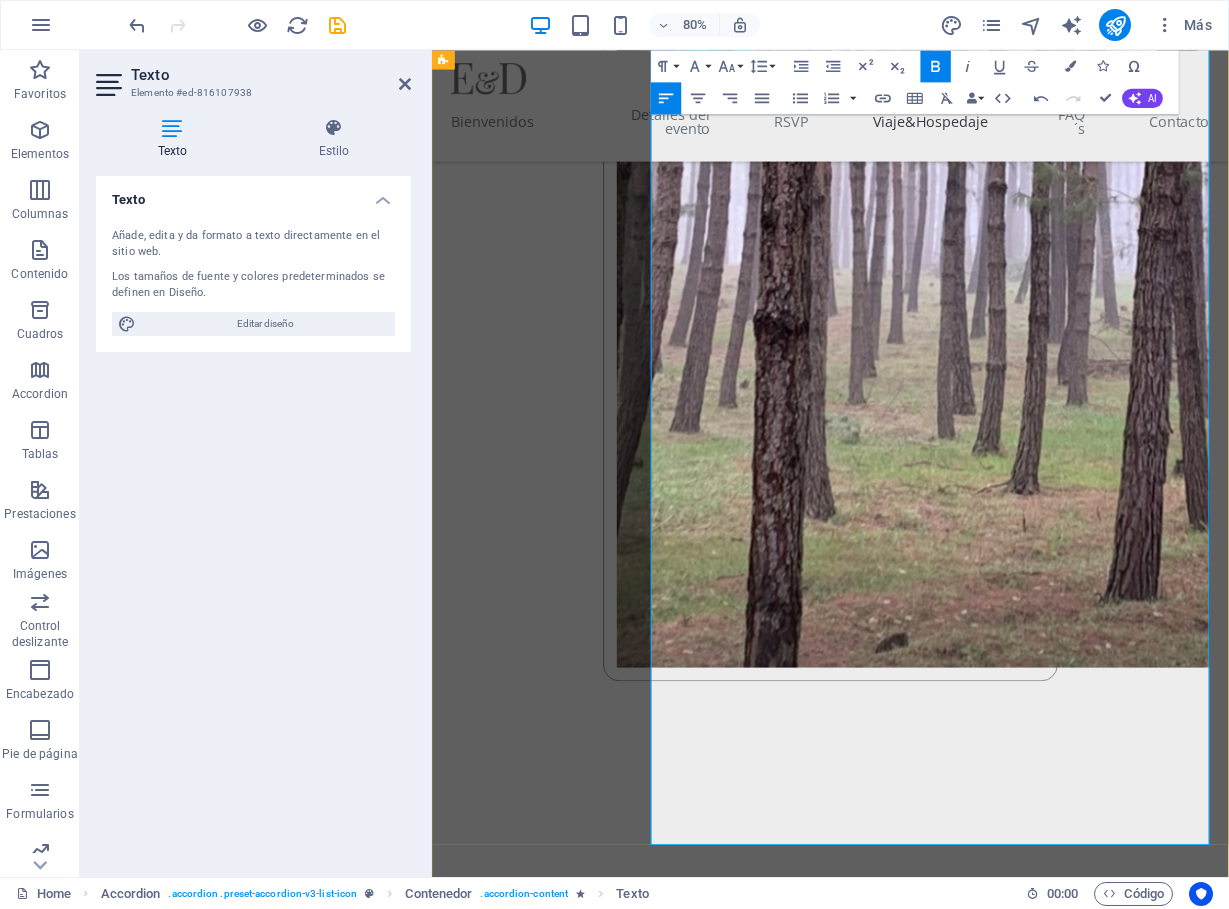 click on "Transporte a Xalapa:  Desde el aeropuerto de Veracruz, deberán tomar un taxi o autobús para llegar a Xalapa." at bounding box center [1064, 4424] 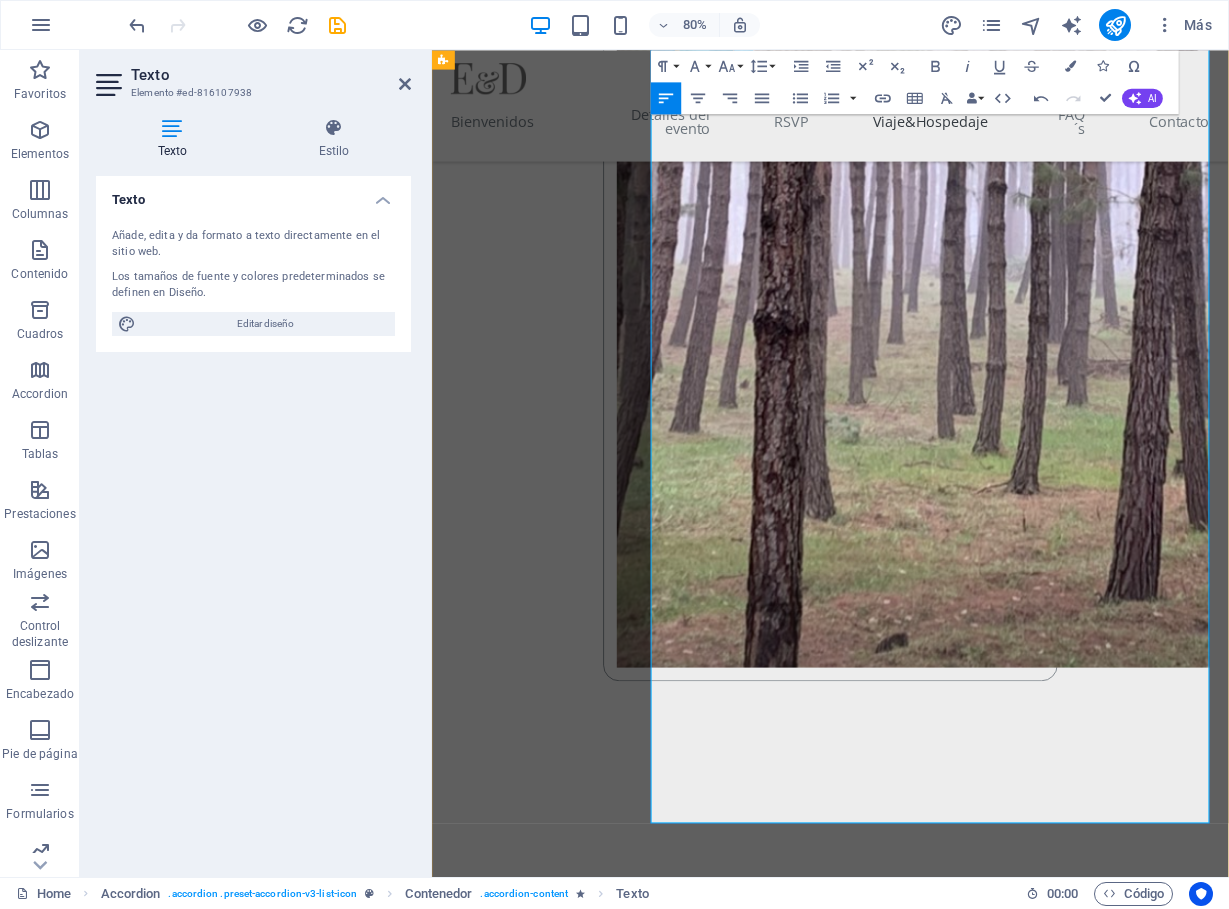 click on "Costo del Transporte:  El costo aproximado de este transporte adicional es de $1,200 MXN por viaje redondo." at bounding box center [1064, 4478] 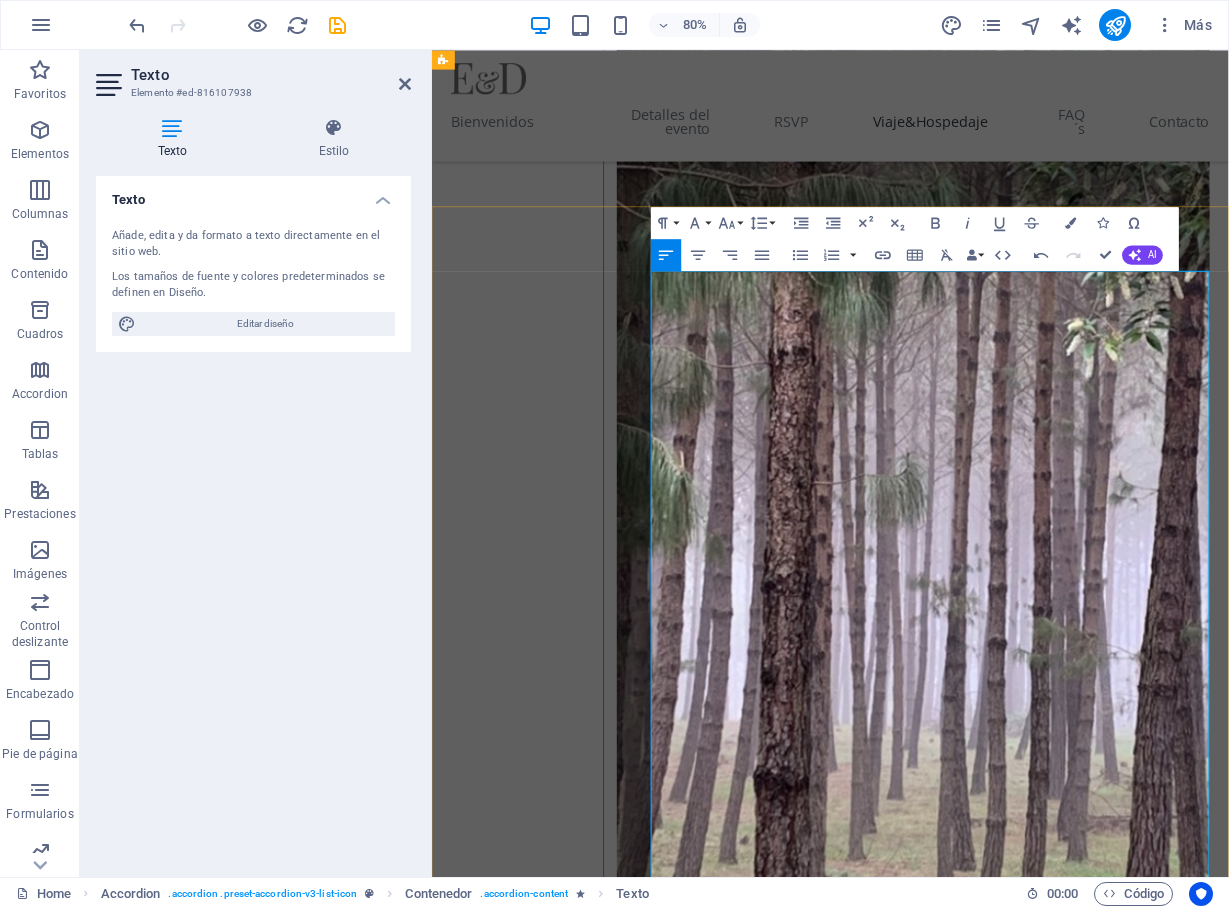 scroll, scrollTop: 4142, scrollLeft: 0, axis: vertical 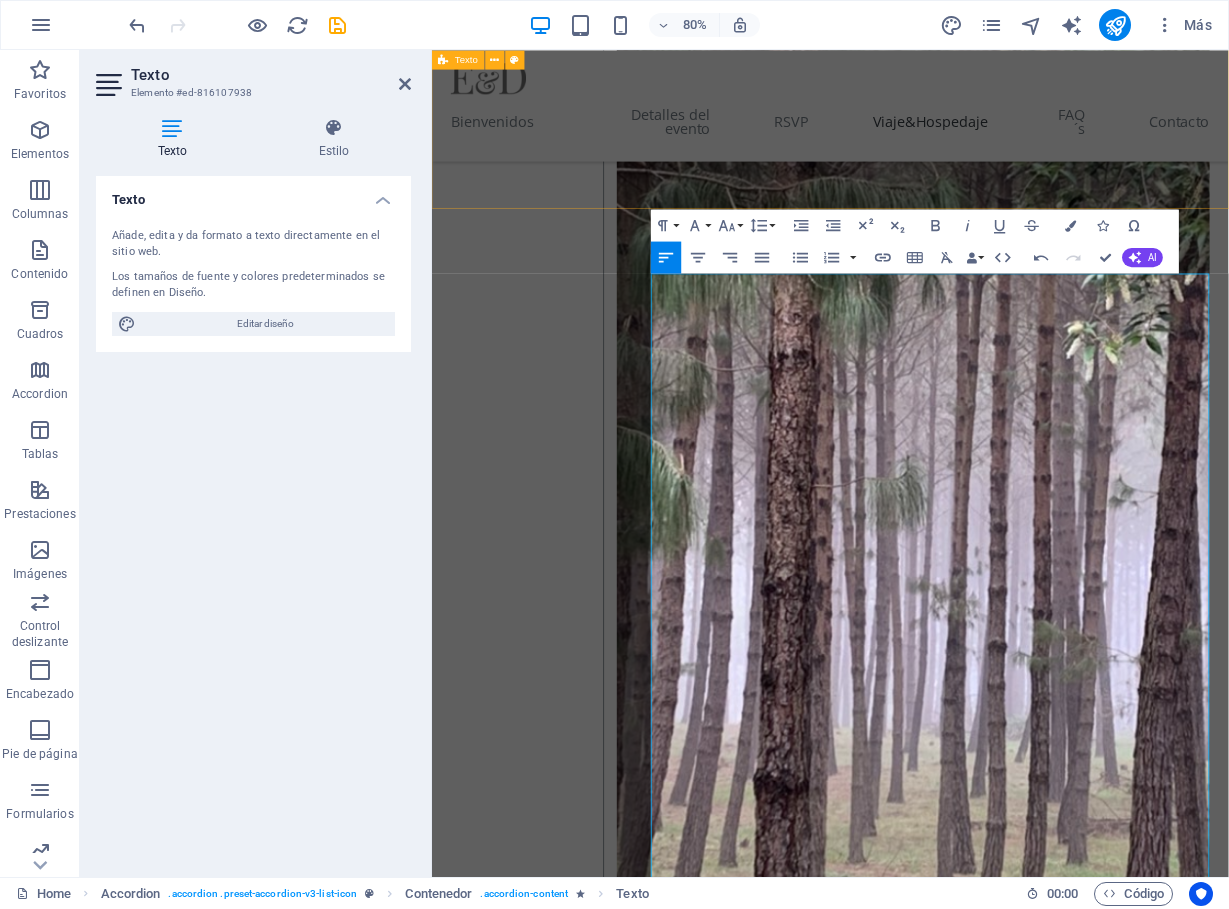 click on "VIAJE & HOSPEDAJE ¡Gracias por estar!   Es un privilegio tenerte en este evento tan importante para nosotros. Tu presencia es un regalo inolvidable. Sobre el viaje a Xalapa: se puede llegar de diferentes maneras. Te ponemos algunas opciones según el estado desde donde viajes." at bounding box center [930, 3573] 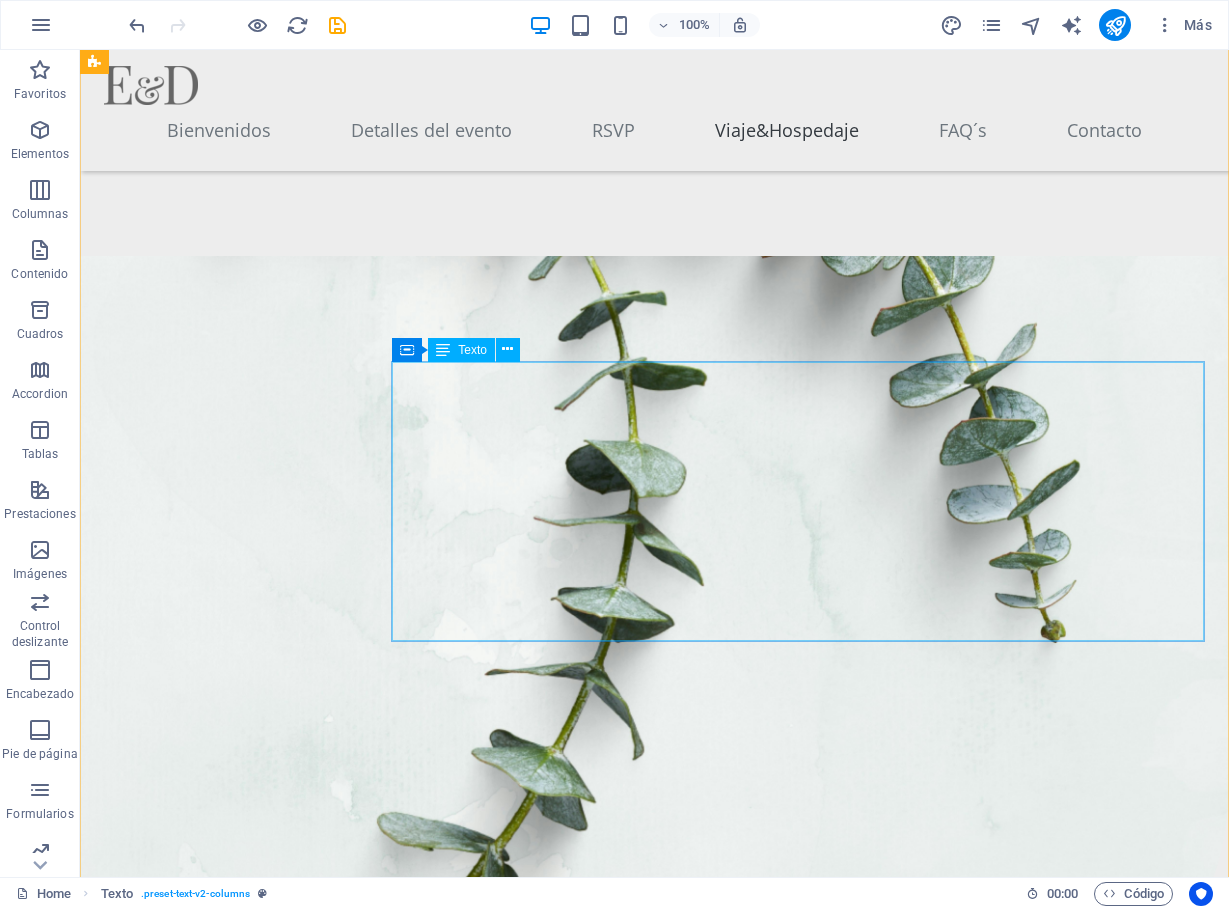 scroll, scrollTop: 6005, scrollLeft: 0, axis: vertical 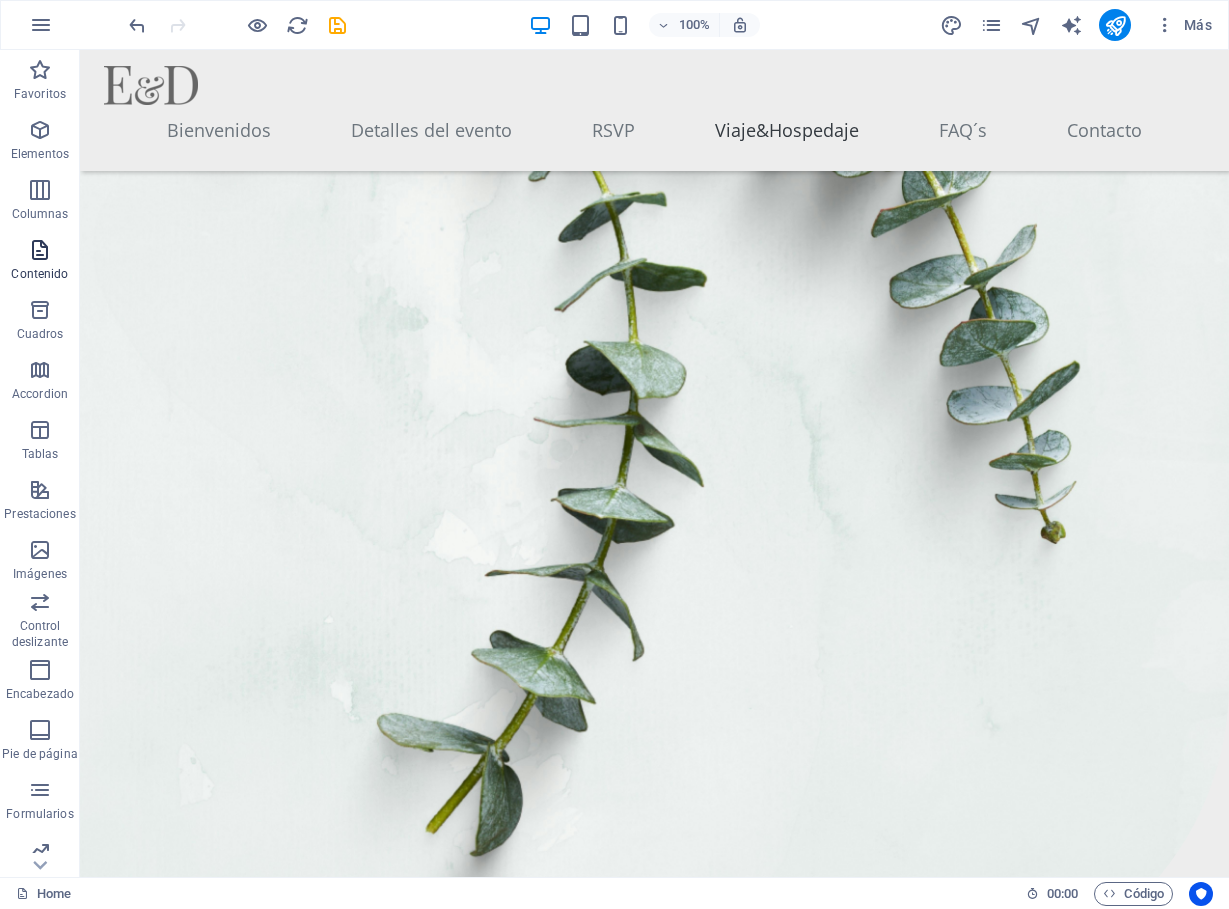 click at bounding box center (40, 250) 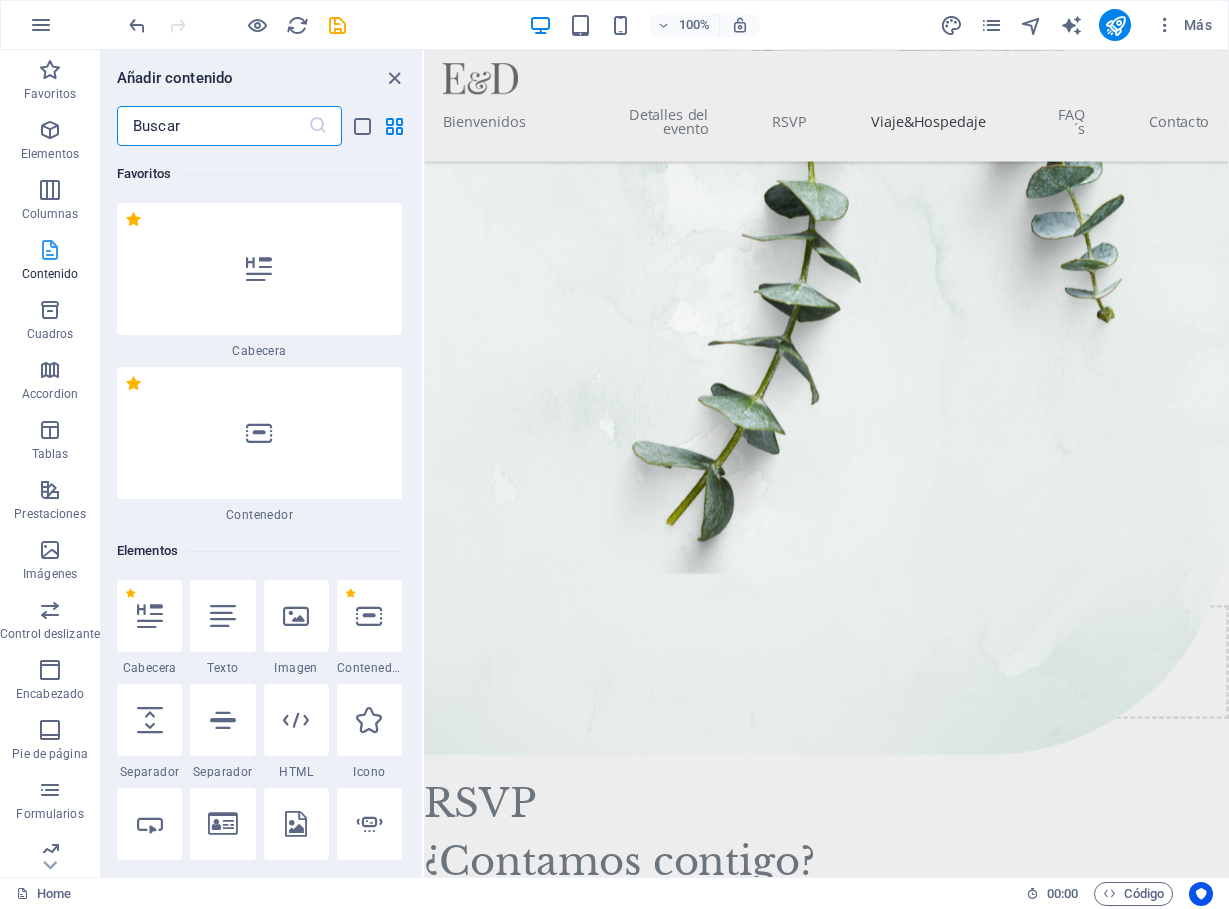scroll, scrollTop: 6044, scrollLeft: 0, axis: vertical 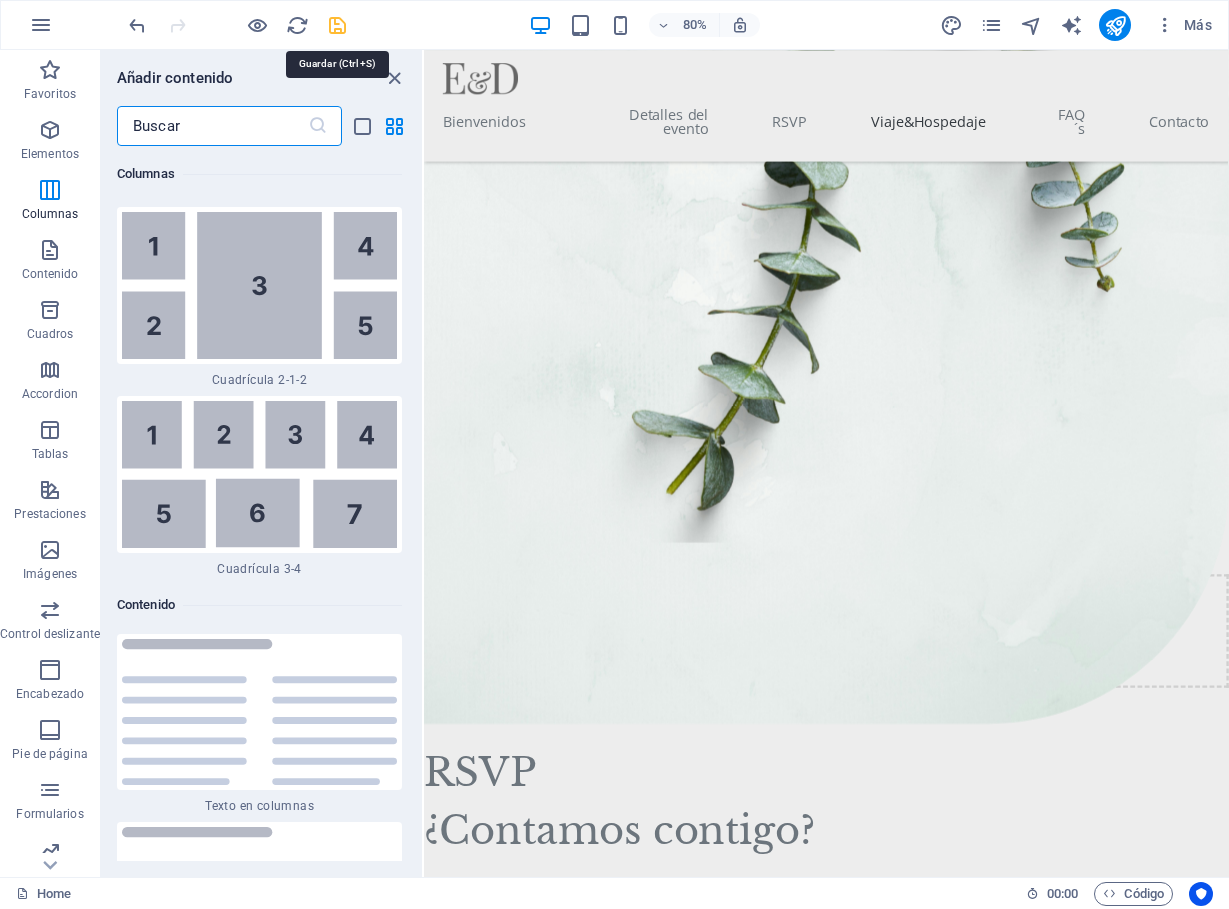 click at bounding box center (337, 25) 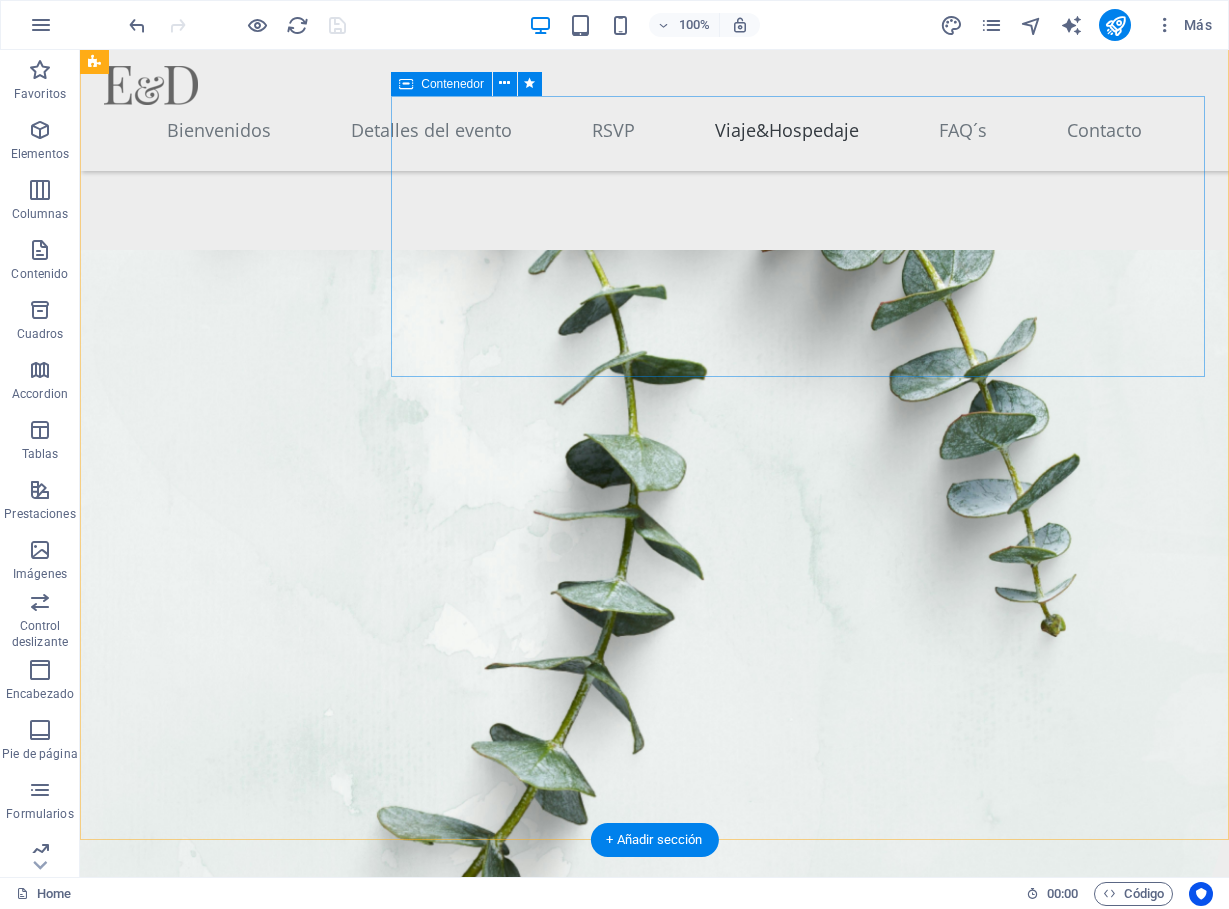 scroll, scrollTop: 5922, scrollLeft: 0, axis: vertical 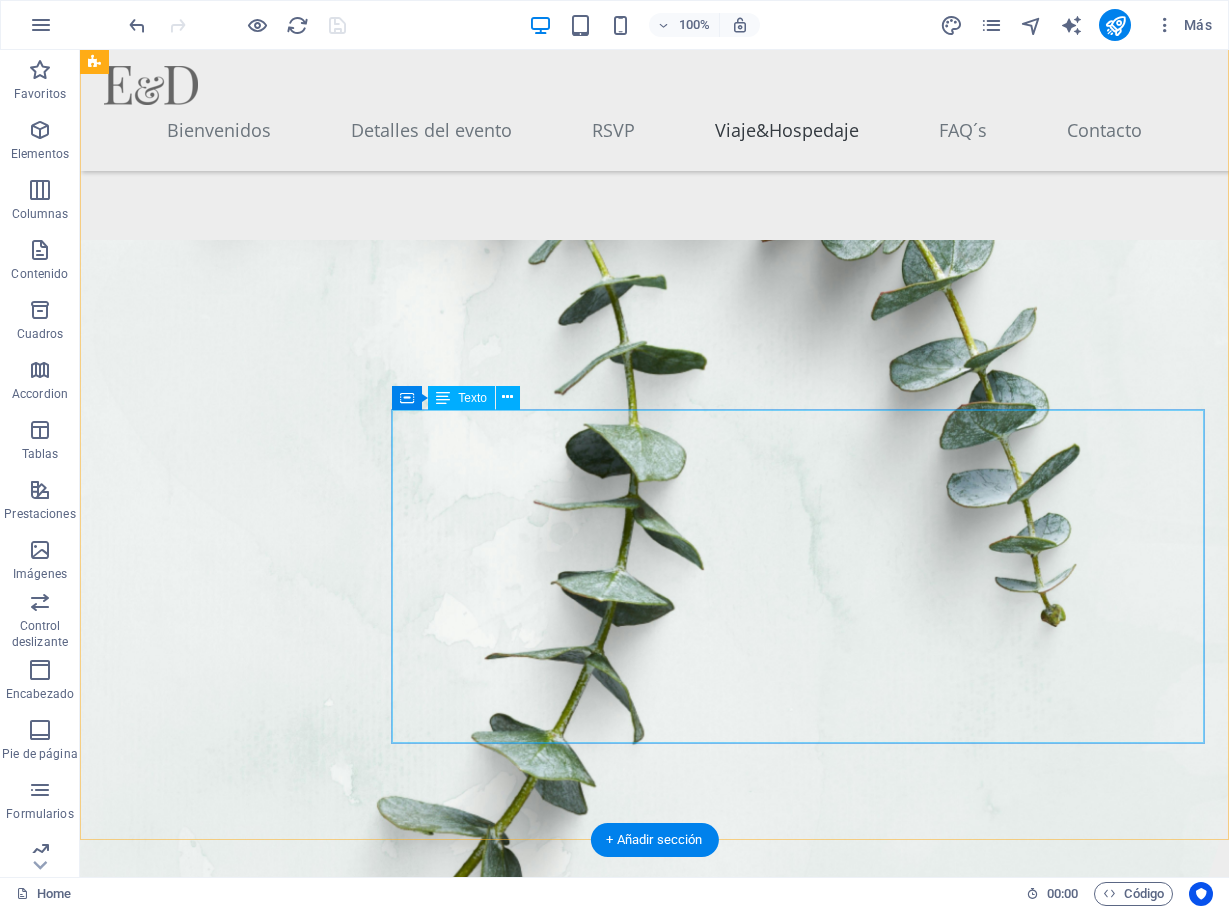 click on "AUTOBUS: ADO:  La empresa ADO ofrece viajes directos desde la [CITY] a Xalapa. Duración:  El tiempo de viaje es de aproximadamente 8 horas. Costo:  Los precios por viaje redondo varían entre $[PRICE] y $[PRICE] [CURRENCY], dependiendo del tipo de servicio. Recomendación:  Les sugerimos comprar sus boletos con anticipación para aprovechar los descuentos por compra temprana. Otras opciones:  También pueden encontrar boletos en las plataformas  Kolors  y  Japi . Estas líneas de autobús suelen tener precios competitivos y llegan a una plaza comercial en Xalapa en lugar de a la terminal de autobuses." at bounding box center [798, 3951] 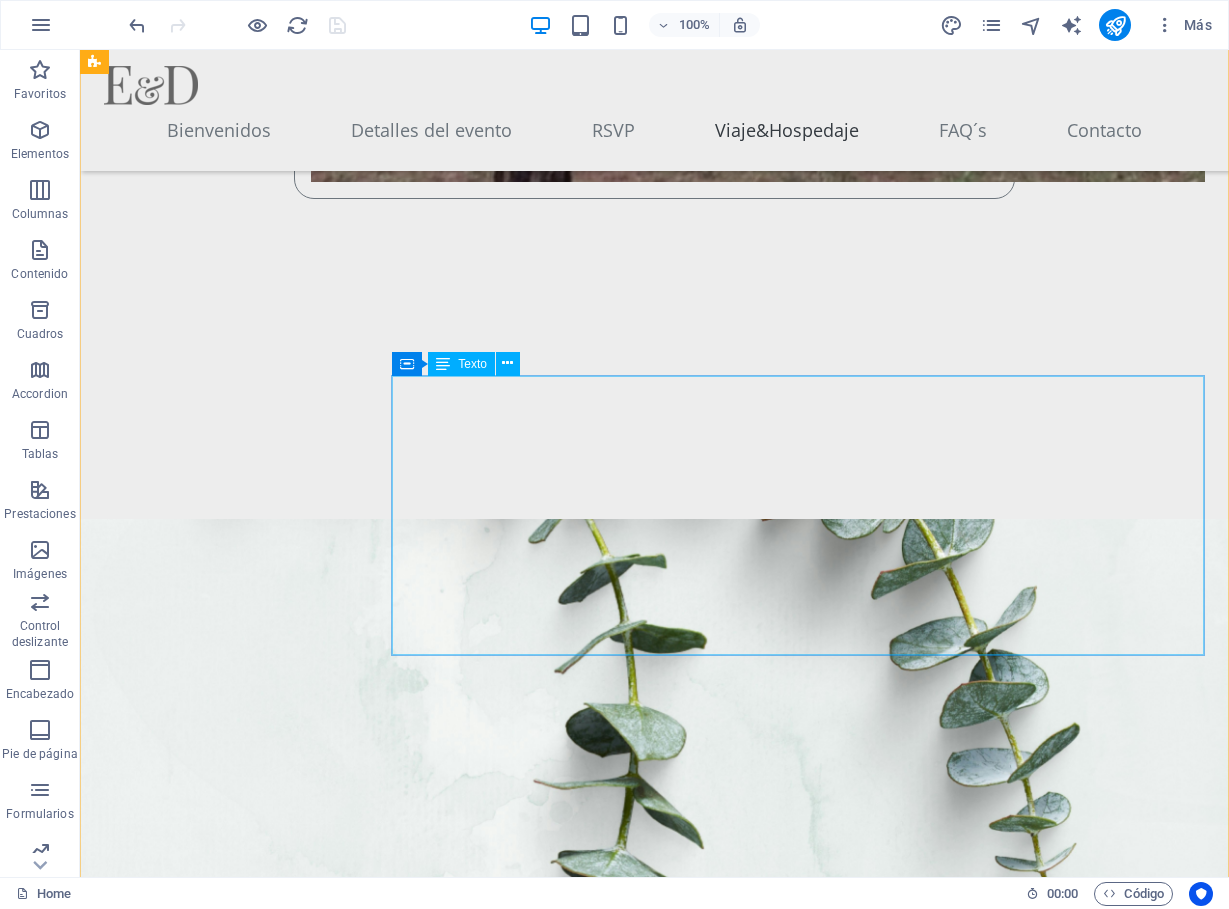 scroll, scrollTop: 5543, scrollLeft: 0, axis: vertical 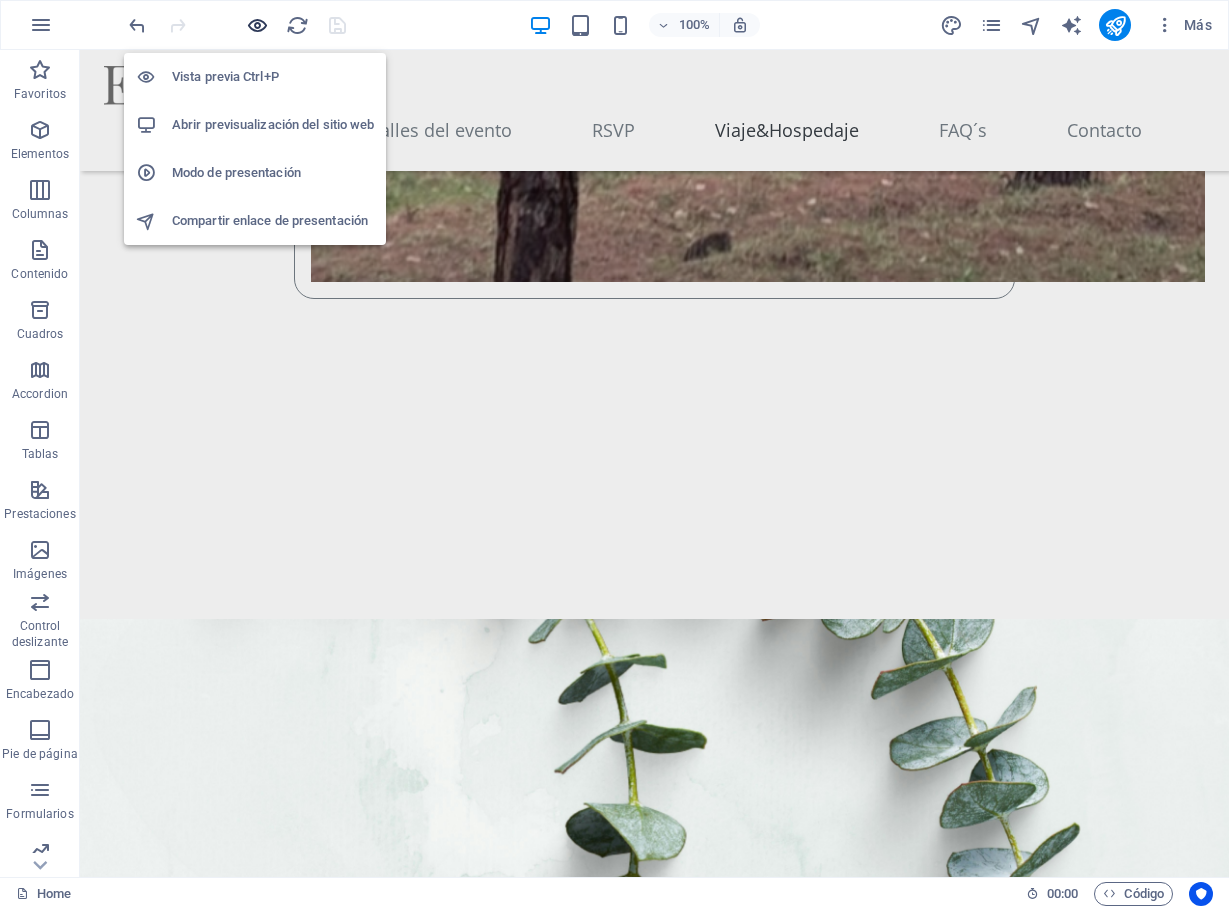 click at bounding box center [257, 25] 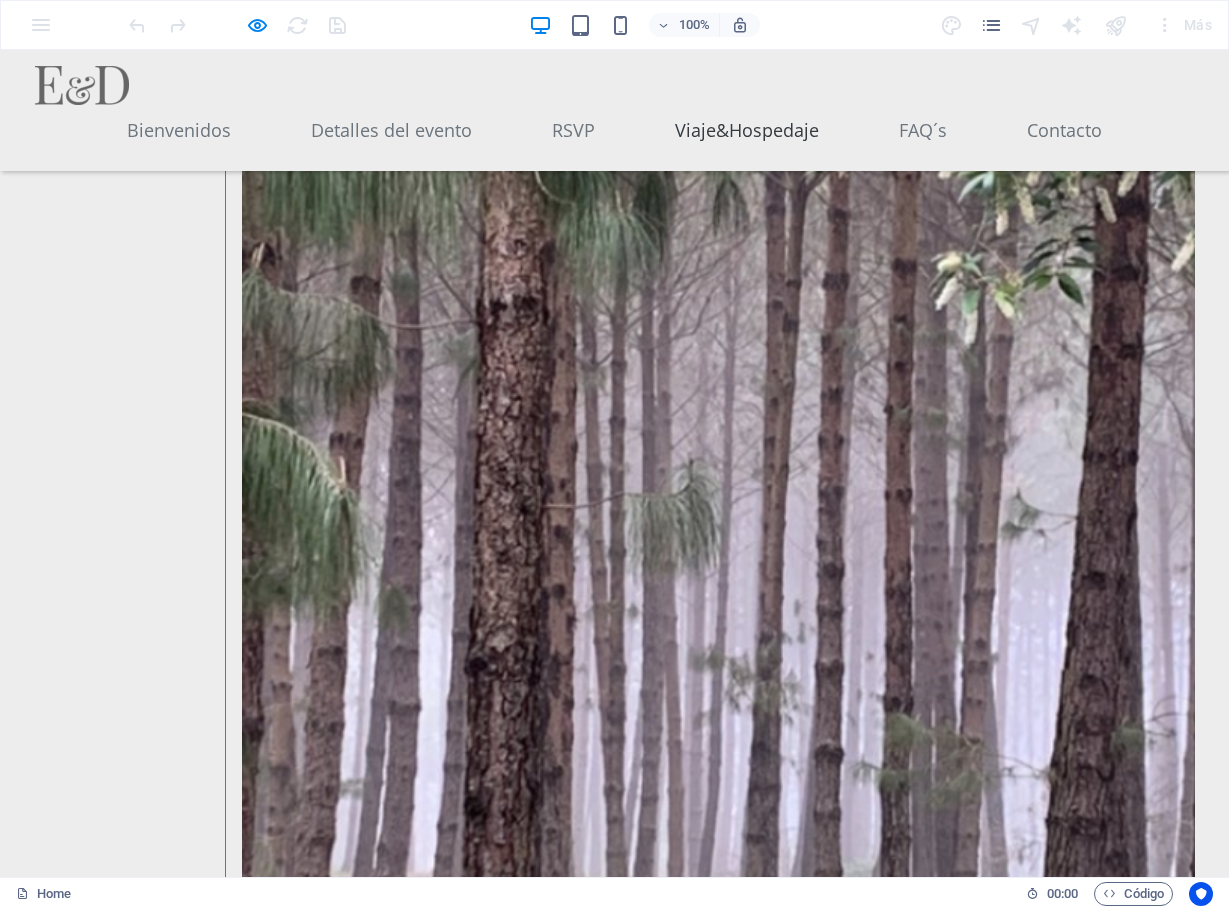 scroll, scrollTop: 4554, scrollLeft: 0, axis: vertical 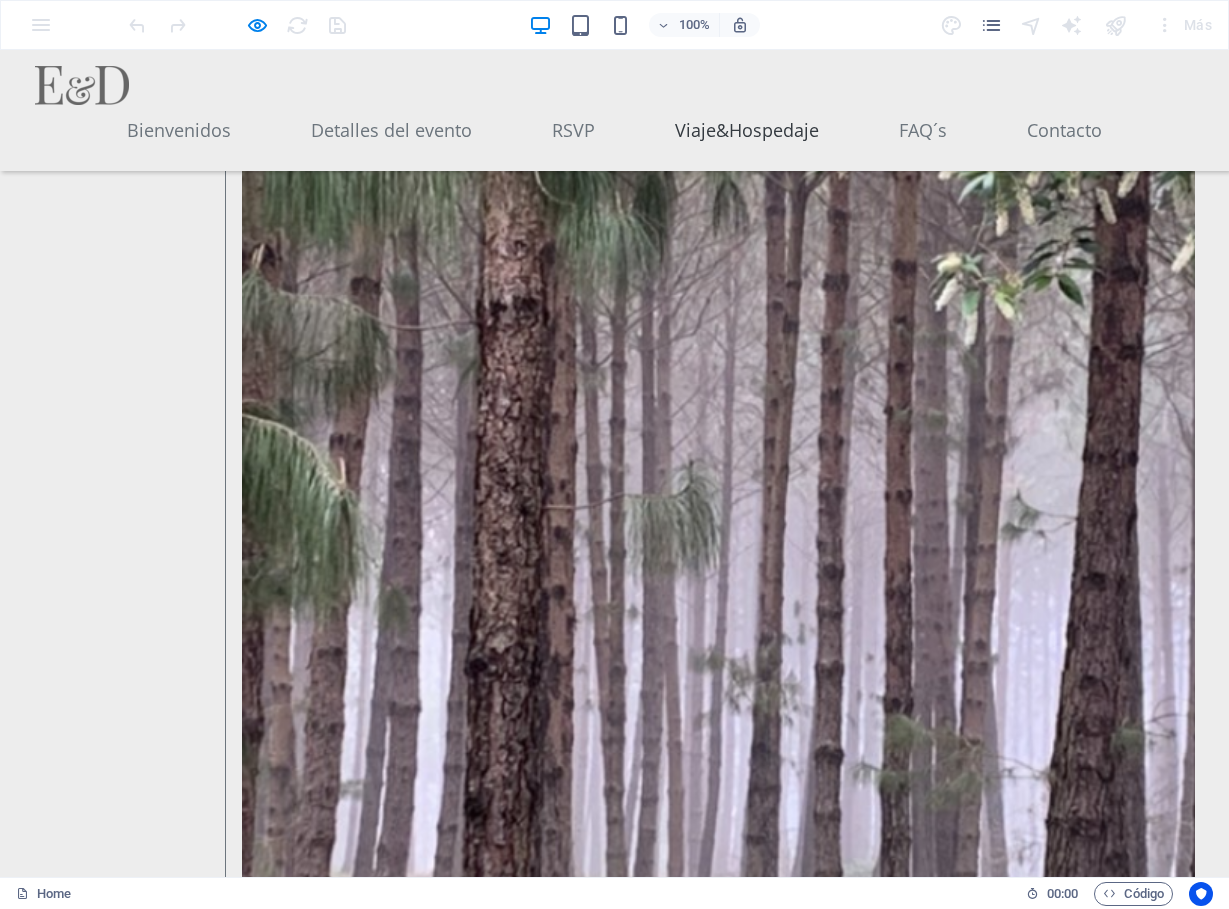 click on "[STATE]" at bounding box center [178, 3629] 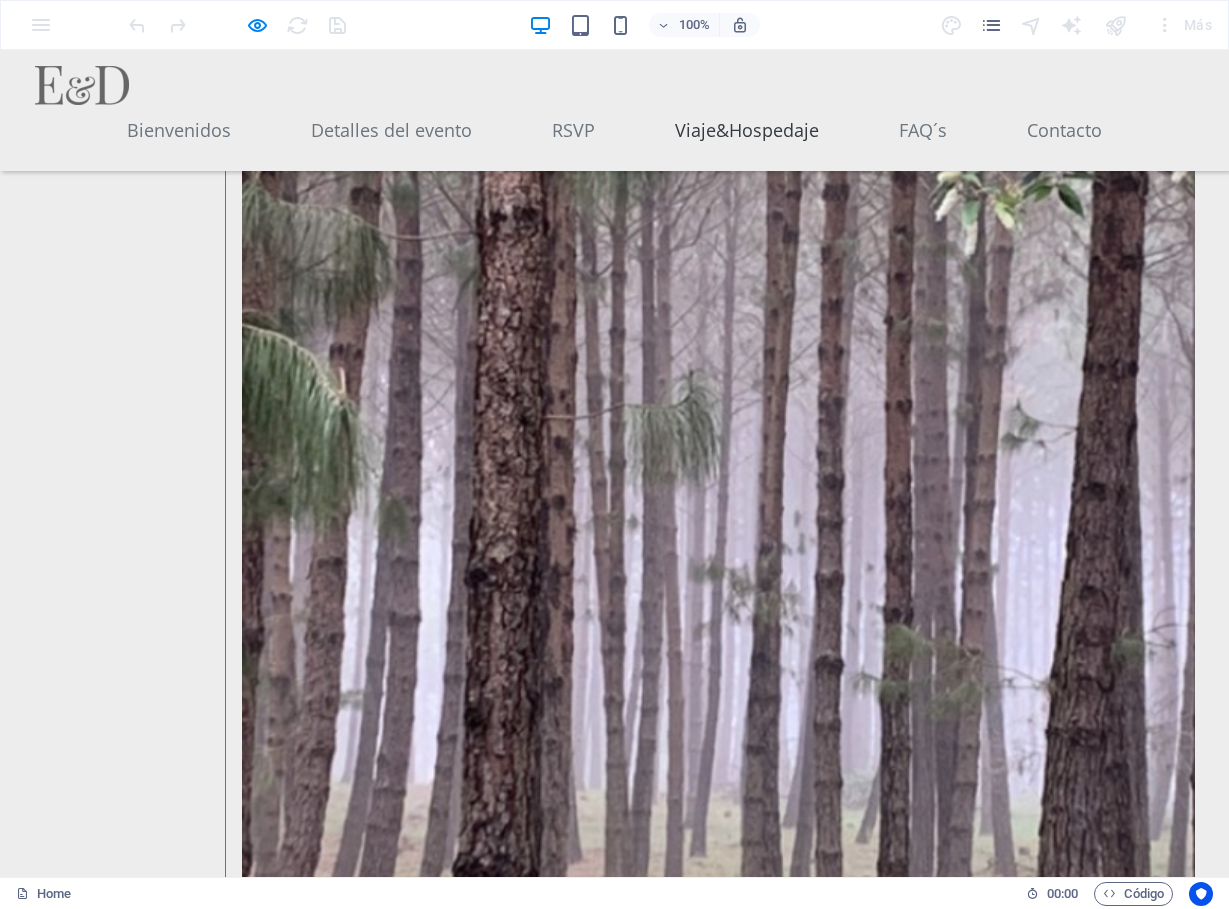scroll, scrollTop: 4649, scrollLeft: 0, axis: vertical 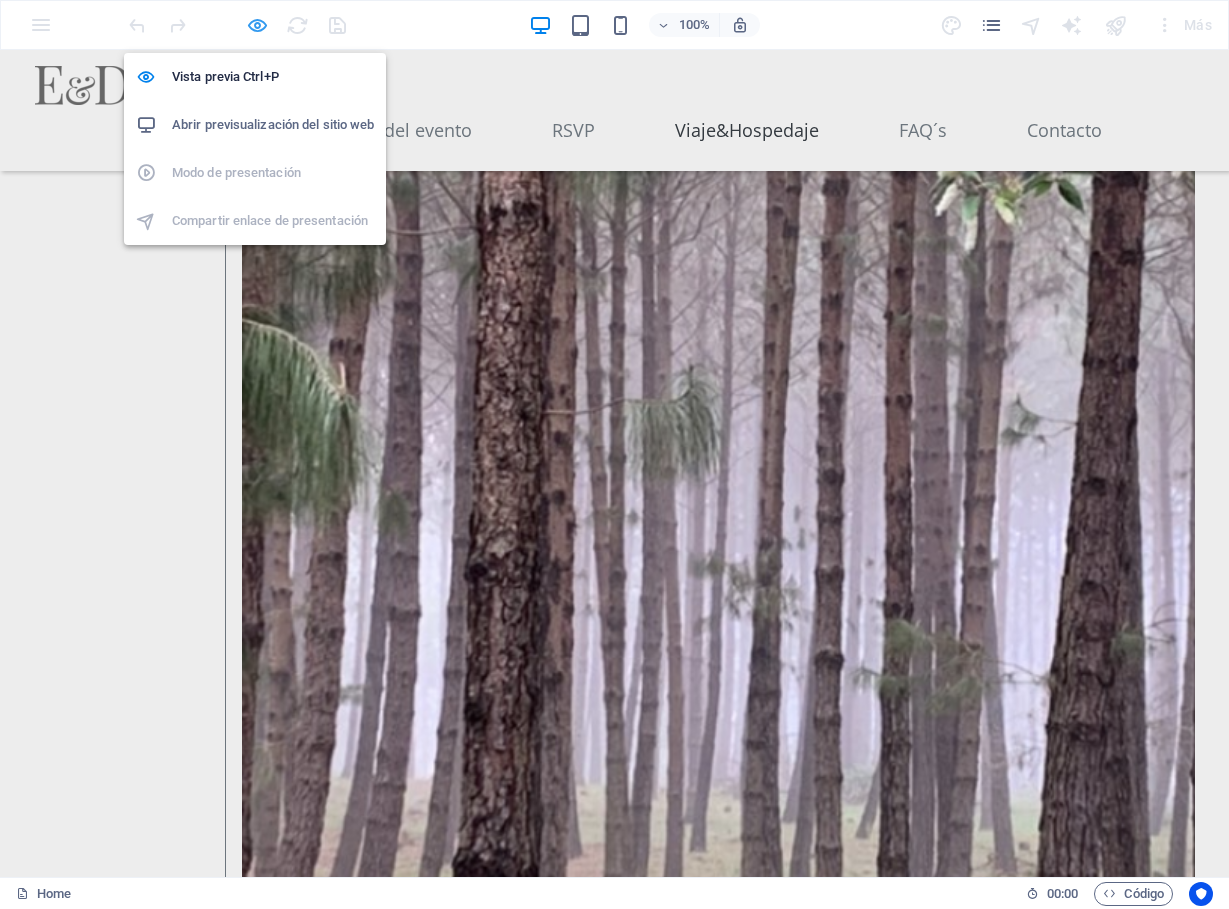 click at bounding box center (257, 25) 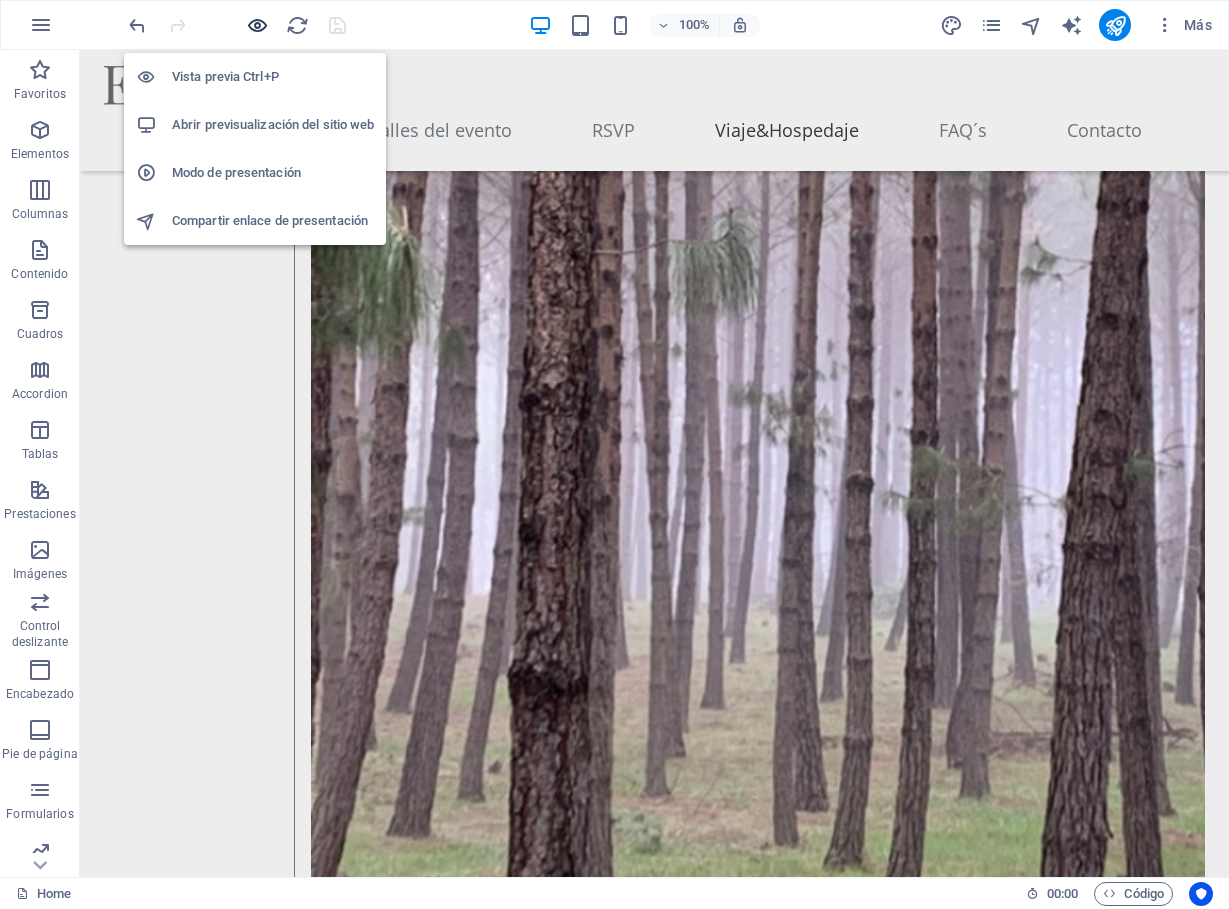 scroll, scrollTop: 4556, scrollLeft: 0, axis: vertical 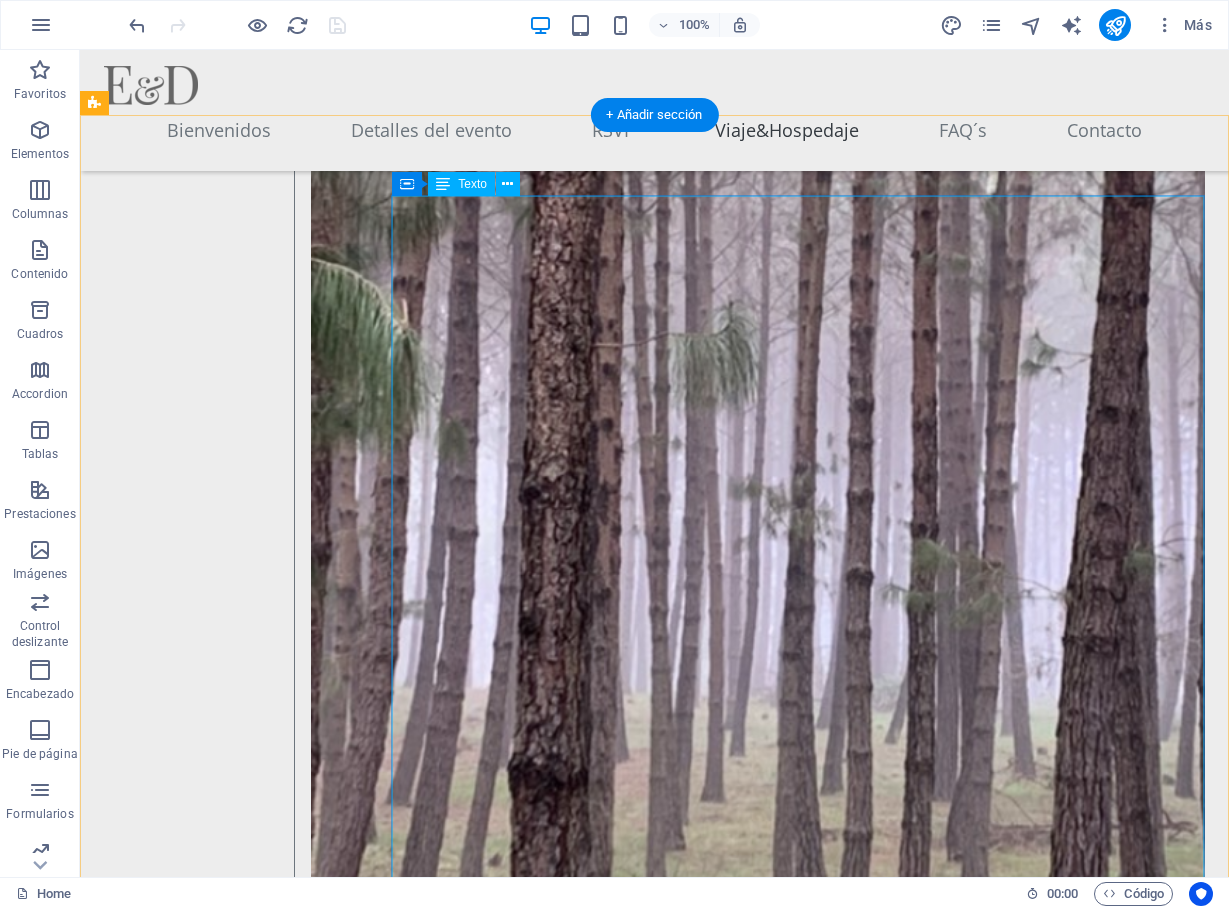 click on "Opción 1: Por Carretera Distancia y Duración:  El recorrido es de 566 km, con un tiempo estimado de viaje de 6 horas y 20 minutos. Costos:  El costo aproximado de peajes es de $1,900 MXN por trayecto, lo que suma un total de $3,800 MXN ida y vuelta. Recomendación:  Para reducir costos y hacer el viaje más ameno, les sugerimos rentar una van o "Sprinter" entre varios. ¡Será una excelente manera de viajar juntos! Opción 2: En Autobús El autobús es una alternativa cómoda y directa, sin la necesidad de hacer escalas. Empresa:  La empresa de autobuses ADO ofrece viajes directos desde la Terminal de [CITY] a [CITY]. Duración:  El tiempo de viaje es de aproximadamente 8 horas. Costos:  Los precios por viaje redondo varían entre $1,600 y $3,200 MXN, dependiendo del tipo de servicio (ADO GL, Platino, etc.). Consejo:  Les recomendamos comprar sus boletos con anticipación para aprovechar los descuentos por compra temprana. Opción 3: En Avión A) Vuelo a la Ciudad de México (CDMX) + Autobús: Vuelo:" at bounding box center (798, 4187) 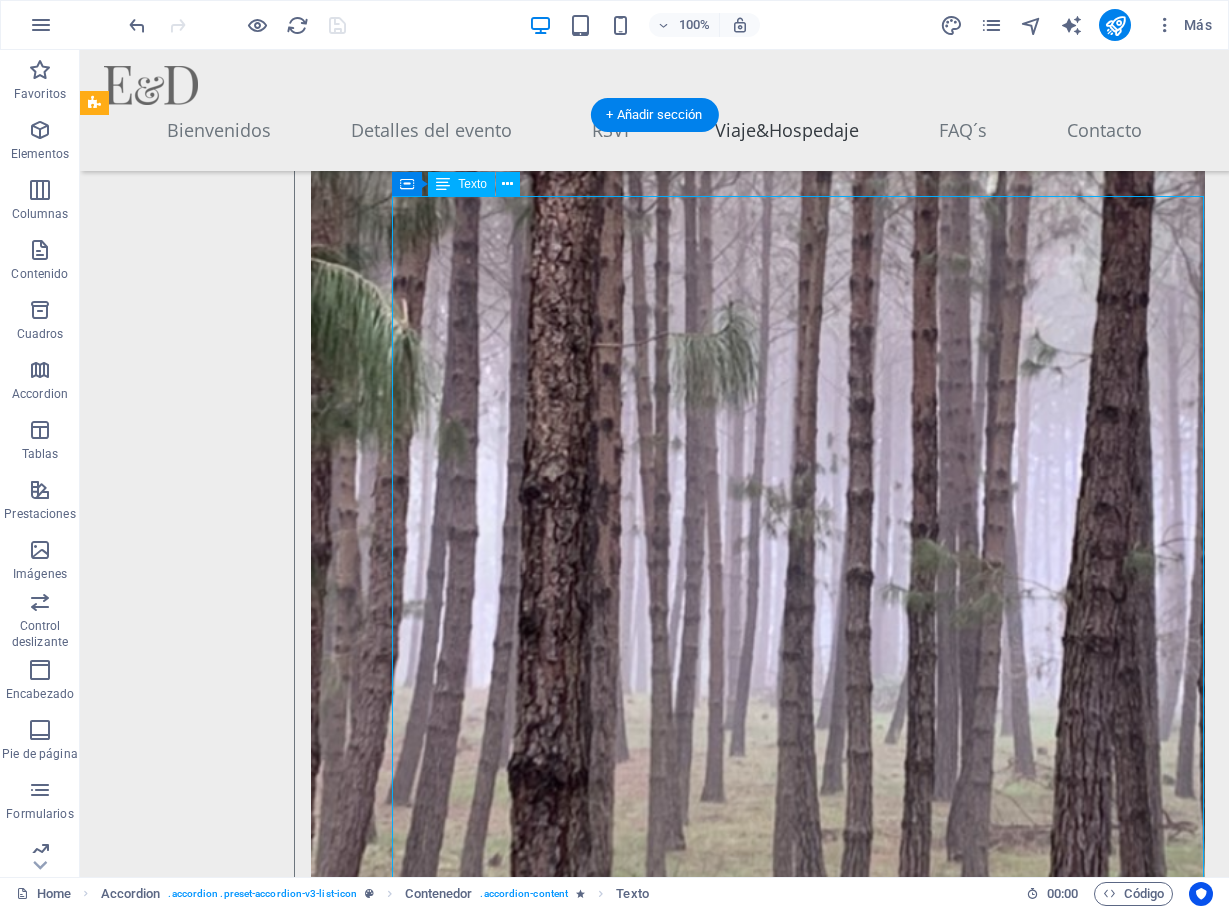 click on "Opción 1: Por Carretera Distancia y Duración:  El recorrido es de 566 km, con un tiempo estimado de viaje de 6 horas y 20 minutos. Costos:  El costo aproximado de peajes es de $1,900 MXN por trayecto, lo que suma un total de $3,800 MXN ida y vuelta. Recomendación:  Para reducir costos y hacer el viaje más ameno, les sugerimos rentar una van o "Sprinter" entre varios. ¡Será una excelente manera de viajar juntos! Opción 2: En Autobús El autobús es una alternativa cómoda y directa, sin la necesidad de hacer escalas. Empresa:  La empresa de autobuses ADO ofrece viajes directos desde la Terminal de [CITY] a [CITY]. Duración:  El tiempo de viaje es de aproximadamente 8 horas. Costos:  Los precios por viaje redondo varían entre $1,600 y $3,200 MXN, dependiendo del tipo de servicio (ADO GL, Platino, etc.). Consejo:  Les recomendamos comprar sus boletos con anticipación para aprovechar los descuentos por compra temprana. Opción 3: En Avión A) Vuelo a la Ciudad de México (CDMX) + Autobús: Vuelo:" at bounding box center (798, 4187) 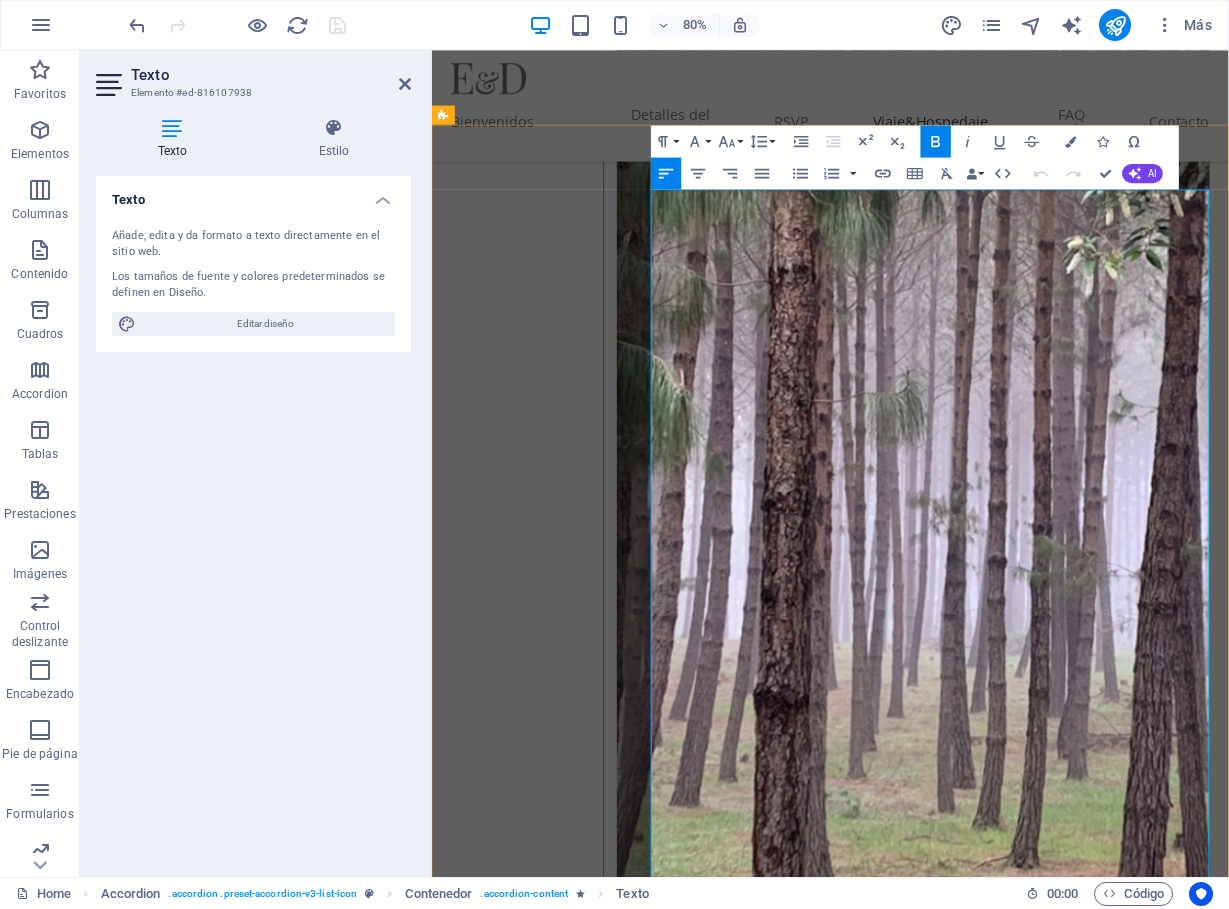 click on "Distancia y Duración:  El recorrido es de 566 km, con un tiempo estimado de viaje de 6 horas y 20 minutos. Costos:  El costo aproximado de peajes es de $1,900 MXN por trayecto, lo que suma un total de $3,800 MXN ida y vuelta." at bounding box center [1064, 3840] 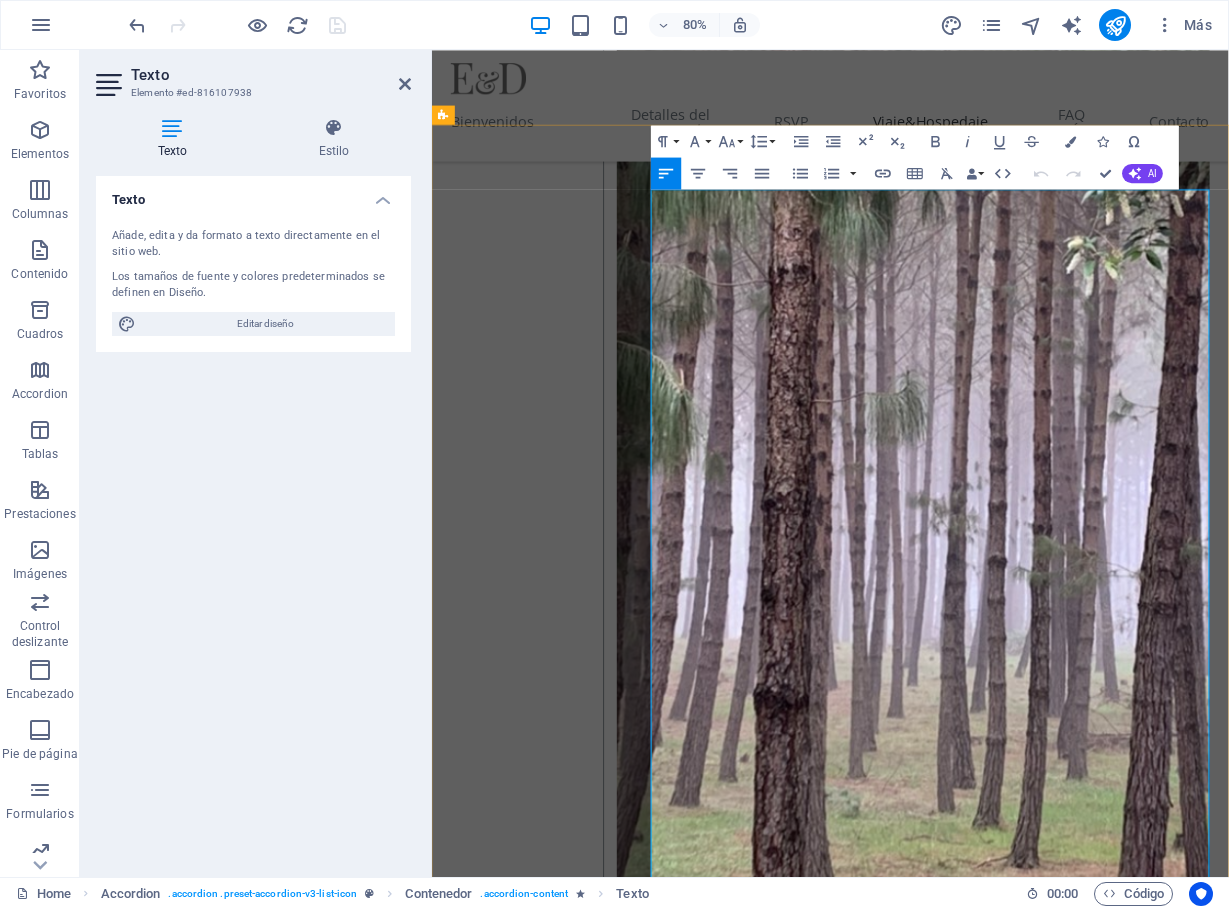 type 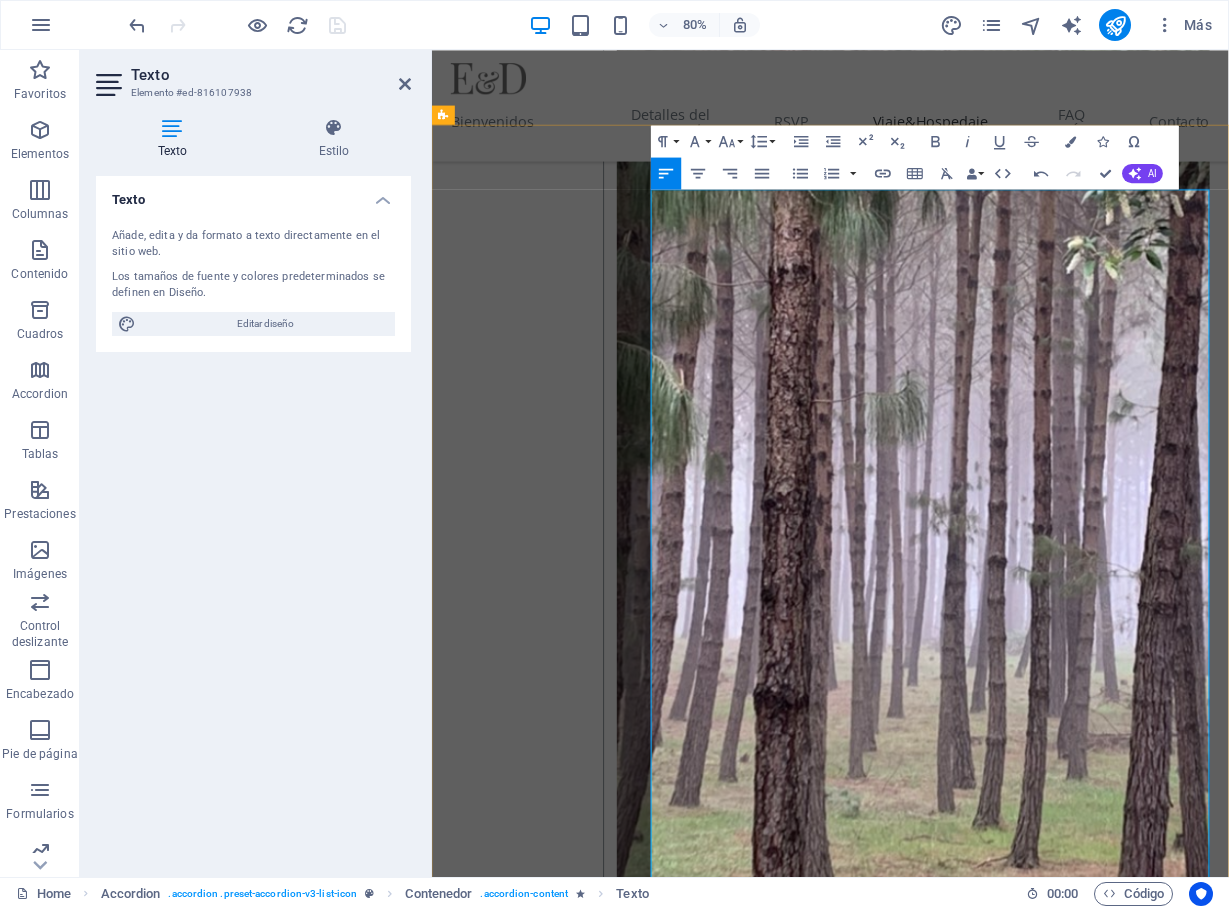 click on "Es importante contemplar que esa carretera es muy transitada y muy a menudo hay reparaciones, mantenimientos y retenes. Es por eso que viajar muy temprano puede ahorrar mucho tiempo de espera. Es preferible viajar de día, pues el tramo de [CITY] a [CITY] puede ser asaltado en horas donde ya no hay luz del día. Costos:  El costo aproximado de peajes es de $[PRICE] MXN por trayecto, lo que suma un total de $[PRICE] MXN ida y vuelta." at bounding box center [1064, 3934] 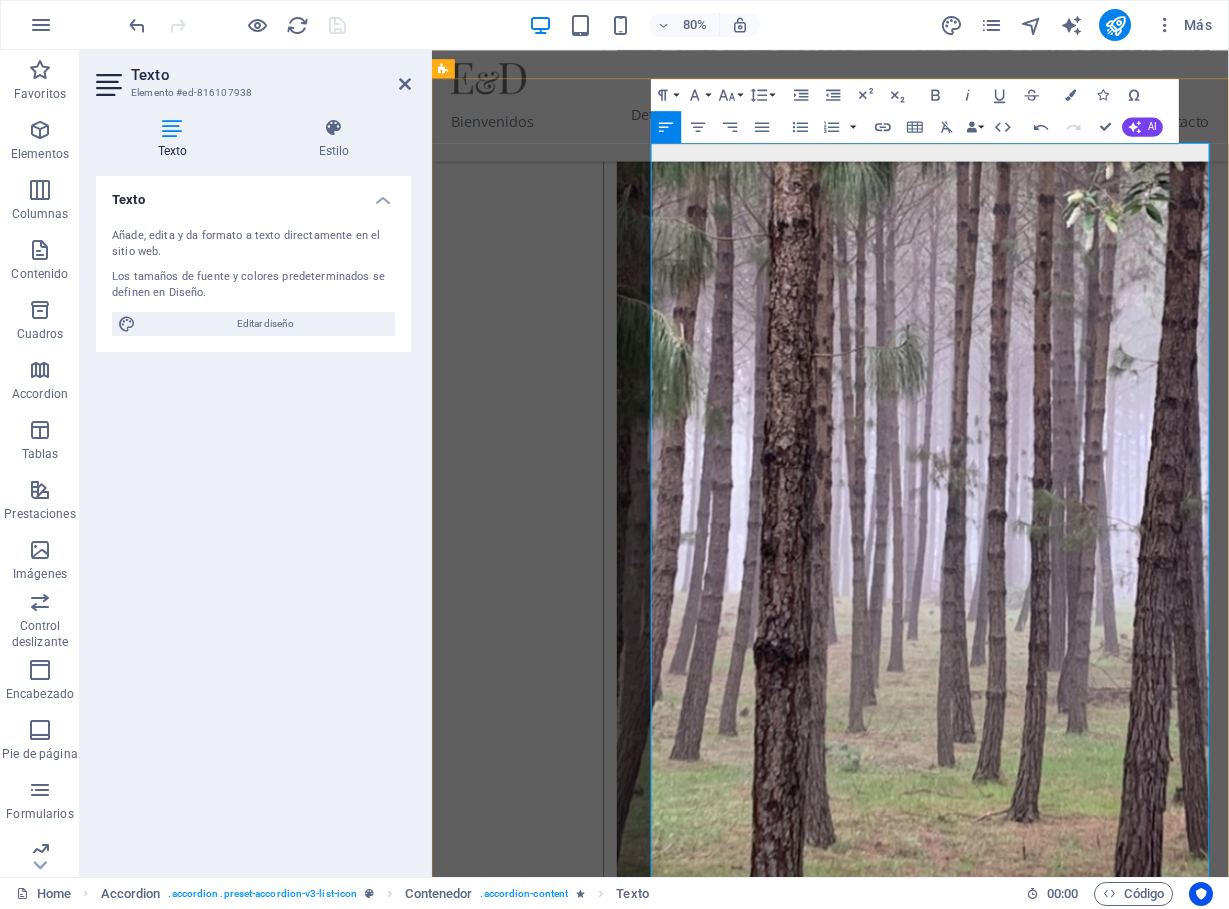 scroll, scrollTop: 4306, scrollLeft: 0, axis: vertical 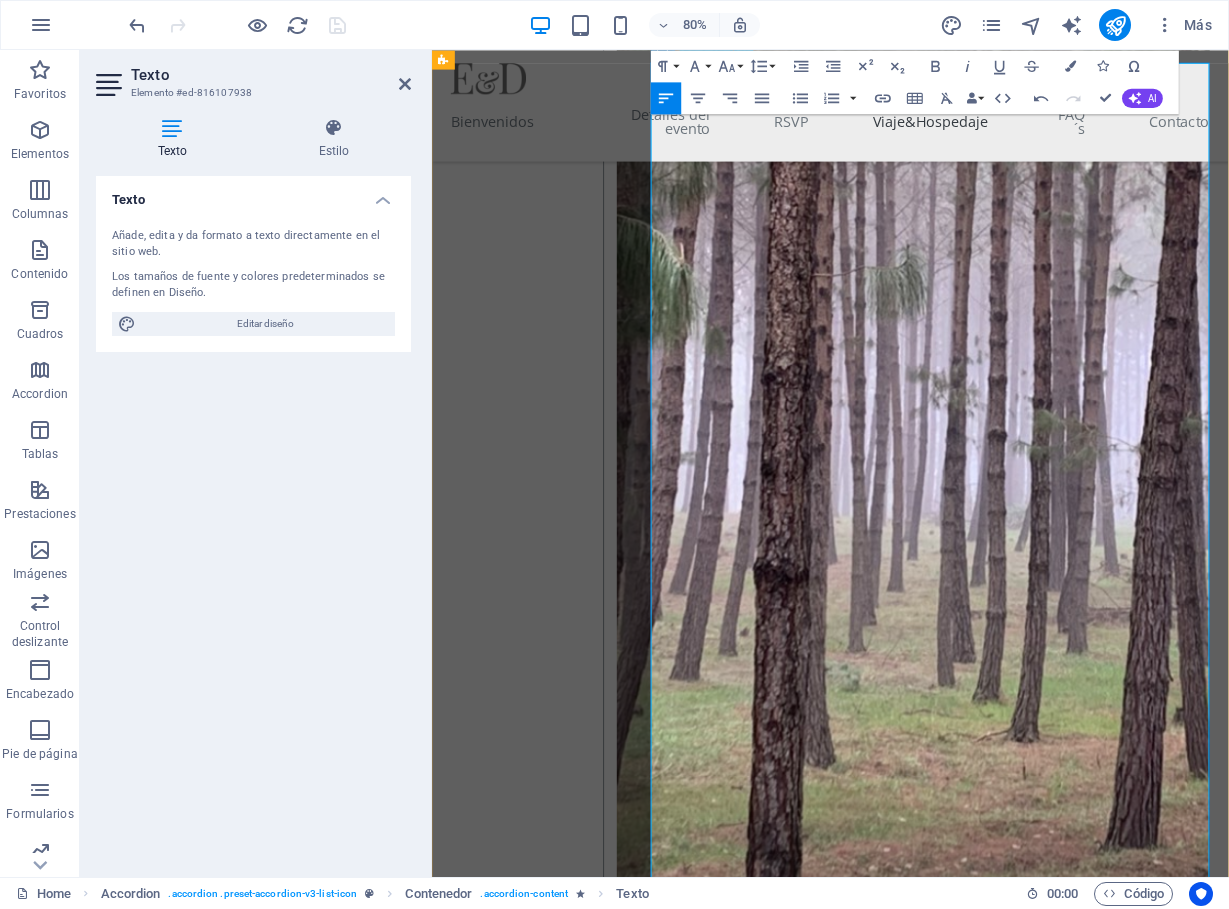 click on "Es importante contemplar que esa carretera es muy transitada y muy a menudo hay reparaciones, mantenimientos y retenes. Es por eso que viajar muy temprano puede ahorrar mucho tiempo de espera. Es preferible viajar de día, pues el tramo de [CITY] a [CITY] puede ser asaltado en horas donde ya no hay luz del día. Costos:  Además de la gasolina que consuma el automóvil, e l costo aproximado de peajes es de $[PRICE] MXN por trayecto, lo que suma un total de $[PRICE] MXN ida y vuelta." at bounding box center (1064, 3790) 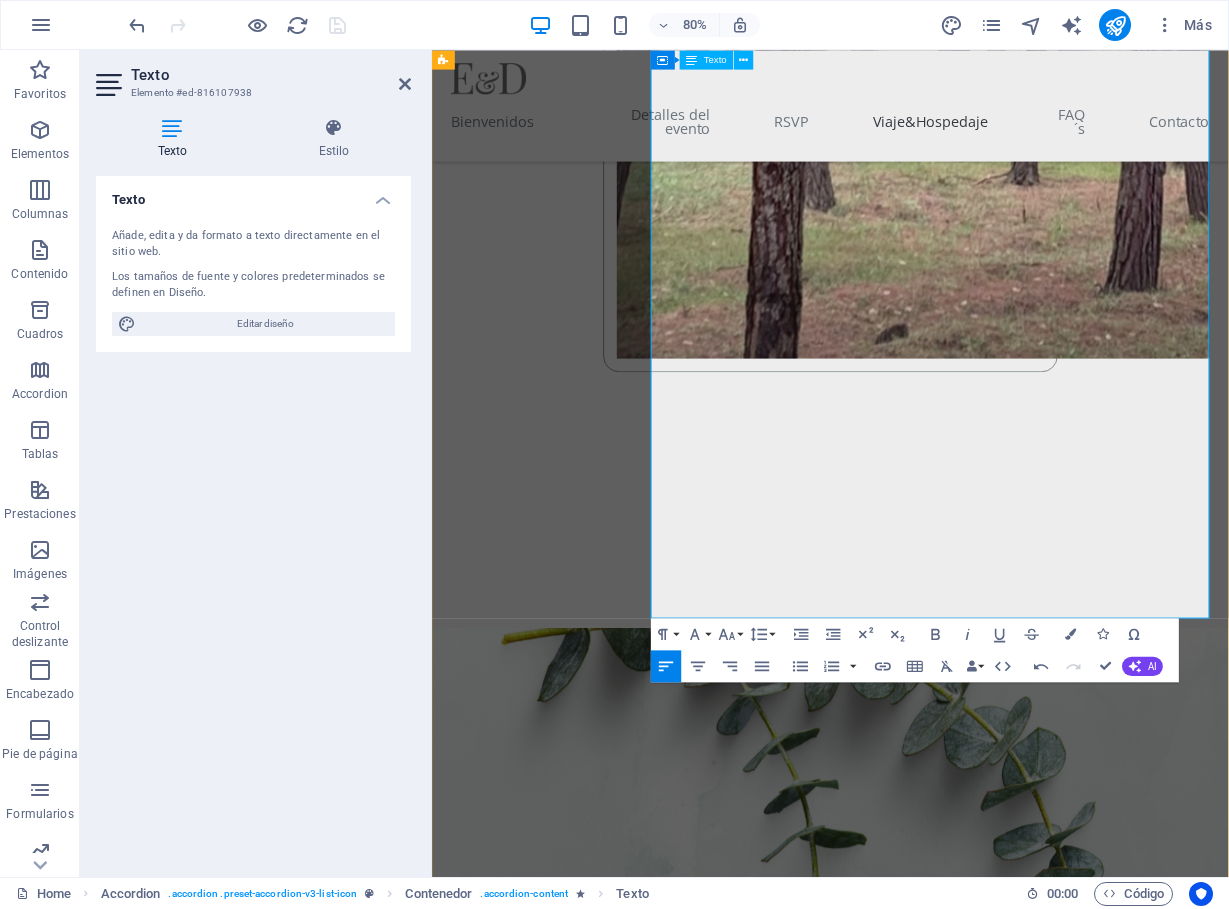 scroll, scrollTop: 5107, scrollLeft: 0, axis: vertical 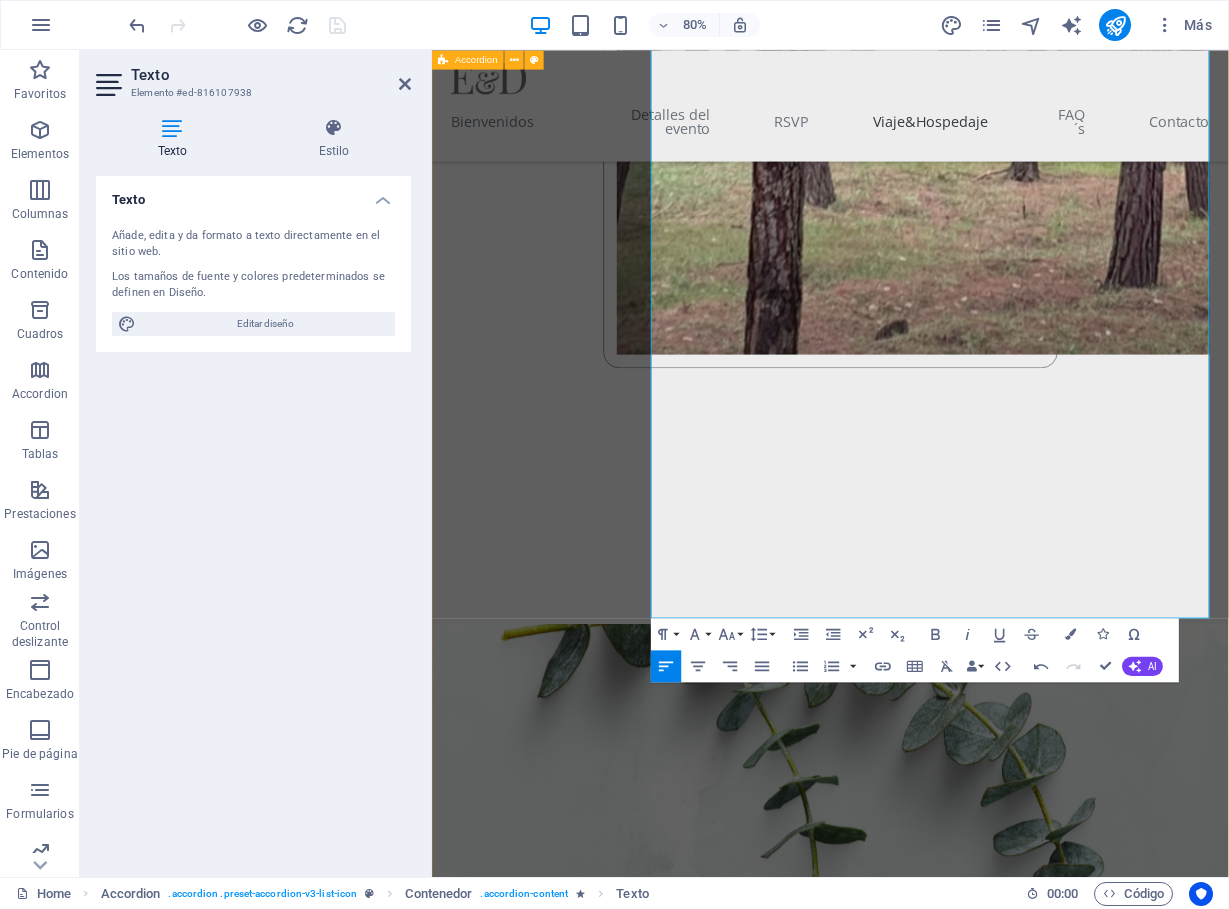 click on "Tabasco Opción [NUMBER]: Por Carretera Distancia y Duración:  El recorrido es de [NUMBER] km, con un tiempo estimado de viaje de [HOURS] horas y [MINUTES] minutos. Es importante contemplar que esa carretera es muy transitada y muy a menudo hay reparaciones, mantenimientos y retenes. Es por eso que viajar muy temprano puede ahorrar mucho tiempo de espera. Es preferible viajar de día, pues el tramo de Coatzacoalcos a La Tinaja puede ser asaltado en horas donde ya no hay luz del día. Costos:  Además de la gasolina que consuma el automóvil, el costo aproximado de casetas es de $[PRICE] MXN por trayecto, lo que suma un total de $[PRICE] MXN ida y vuelta. Recomendación:  Para reducir costos y hacer el viaje más ameno, les sugerimos rentar una van o "Sprinter" entre varios. ¡Será una excelente manera de viajar juntos! Opción [NUMBER]: En Autobús El autobús es una alternativa cómoda y directa, sin la necesidad de hacer escalas. Empresa:  La empresa de autobuses ADO ofrece viajes directos desde la Terminal de Villahermosa a Xalapa. Costos:" at bounding box center (930, 3953) 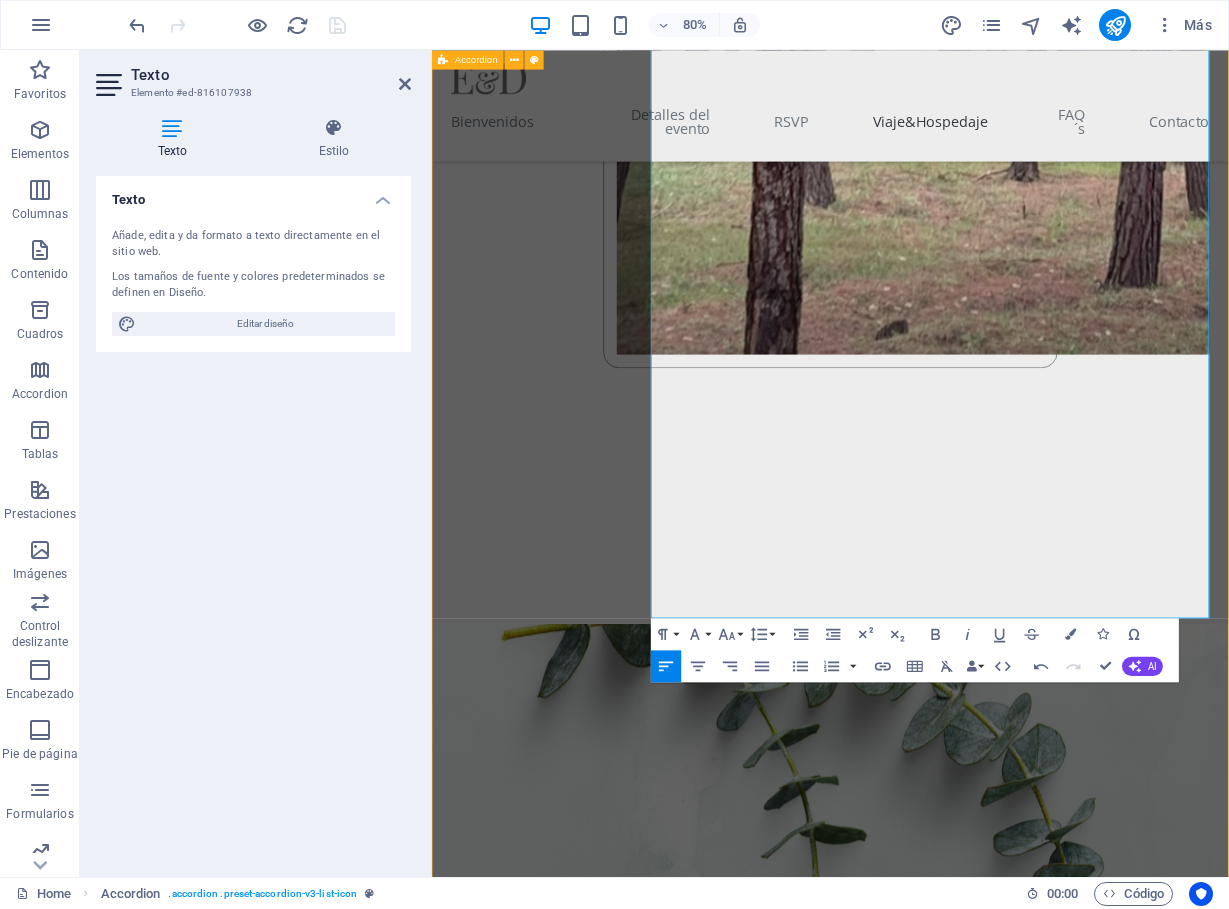 scroll, scrollTop: 5388, scrollLeft: 0, axis: vertical 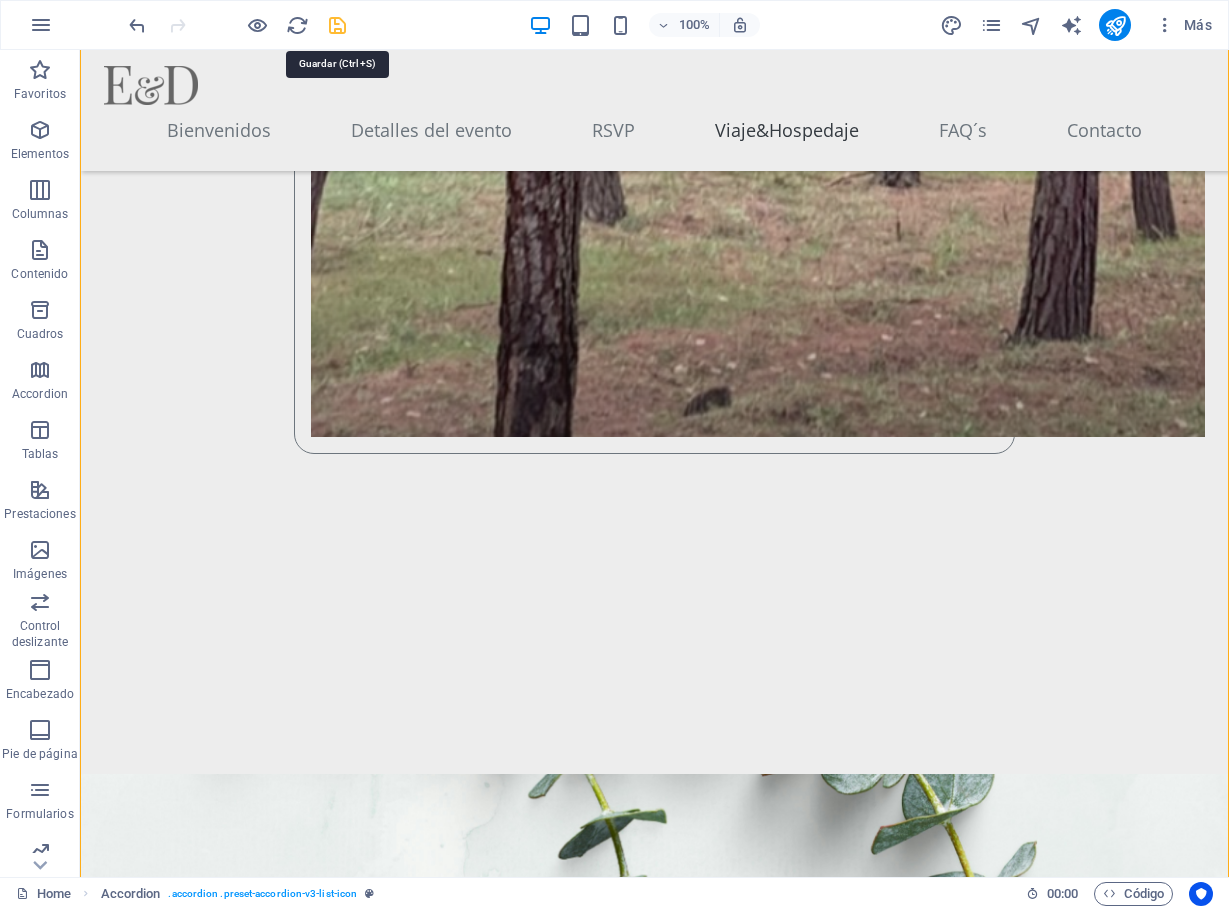click at bounding box center [337, 25] 